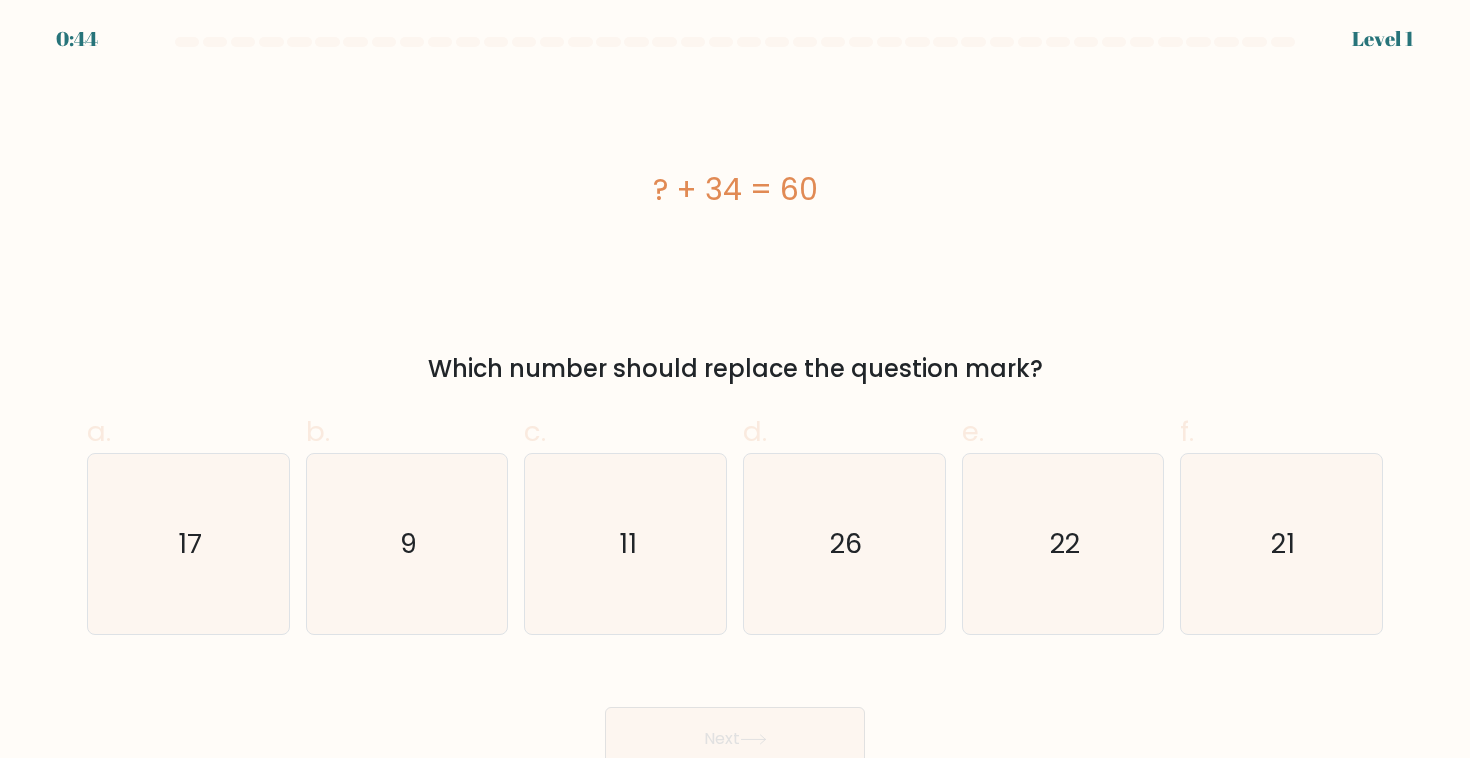 scroll, scrollTop: 0, scrollLeft: 0, axis: both 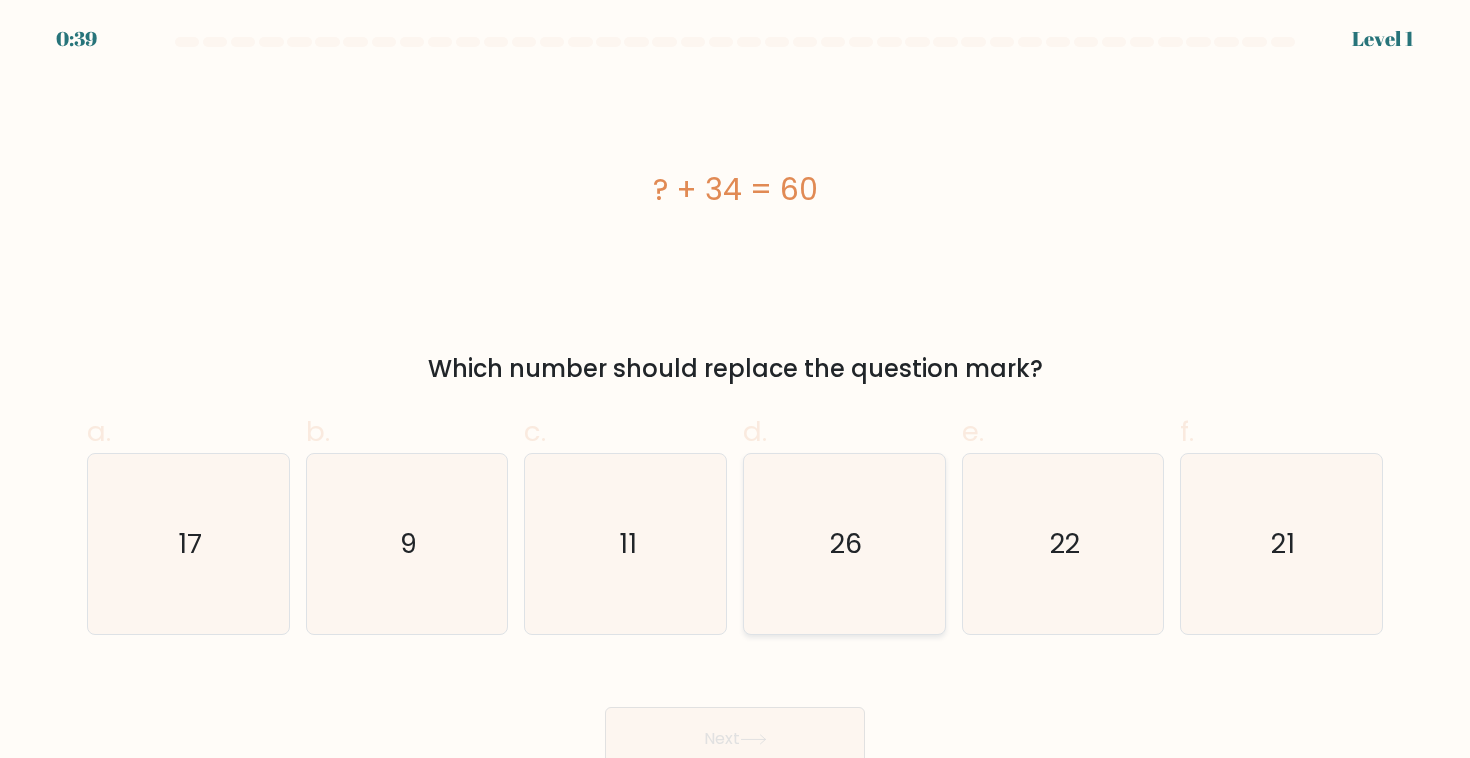 click on "26" 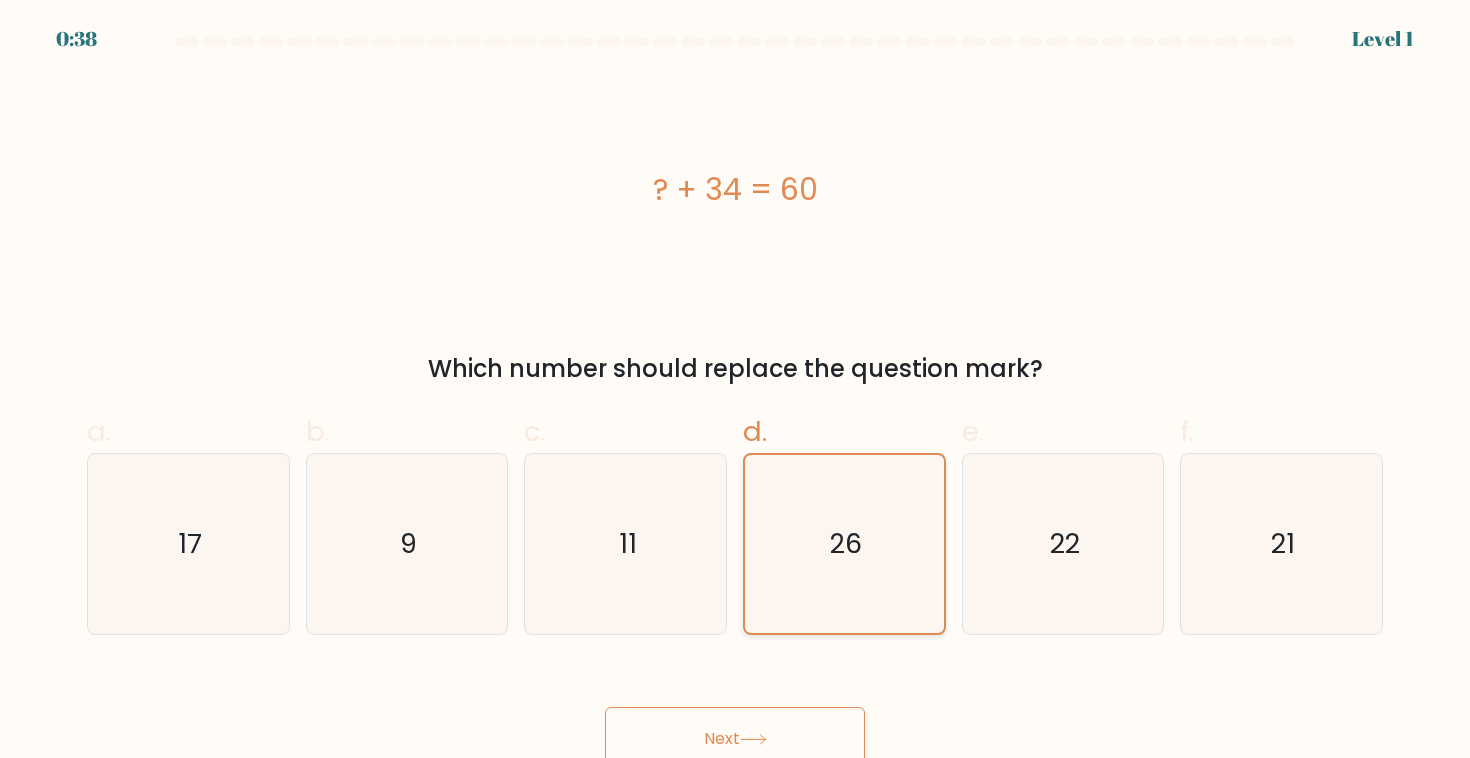click on "26" 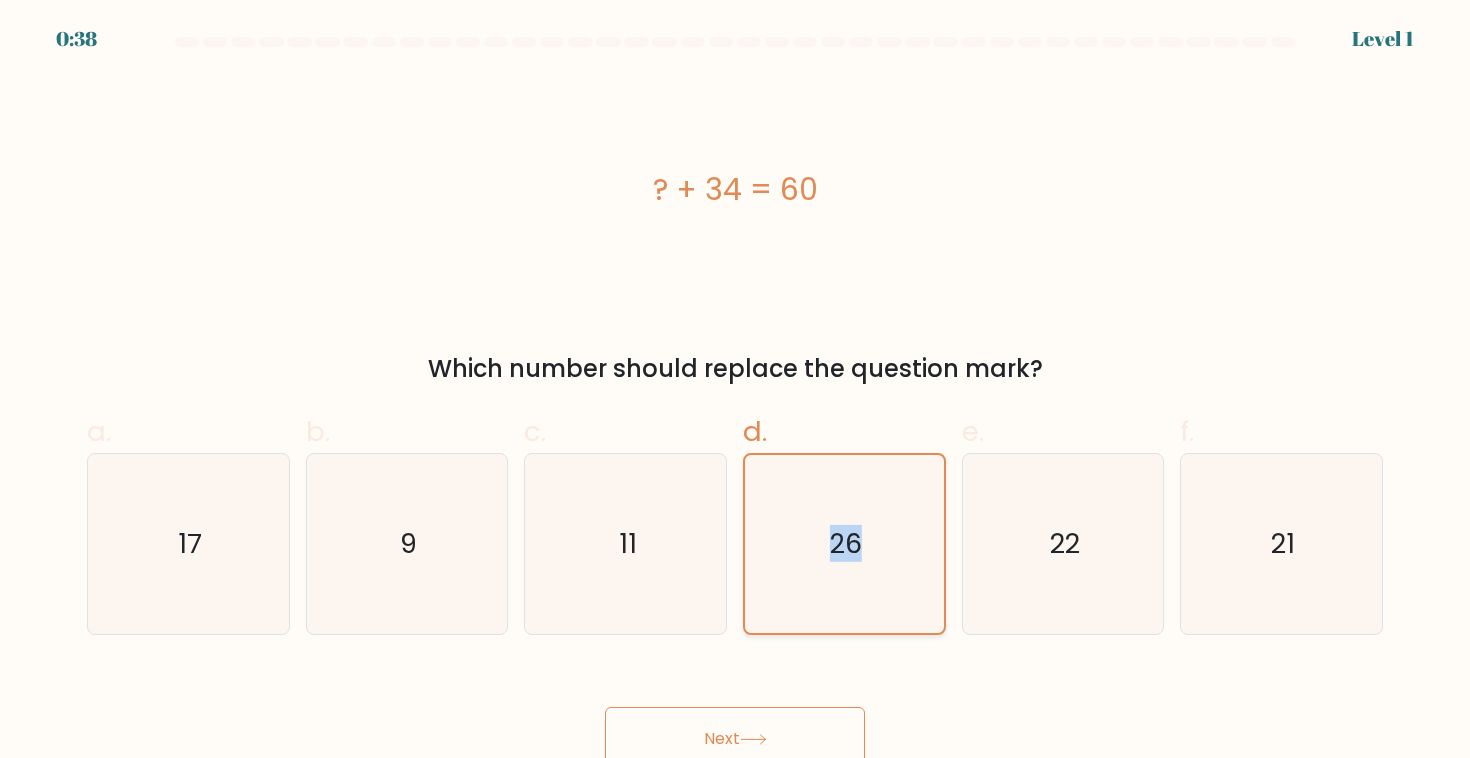 scroll, scrollTop: 13, scrollLeft: 0, axis: vertical 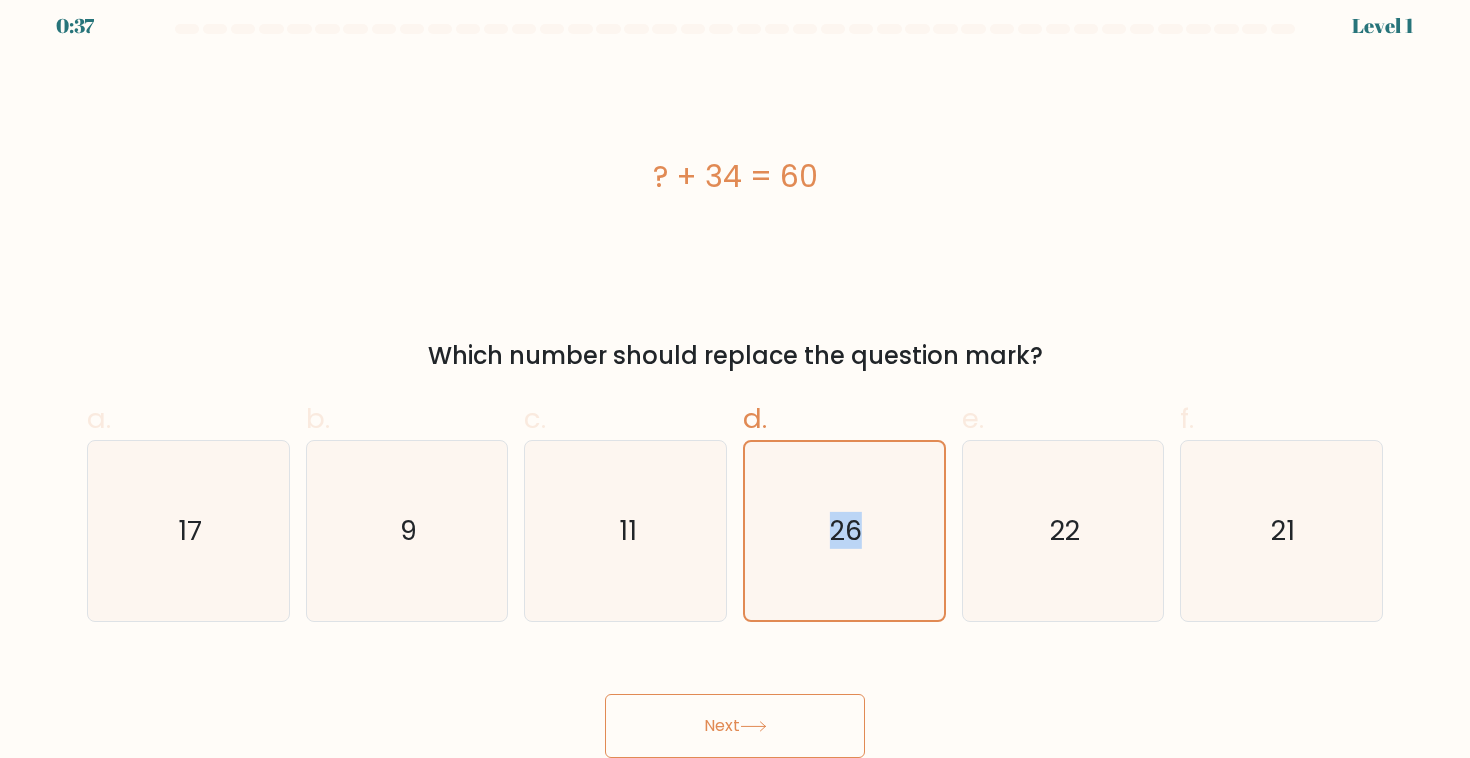 click on "Next" at bounding box center [735, 726] 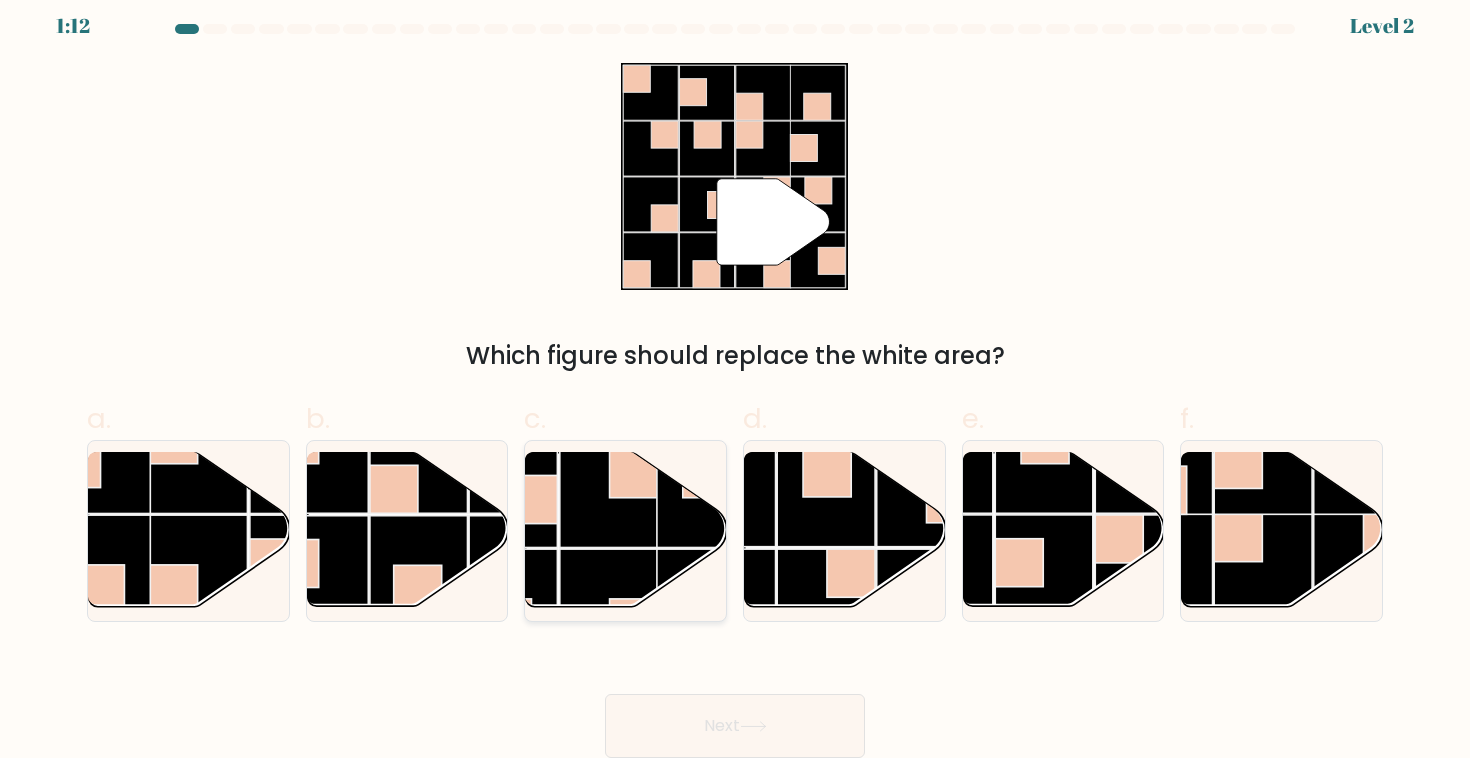 click 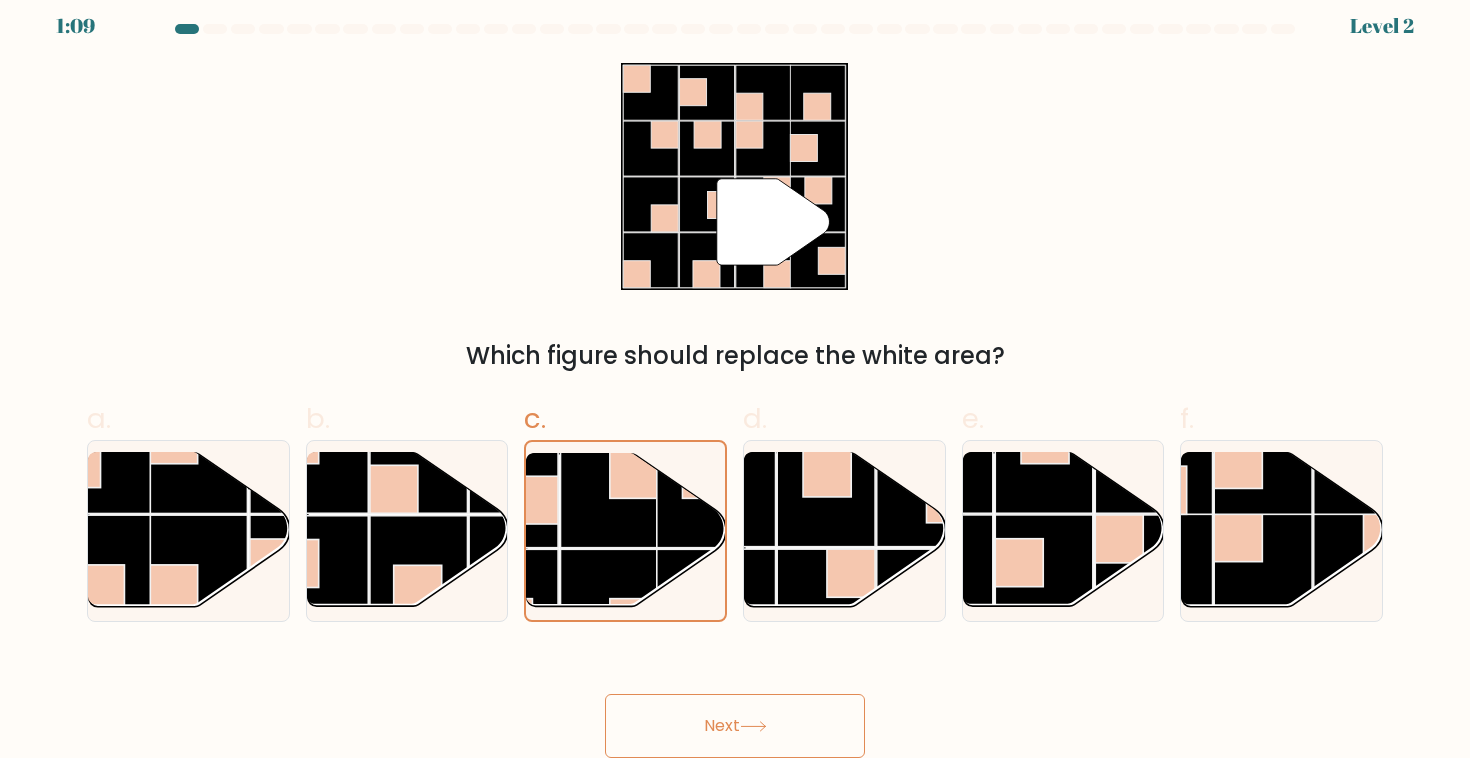 click on "Next" at bounding box center (735, 726) 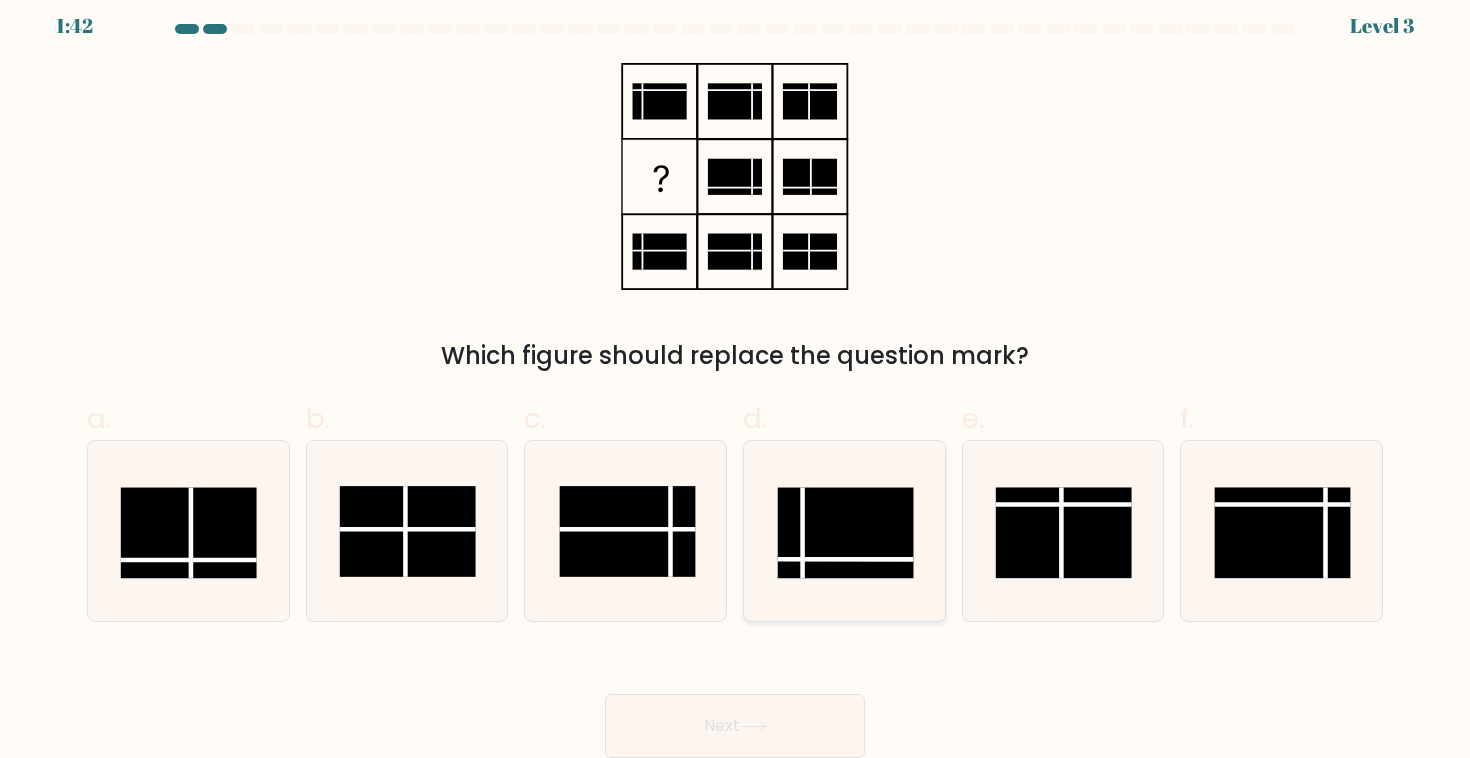 click 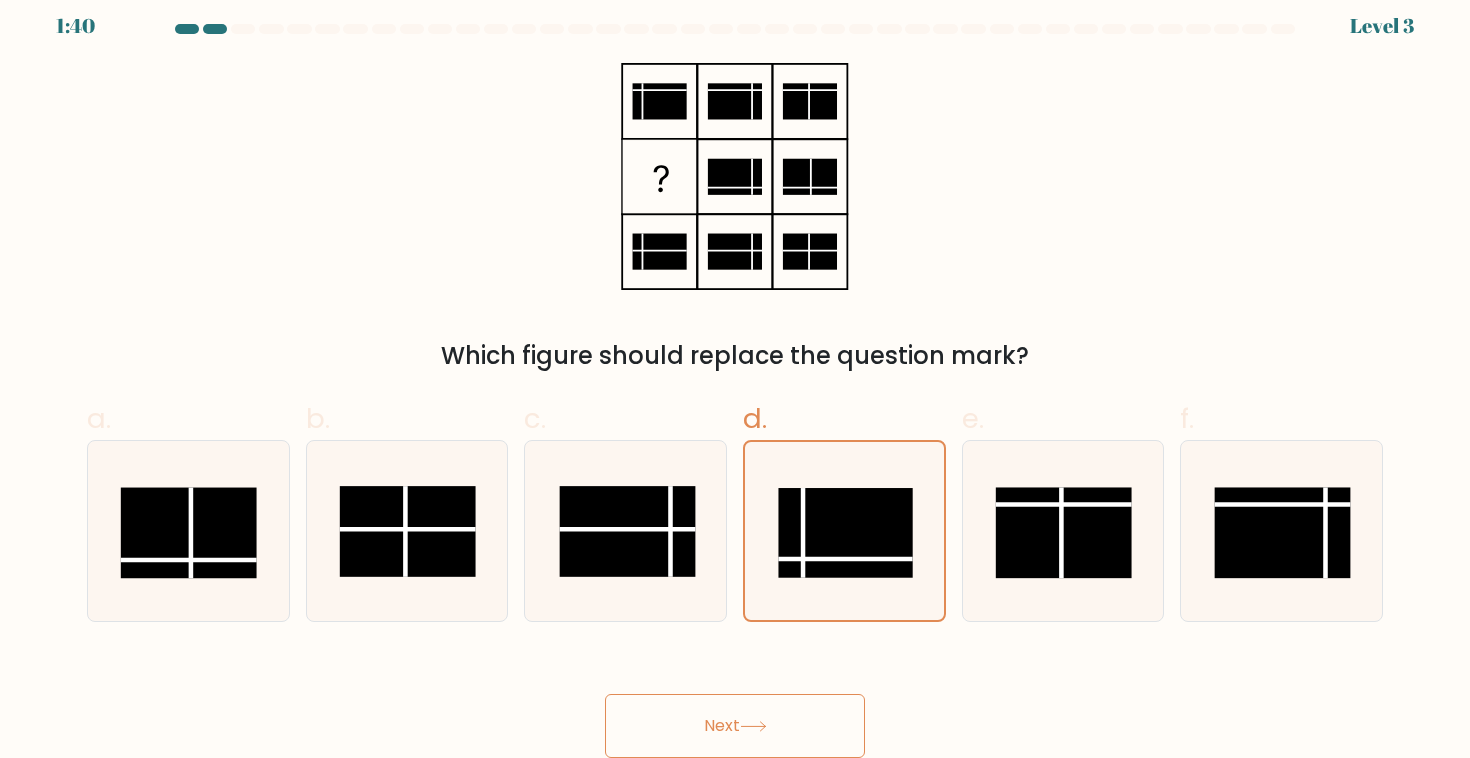click on "Next" at bounding box center (735, 726) 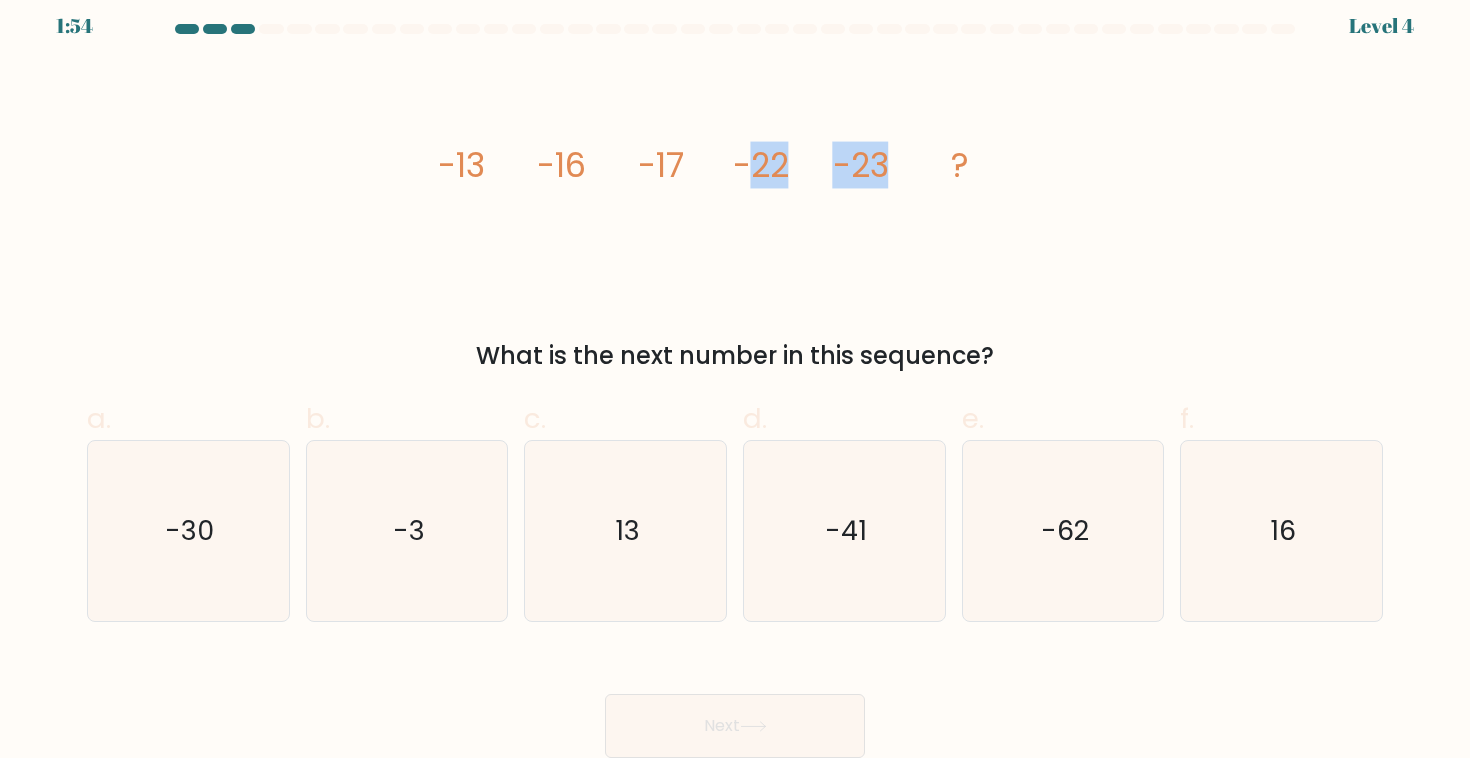drag, startPoint x: 887, startPoint y: 170, endPoint x: 751, endPoint y: 174, distance: 136.0588 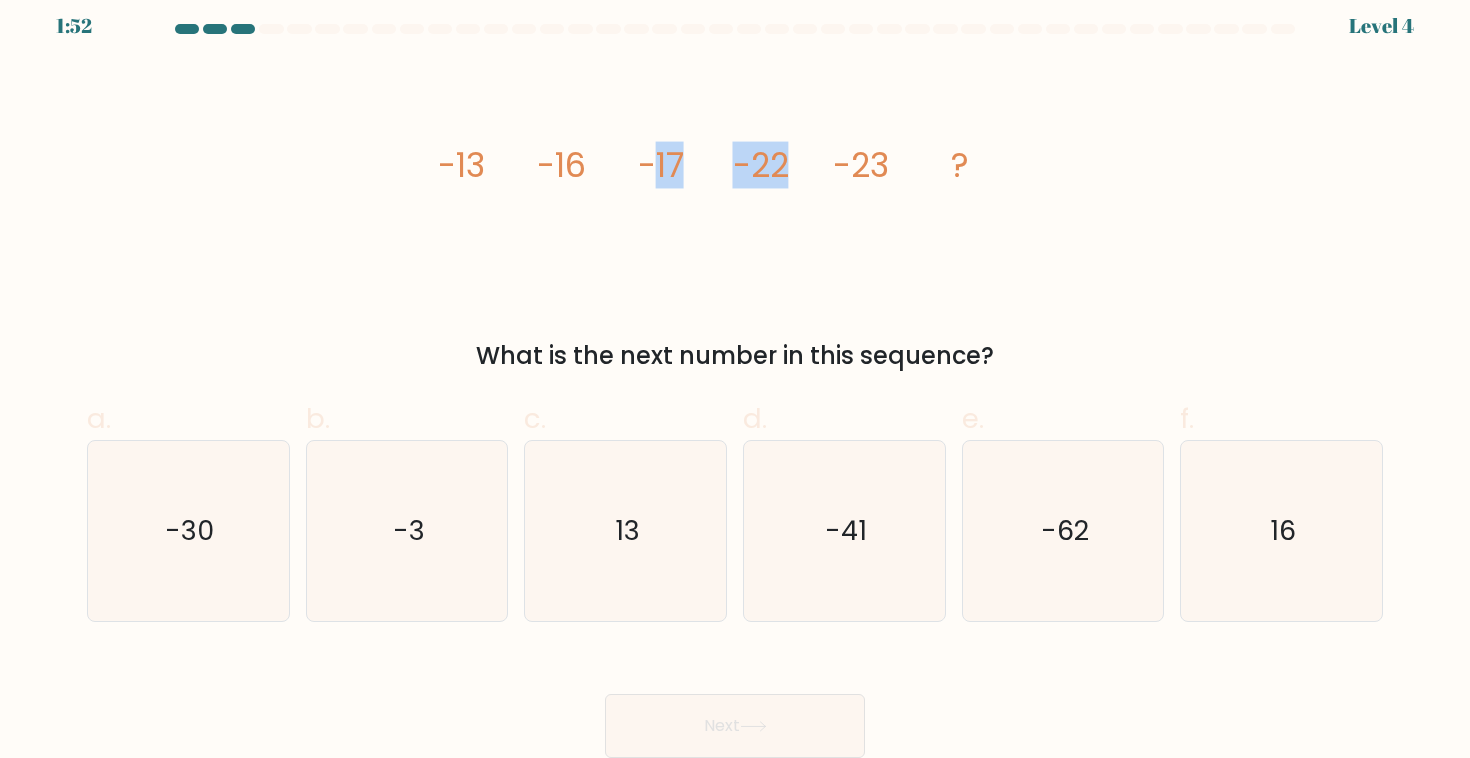 drag, startPoint x: 657, startPoint y: 170, endPoint x: 782, endPoint y: 169, distance: 125.004 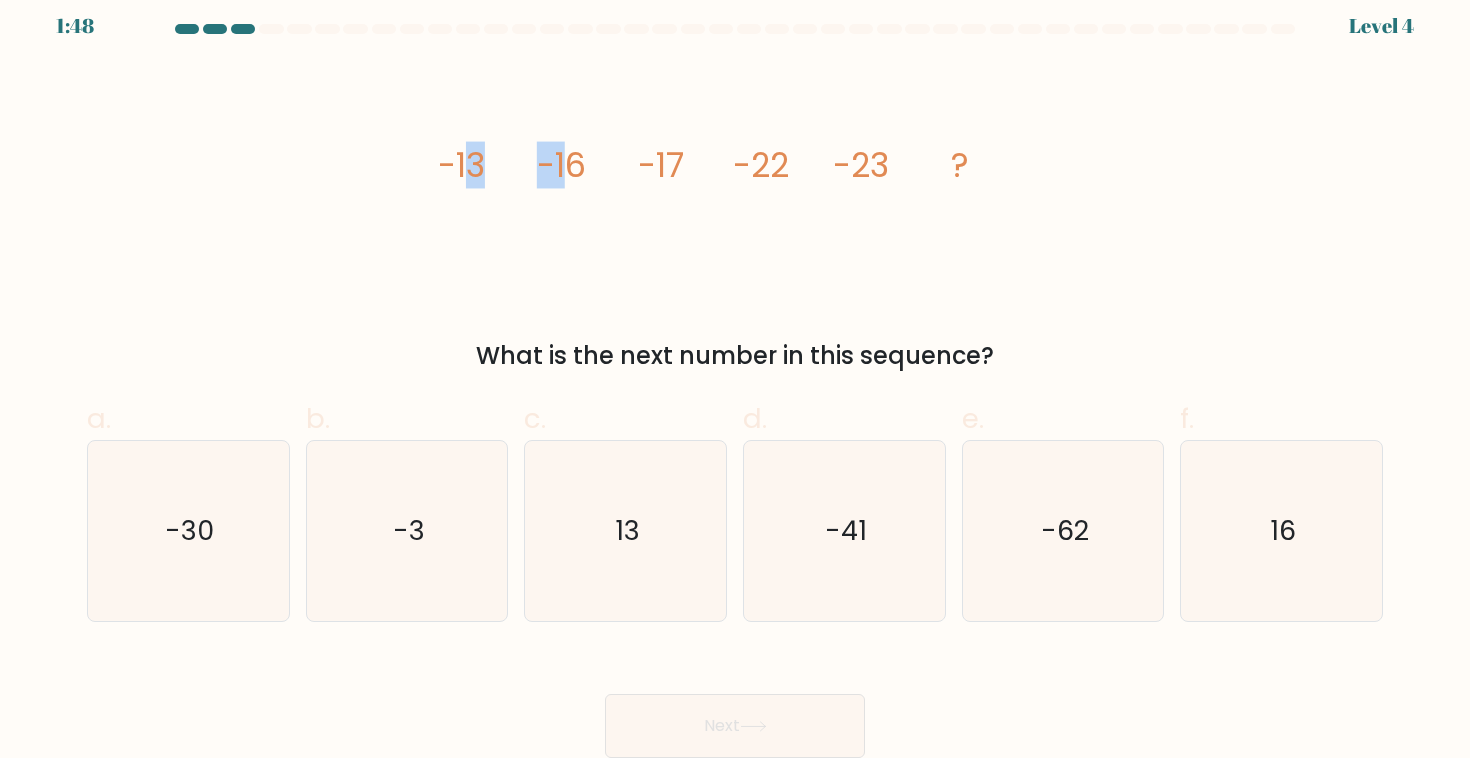 drag, startPoint x: 462, startPoint y: 161, endPoint x: 577, endPoint y: 159, distance: 115.01739 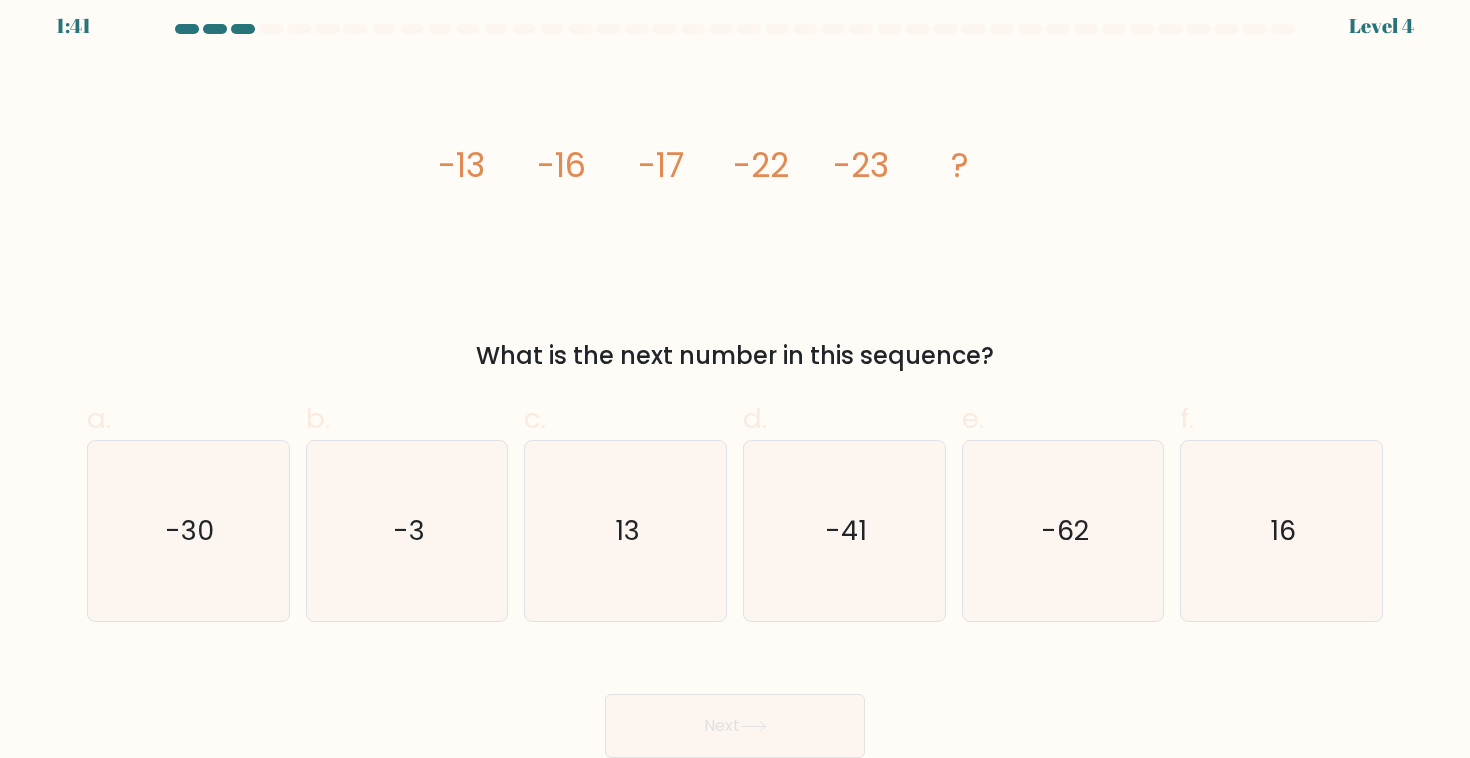 click on "-17" 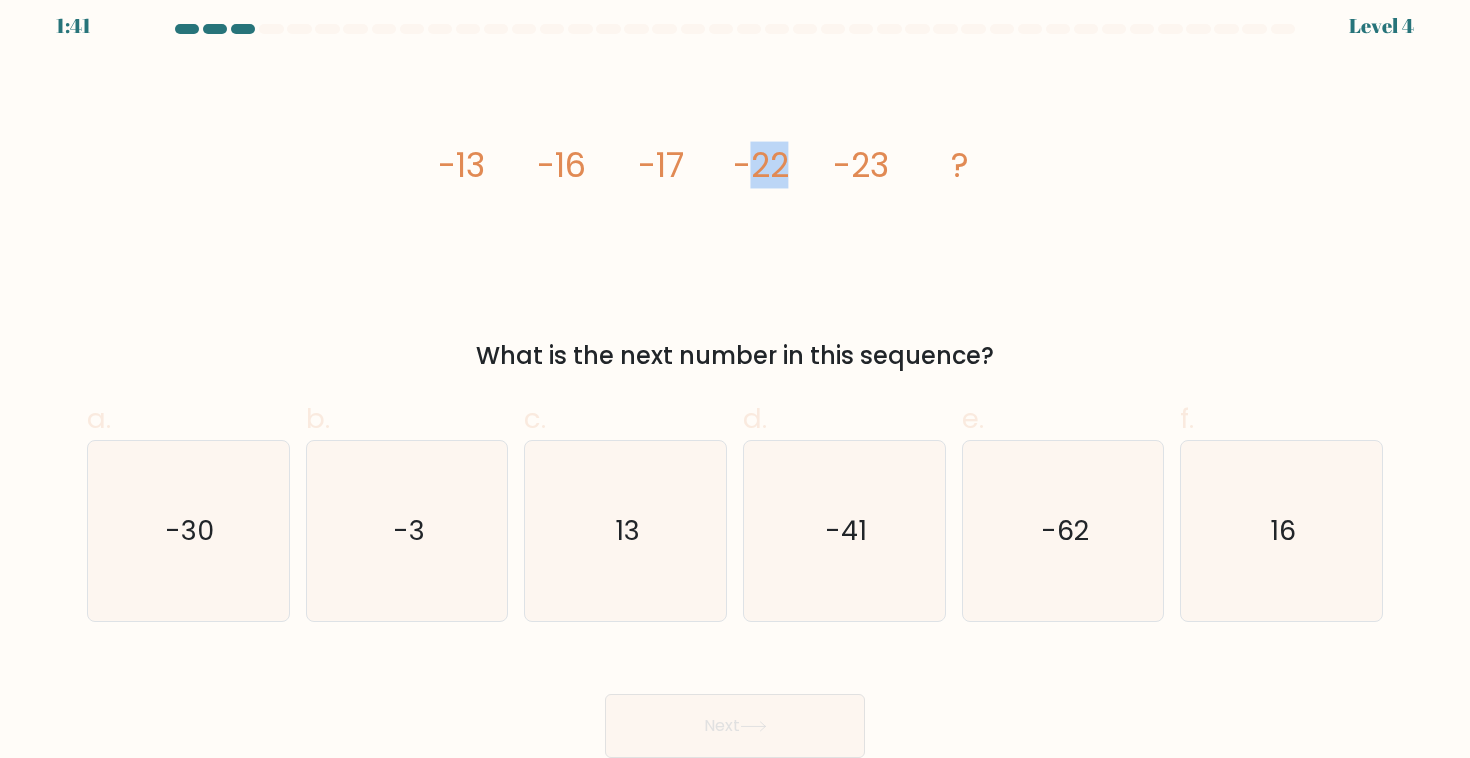 click on "-22" 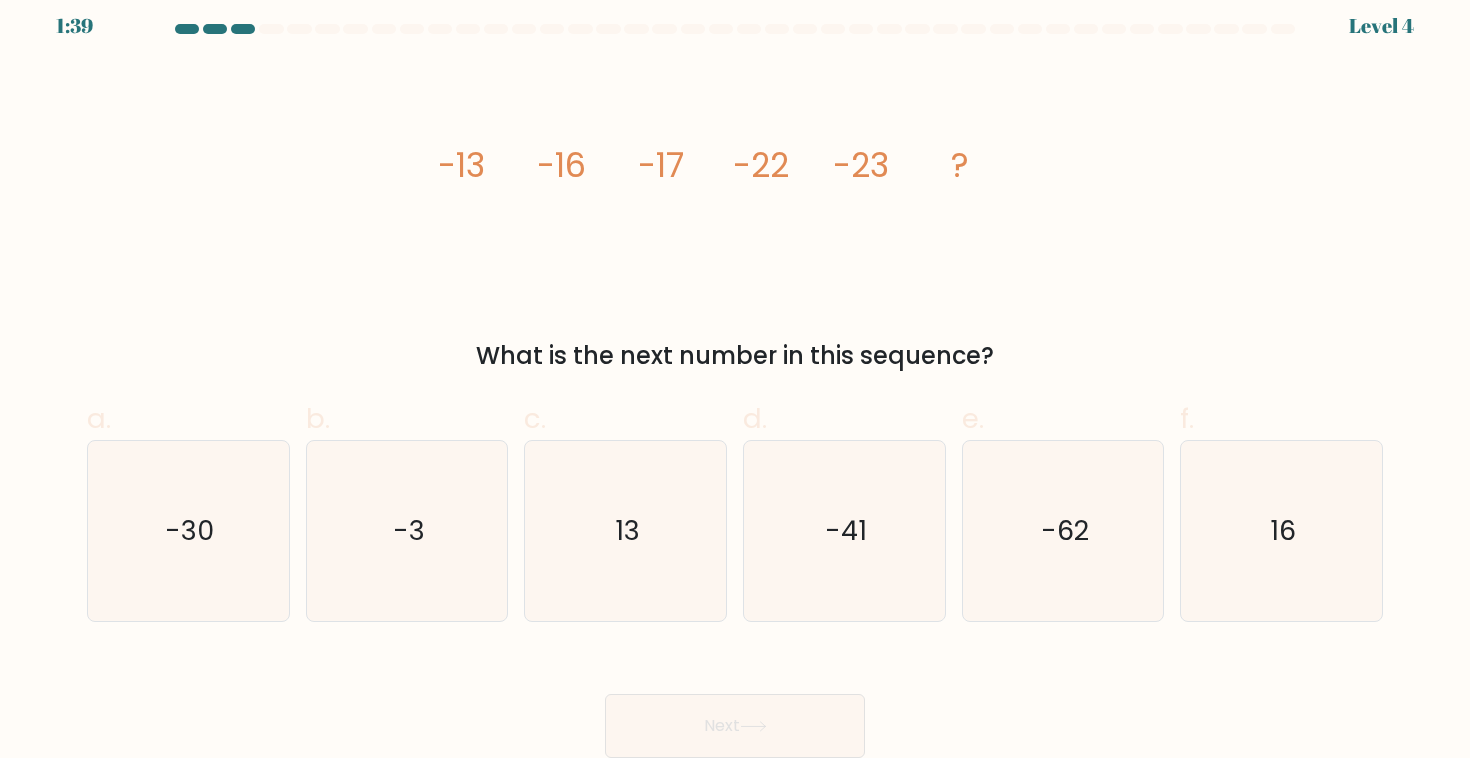 click on "-23" 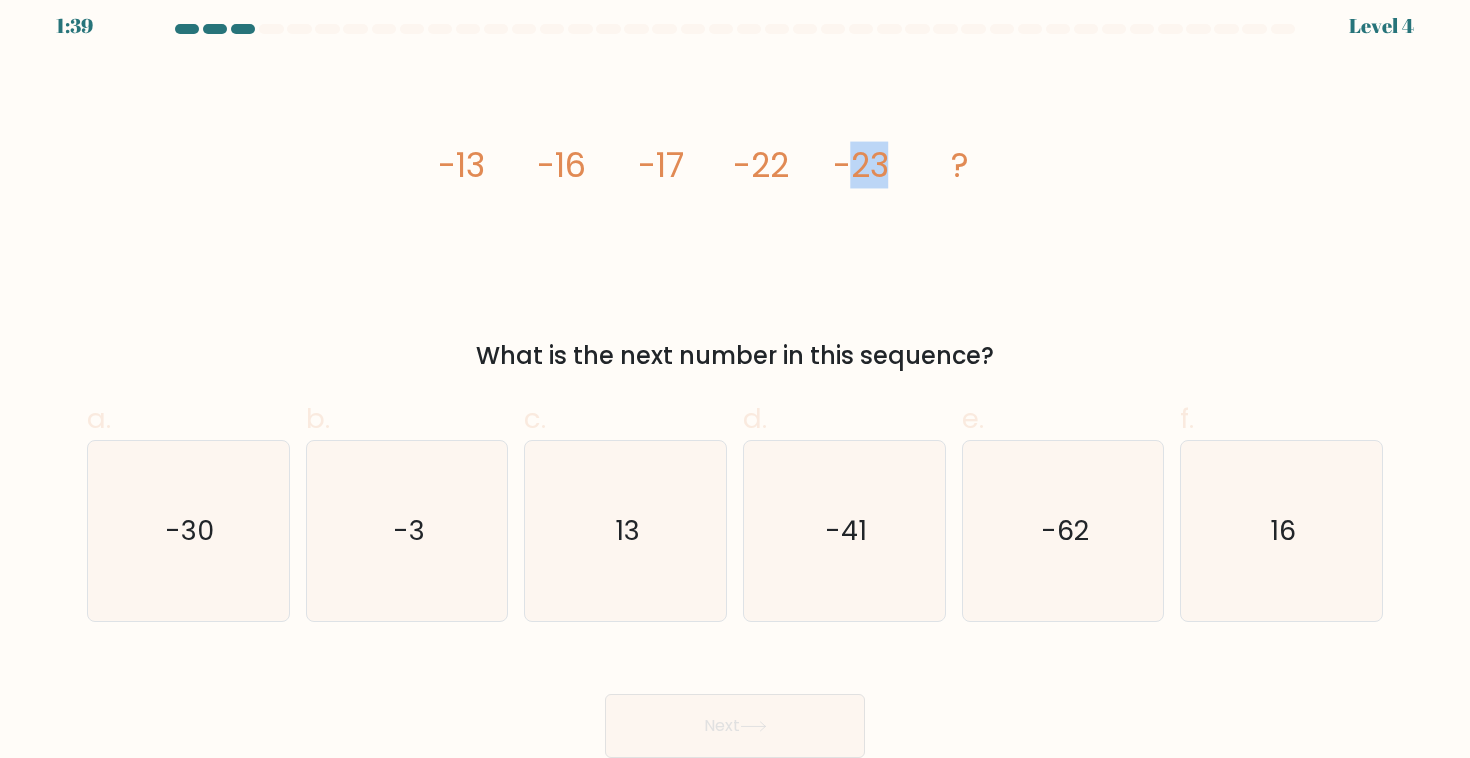 click on "-23" 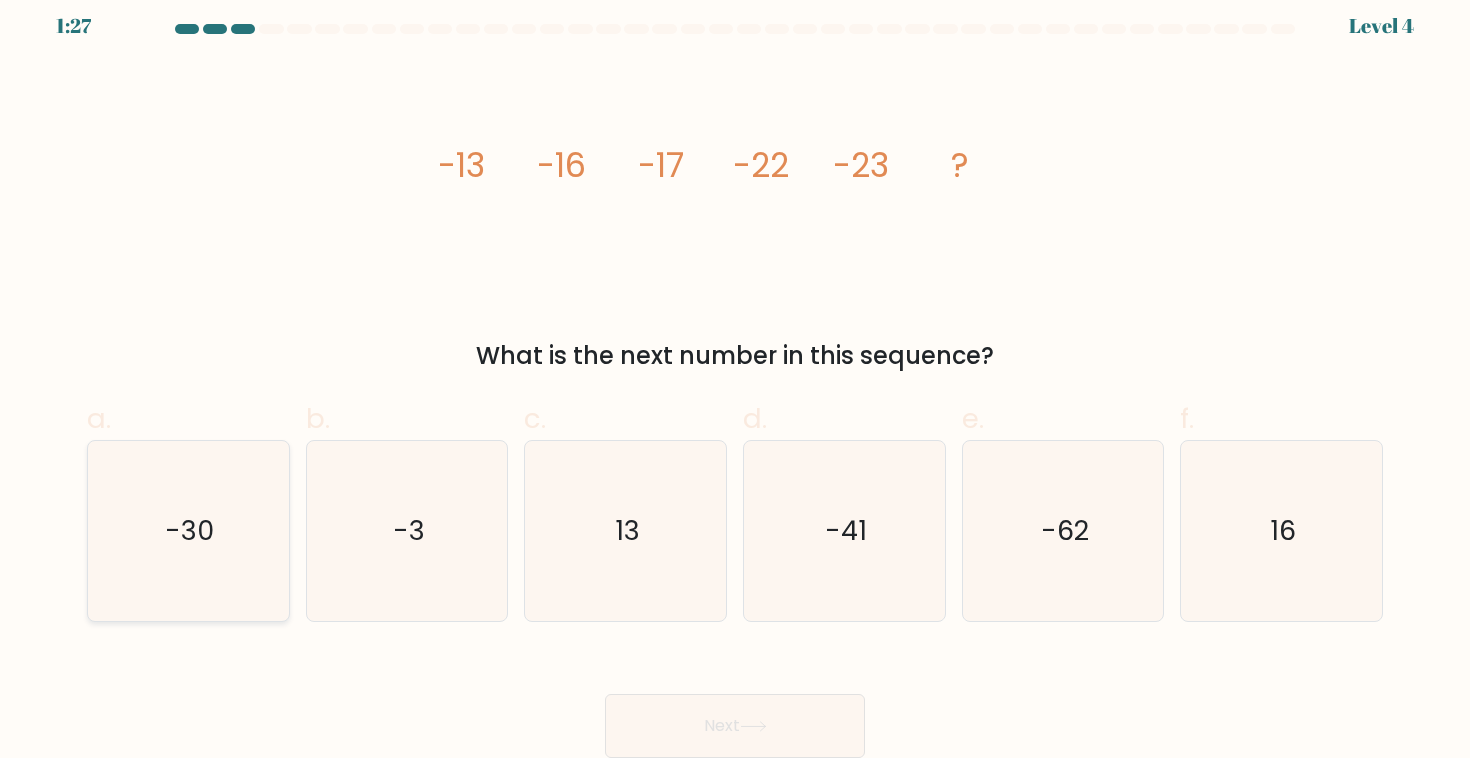 click on "-30" 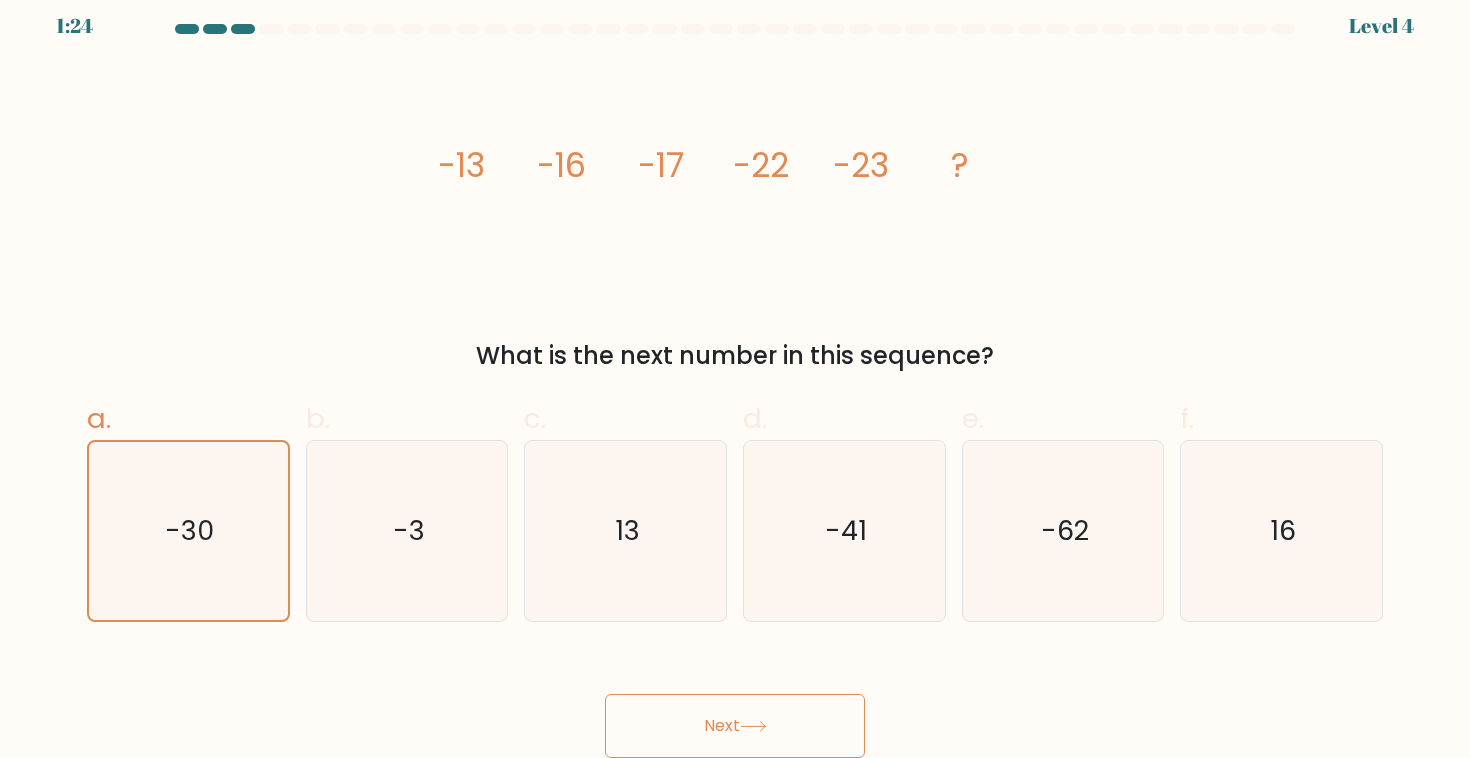 click on "Next" at bounding box center [735, 726] 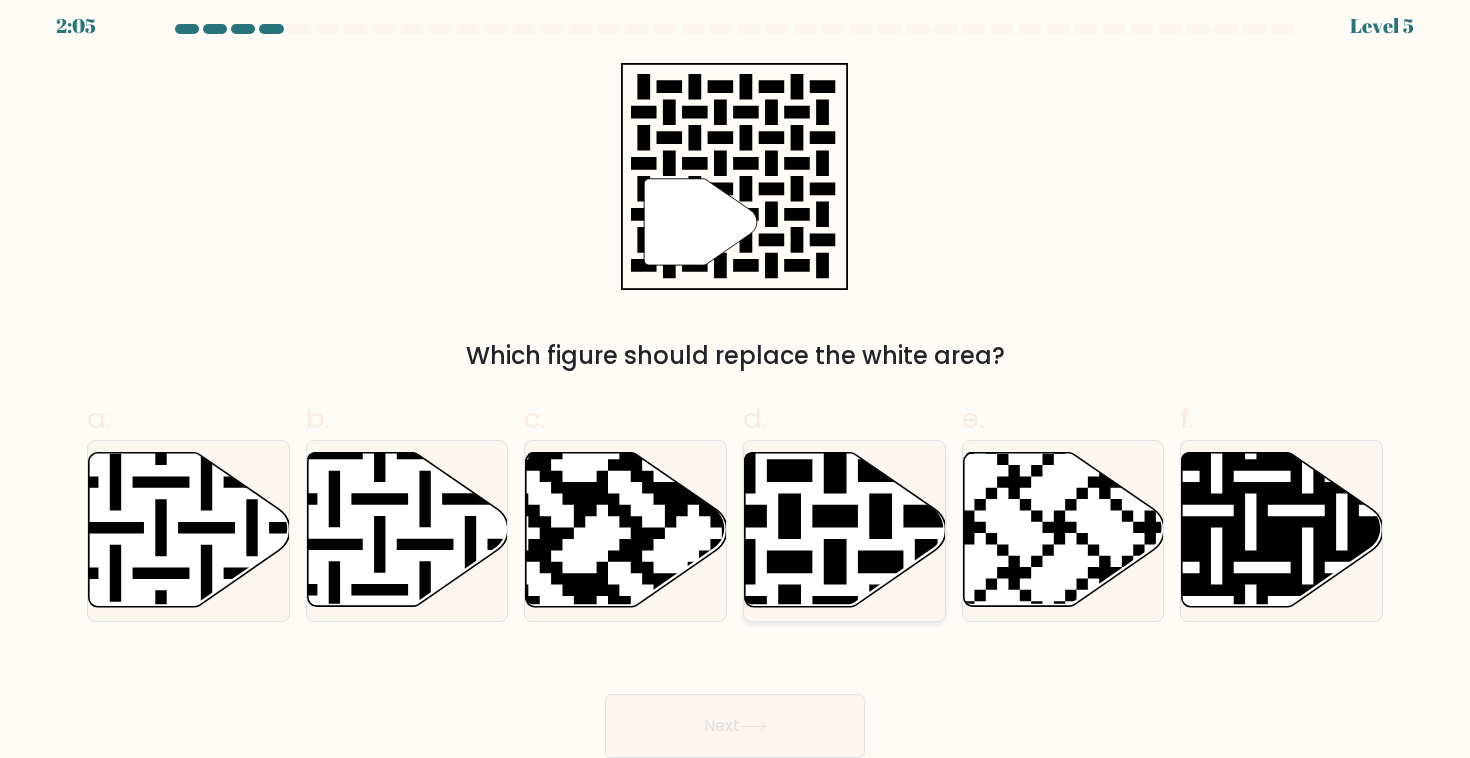 click 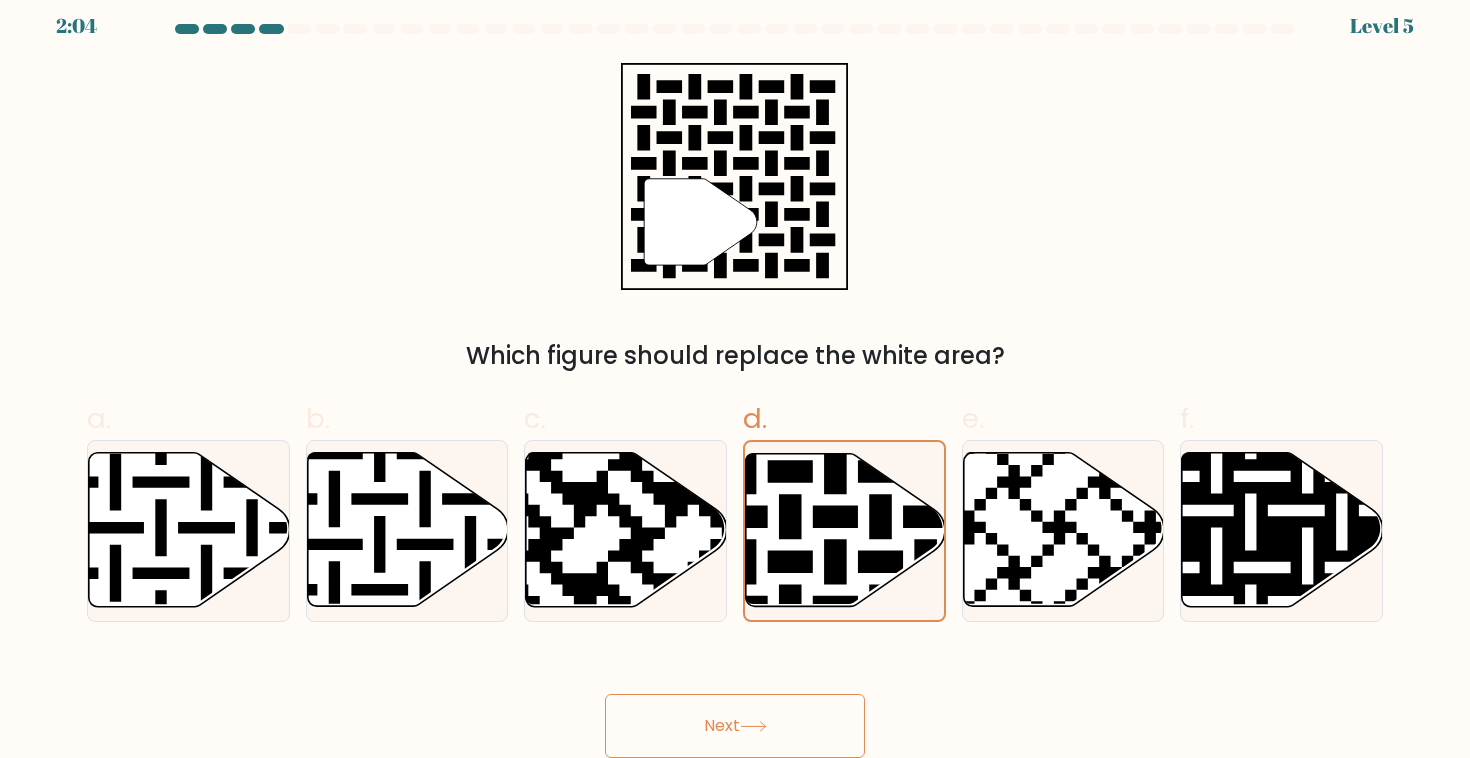 click on "Next" at bounding box center [735, 726] 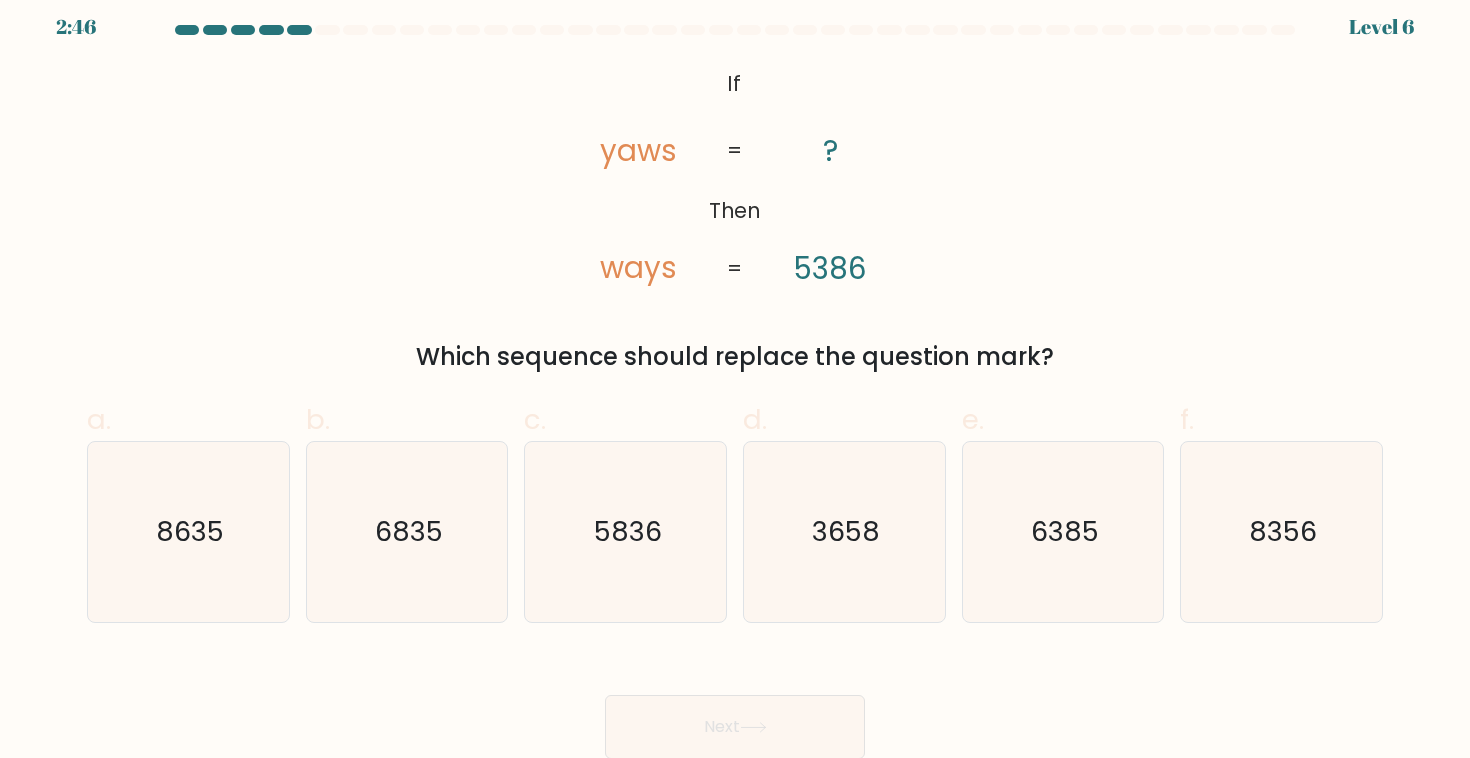 scroll, scrollTop: 12, scrollLeft: 0, axis: vertical 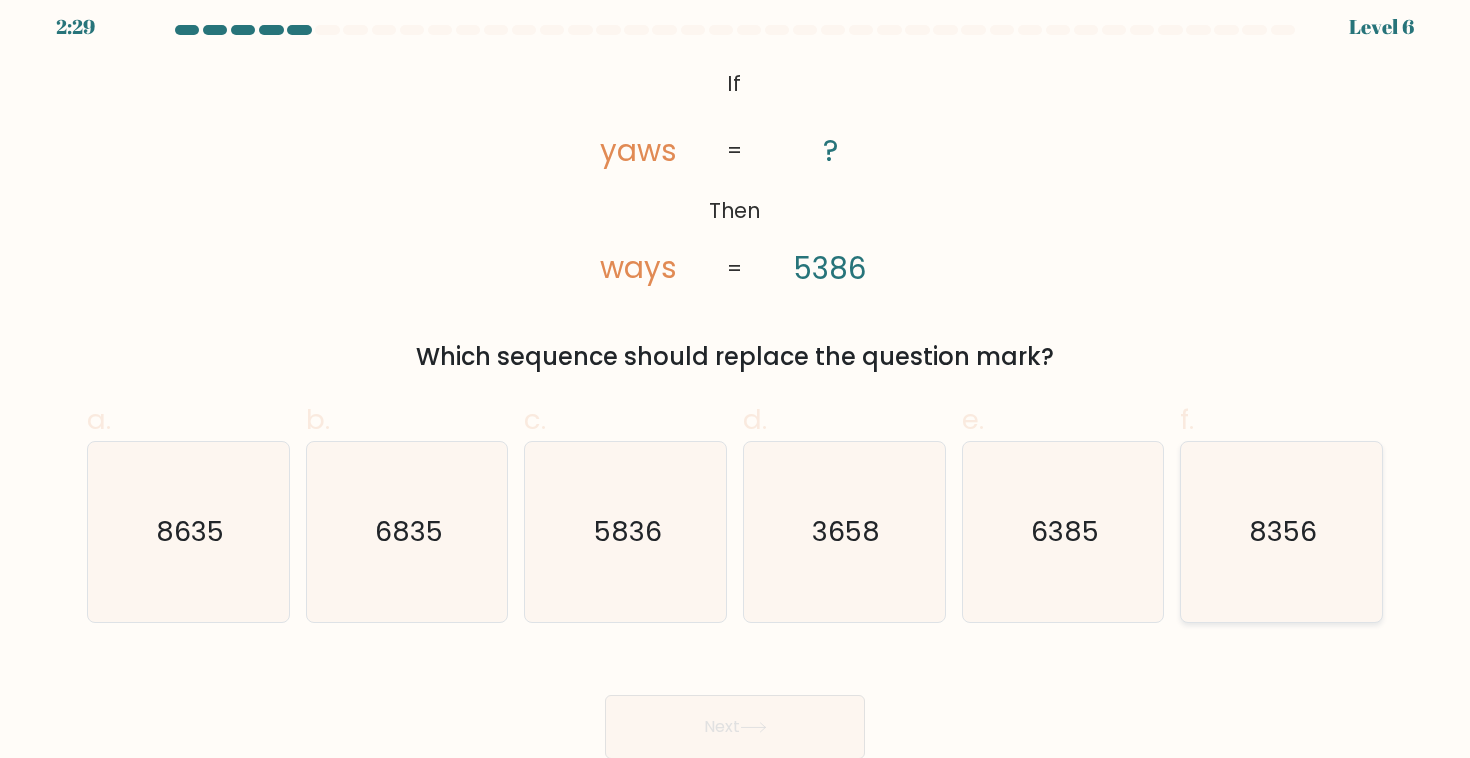 click on "8356" 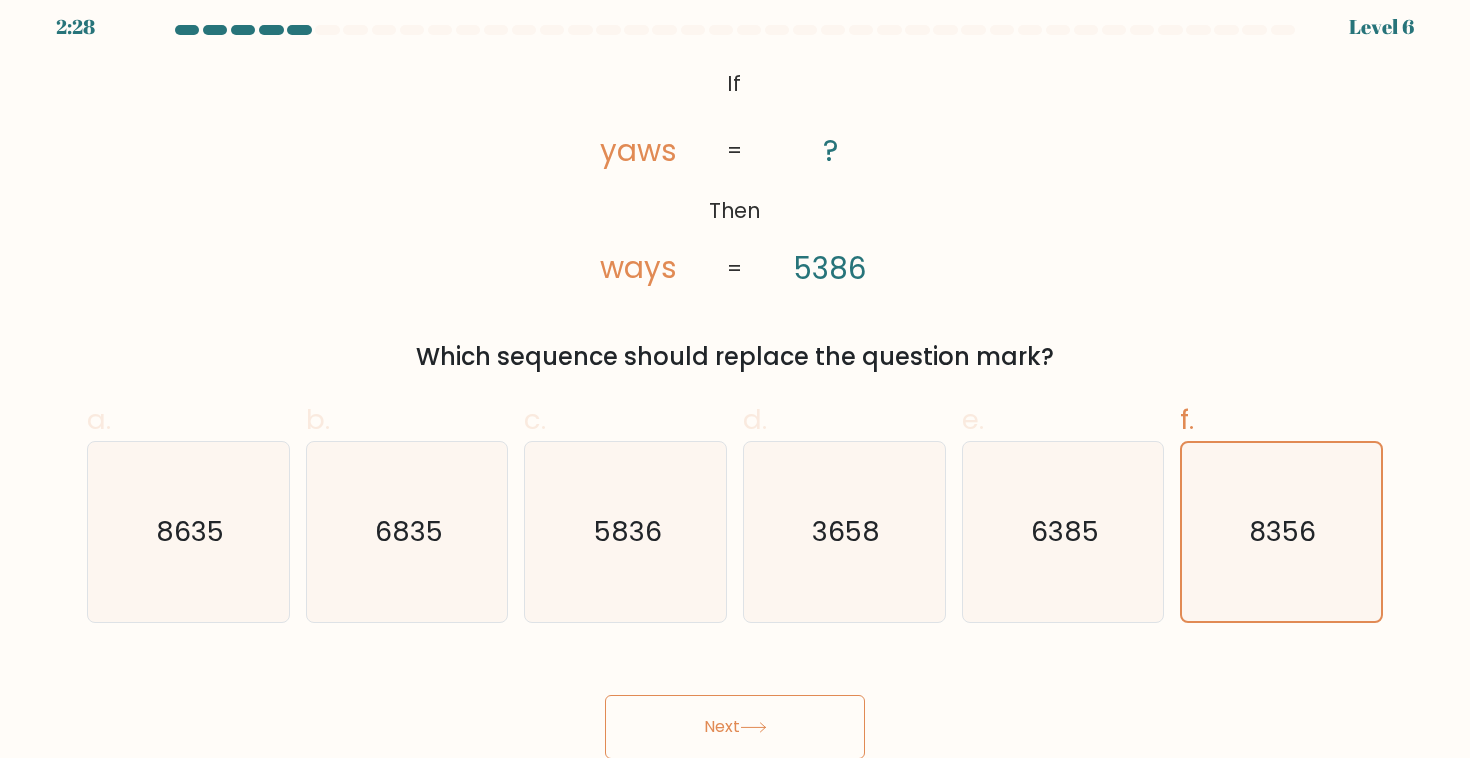 click on "Next" at bounding box center [735, 727] 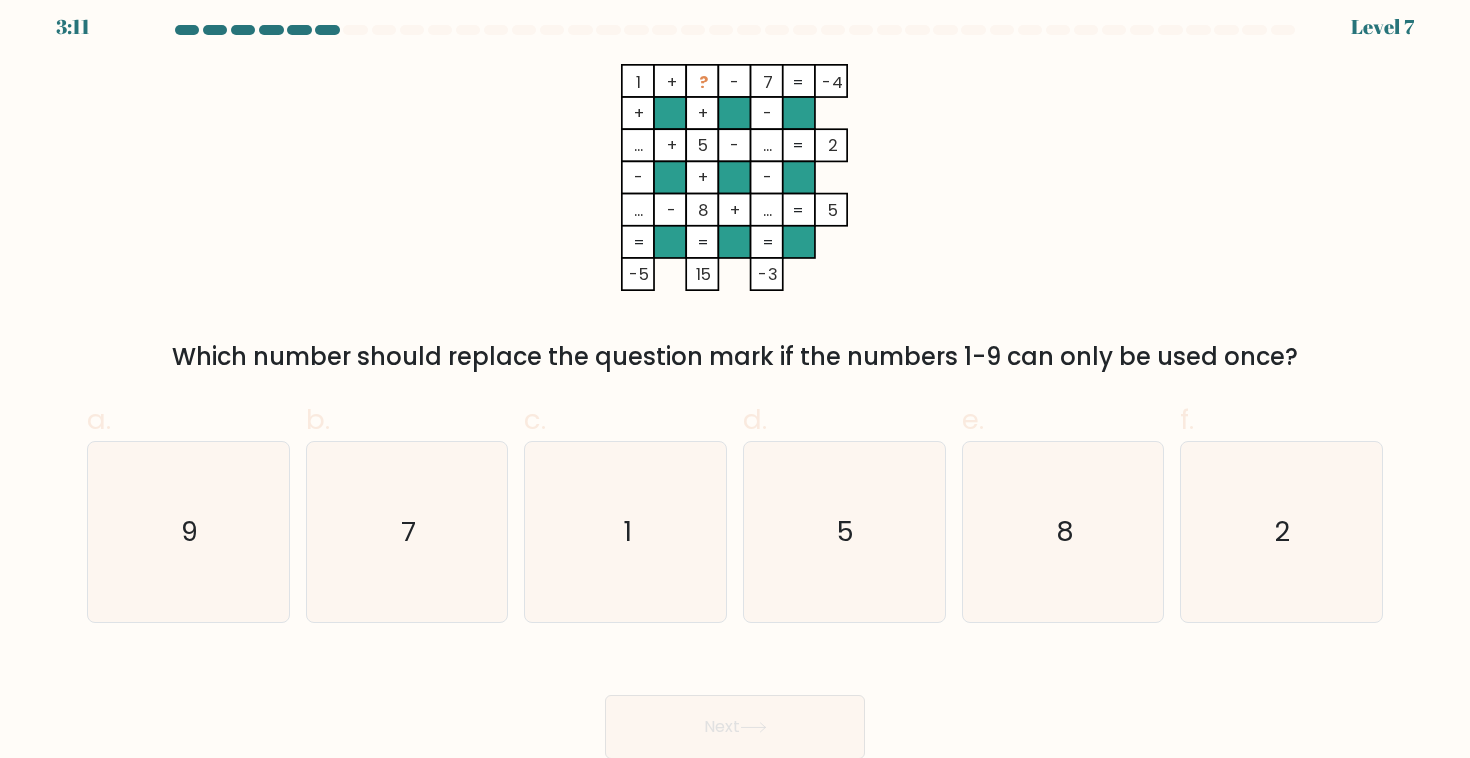 scroll, scrollTop: 0, scrollLeft: 0, axis: both 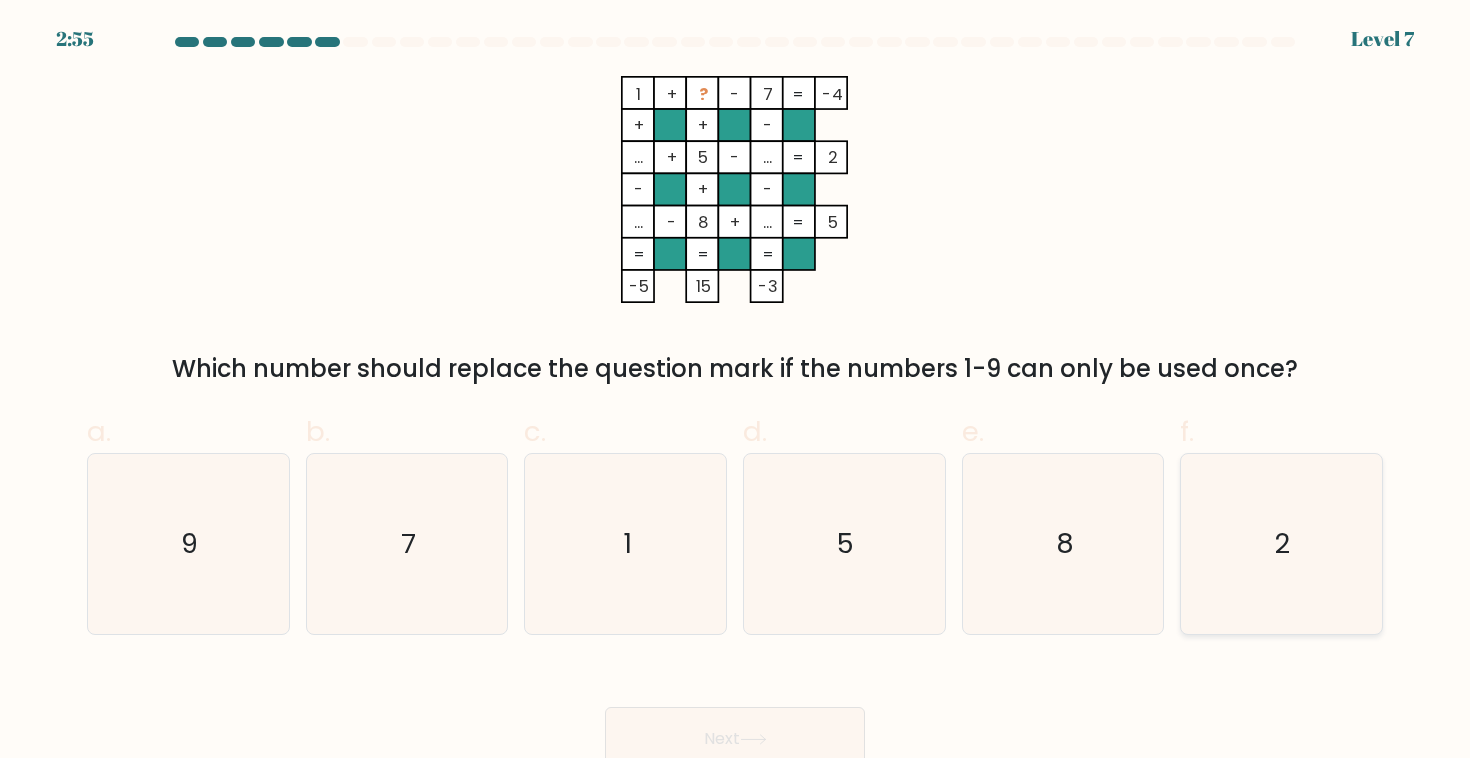 click on "2" 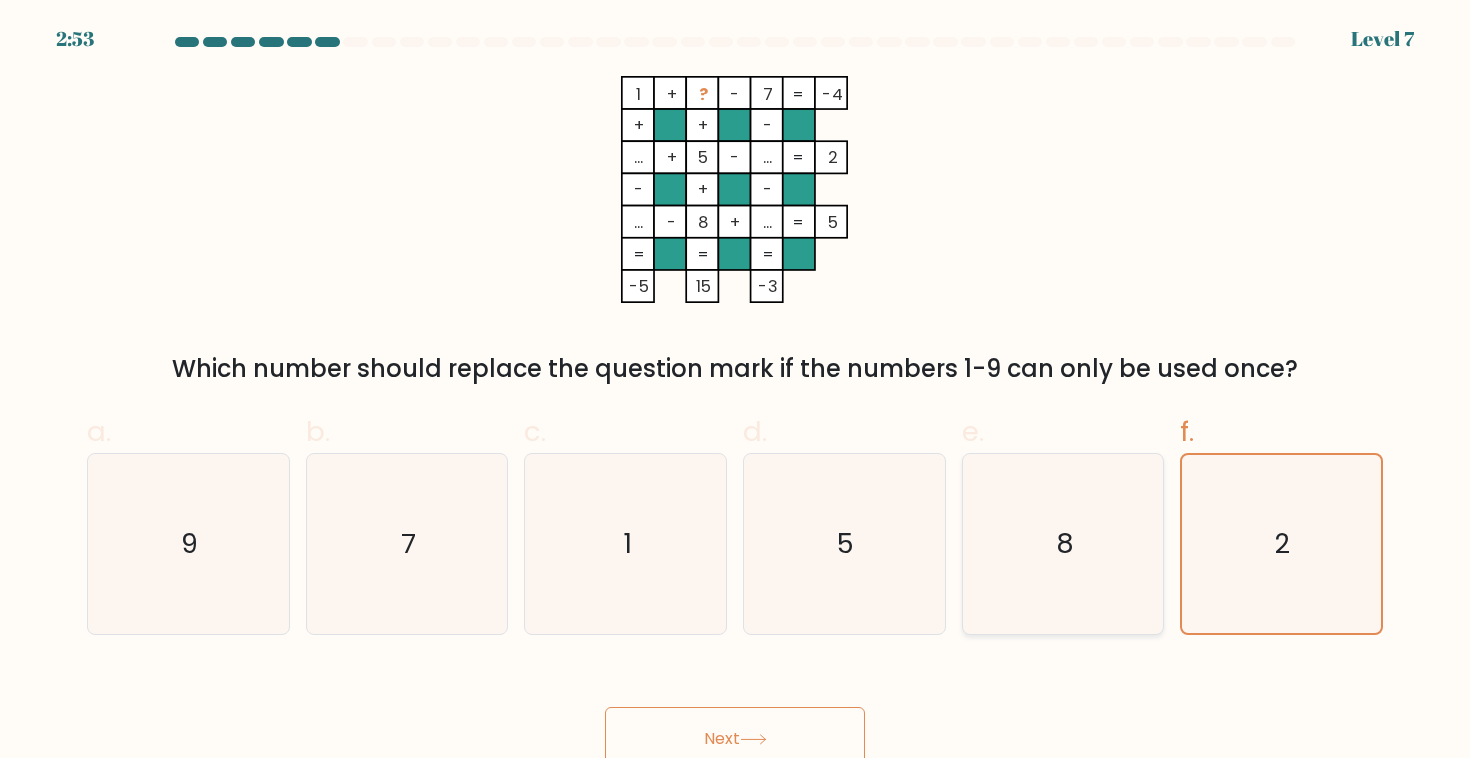 scroll, scrollTop: 13, scrollLeft: 0, axis: vertical 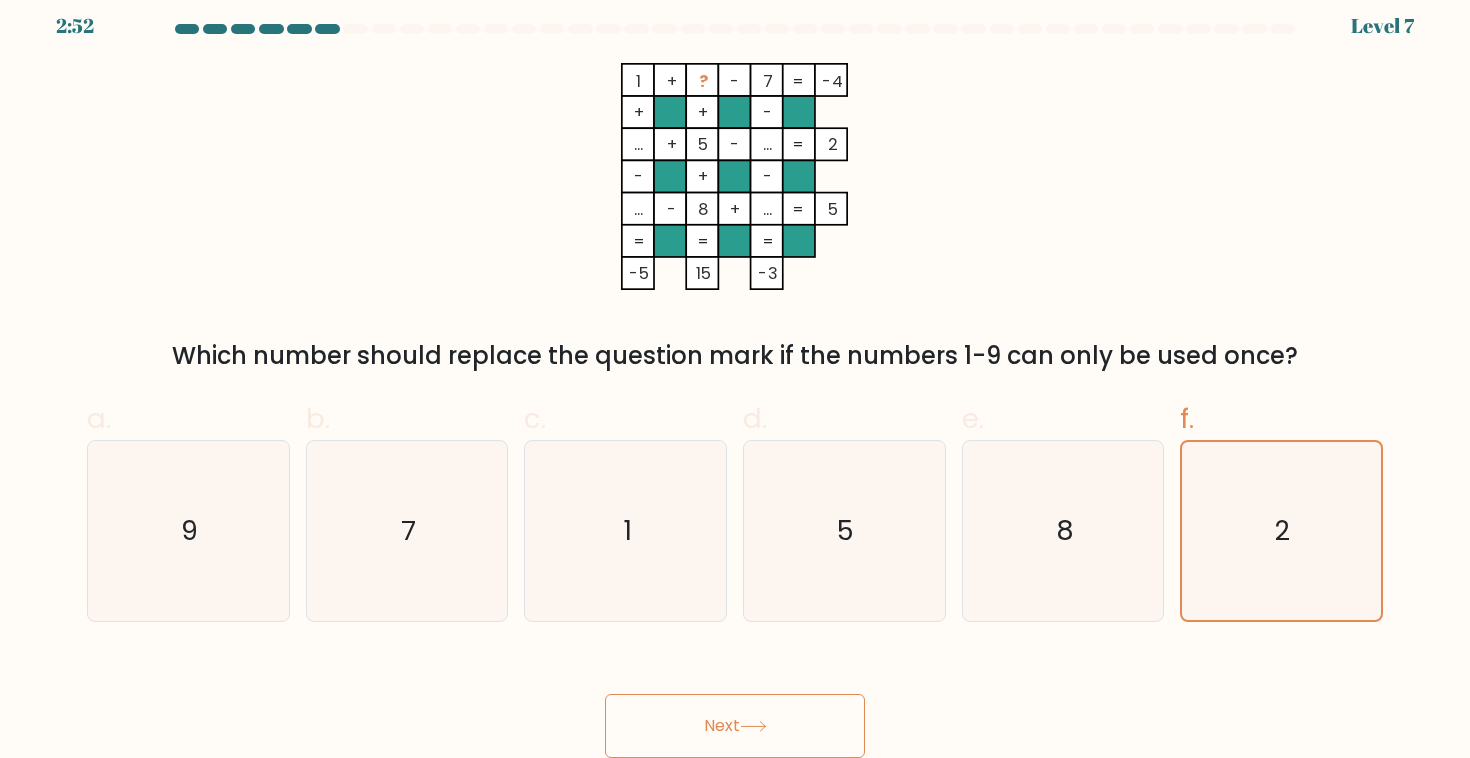 click on "Next" at bounding box center [735, 726] 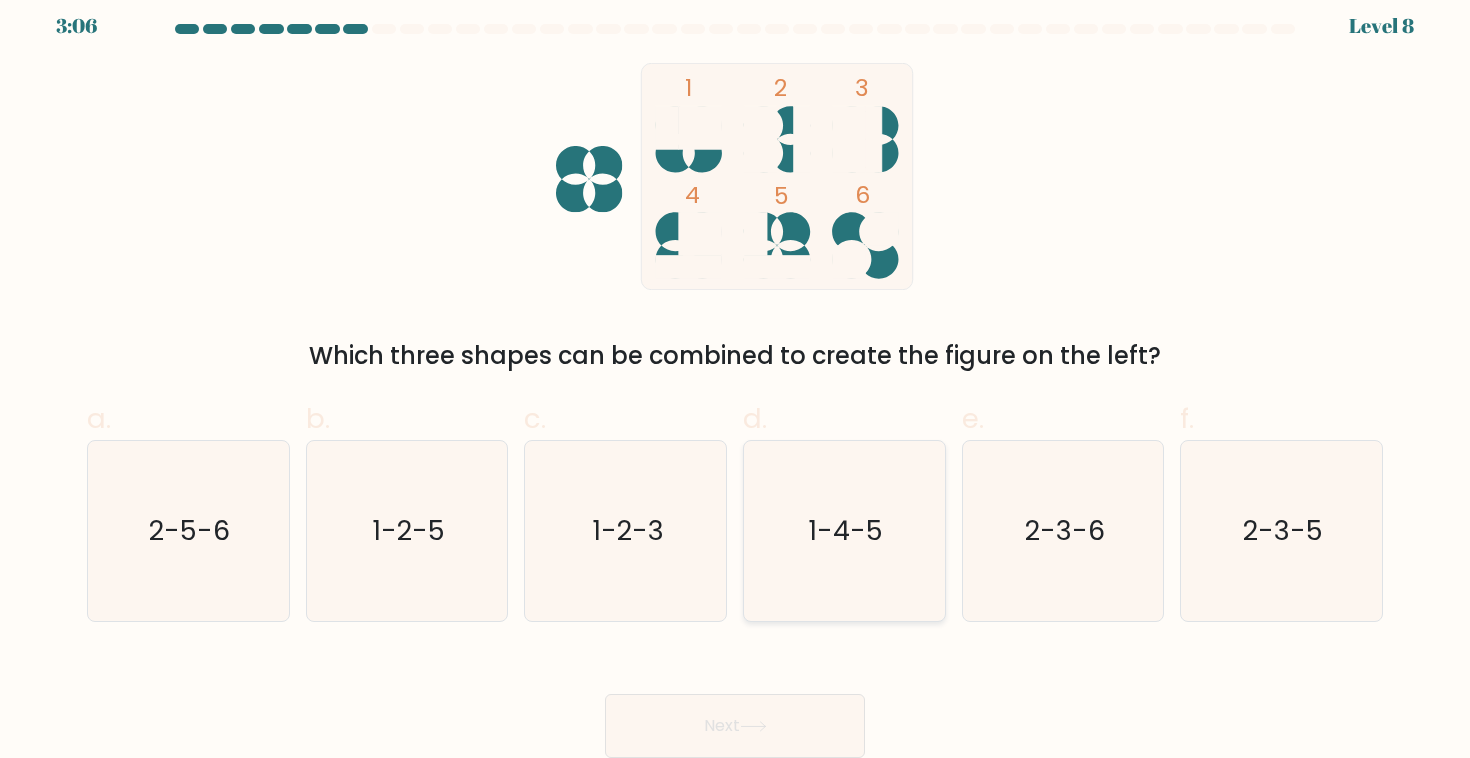 click on "1-4-5" 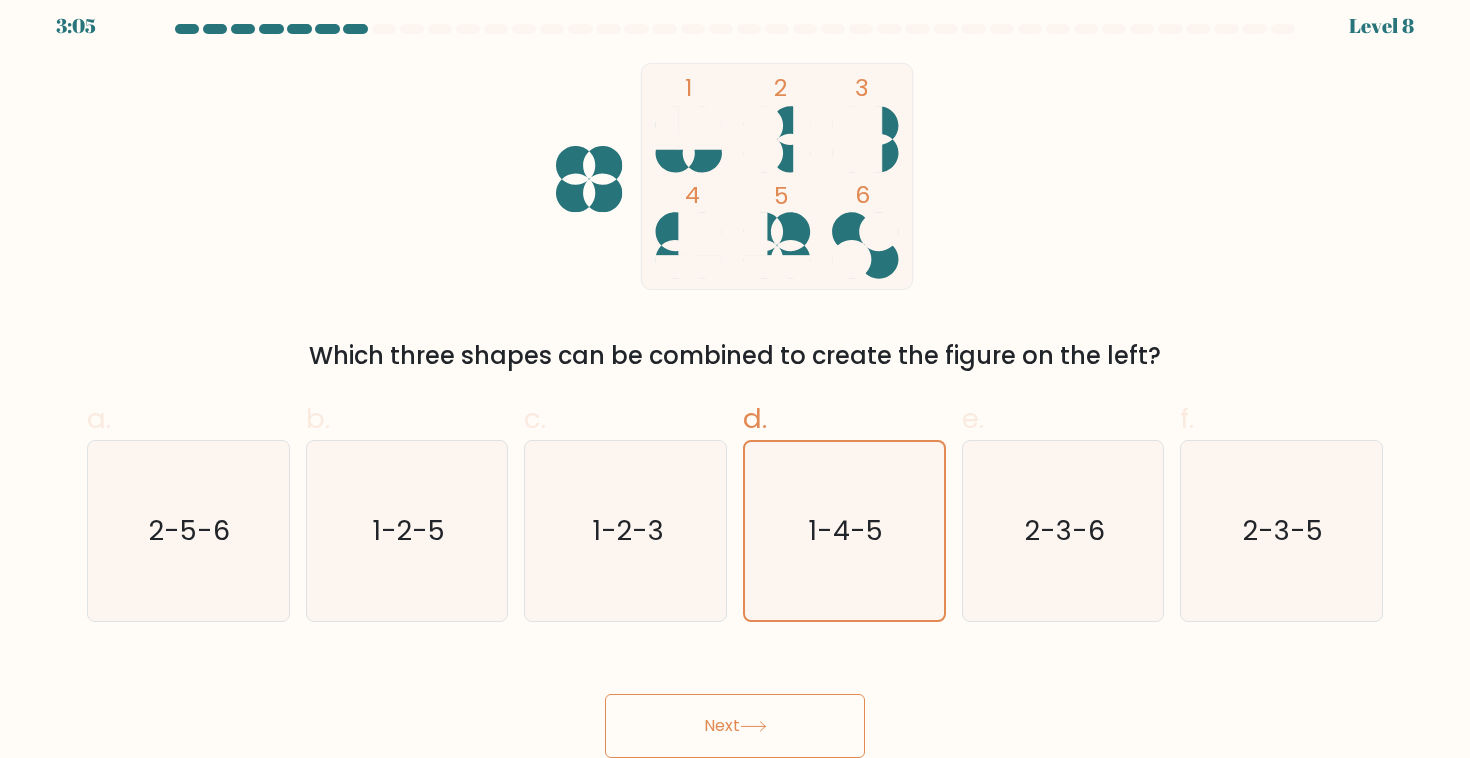 click on "Next" at bounding box center [735, 726] 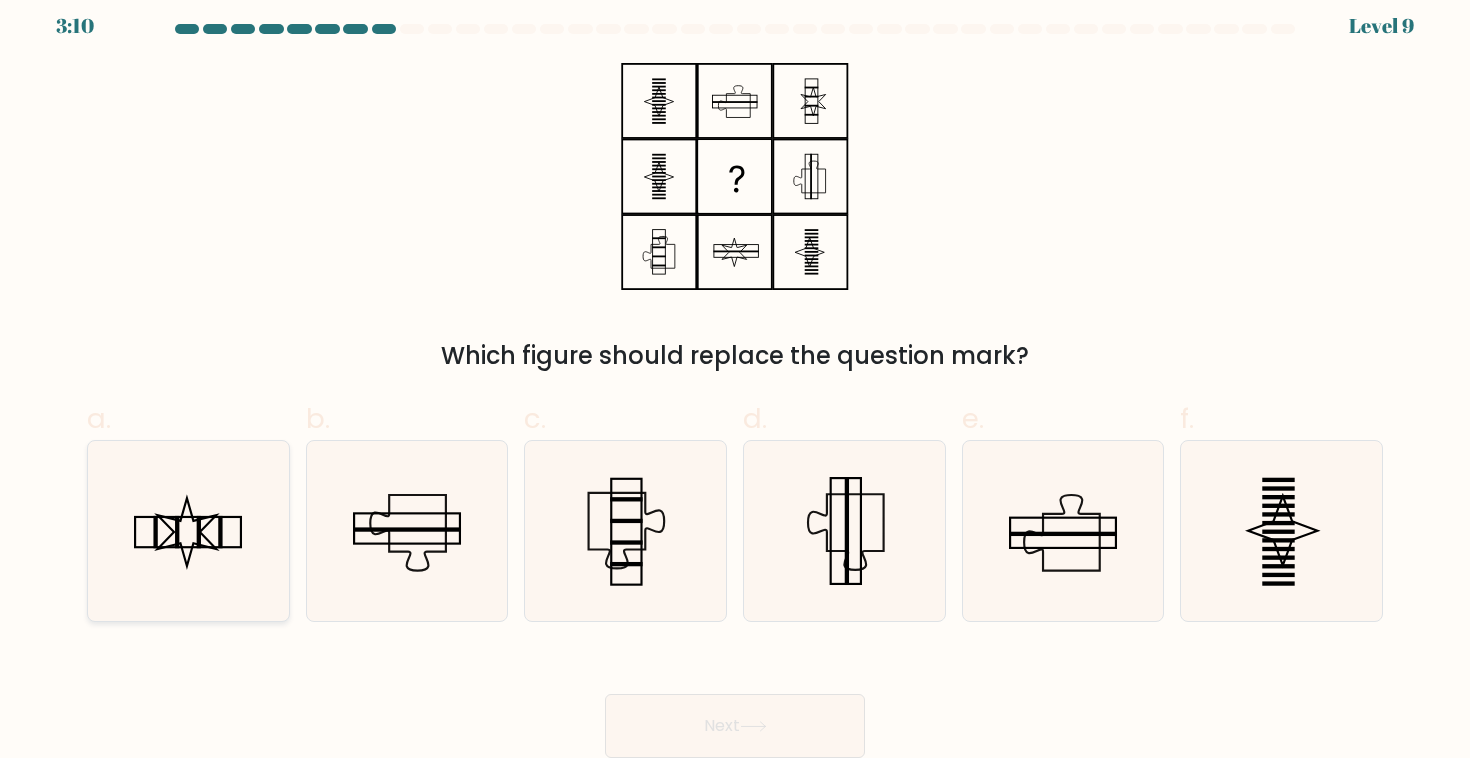 click 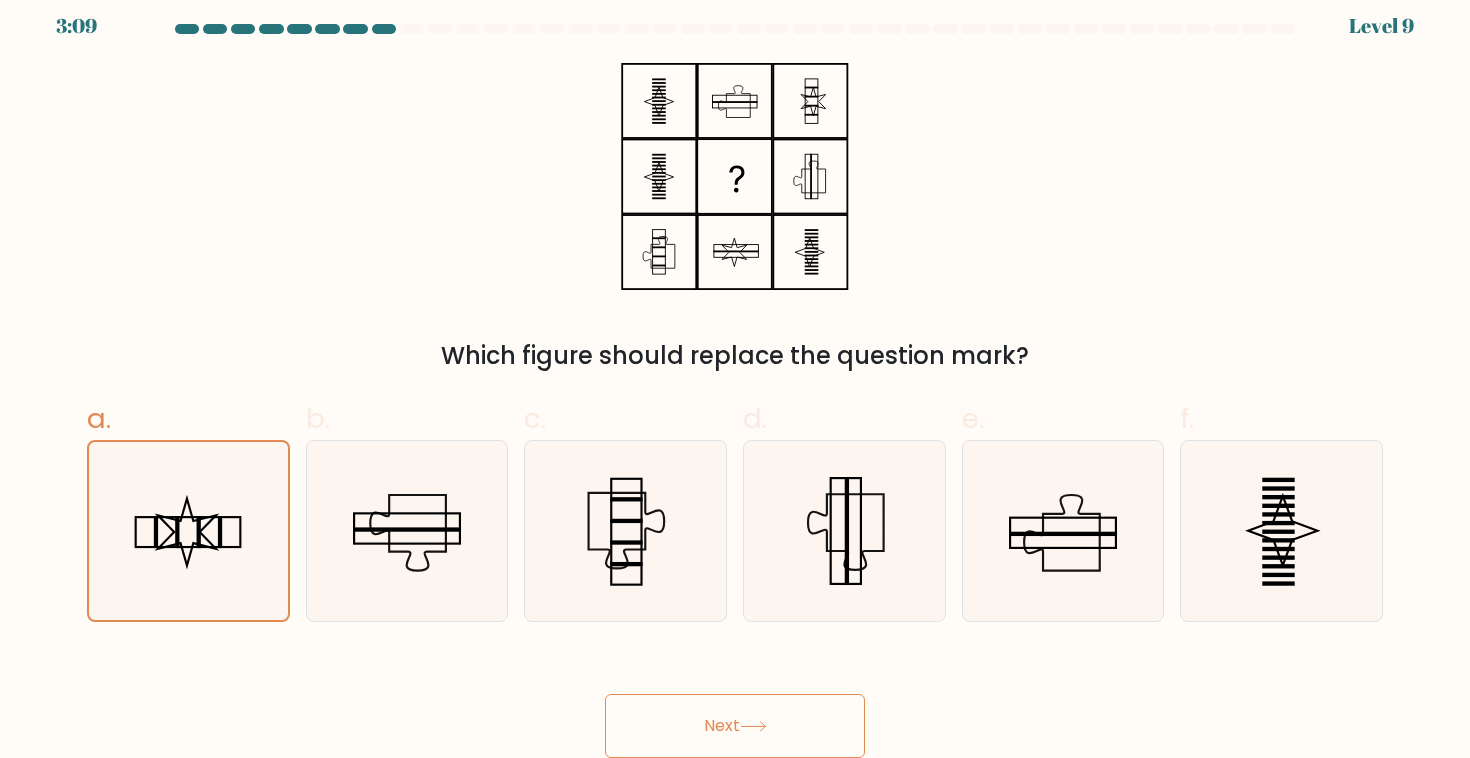 click on "Next" at bounding box center [735, 726] 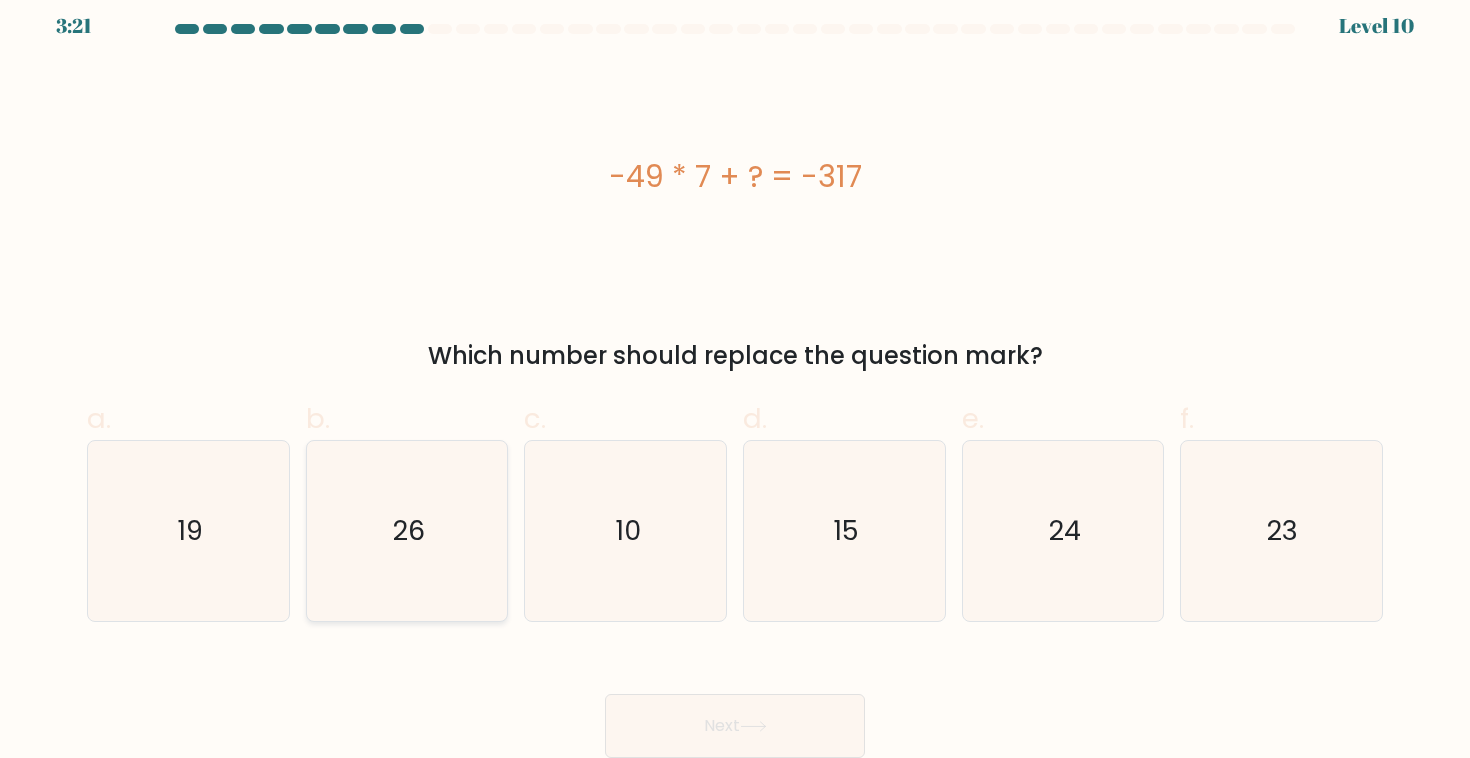 click on "26" 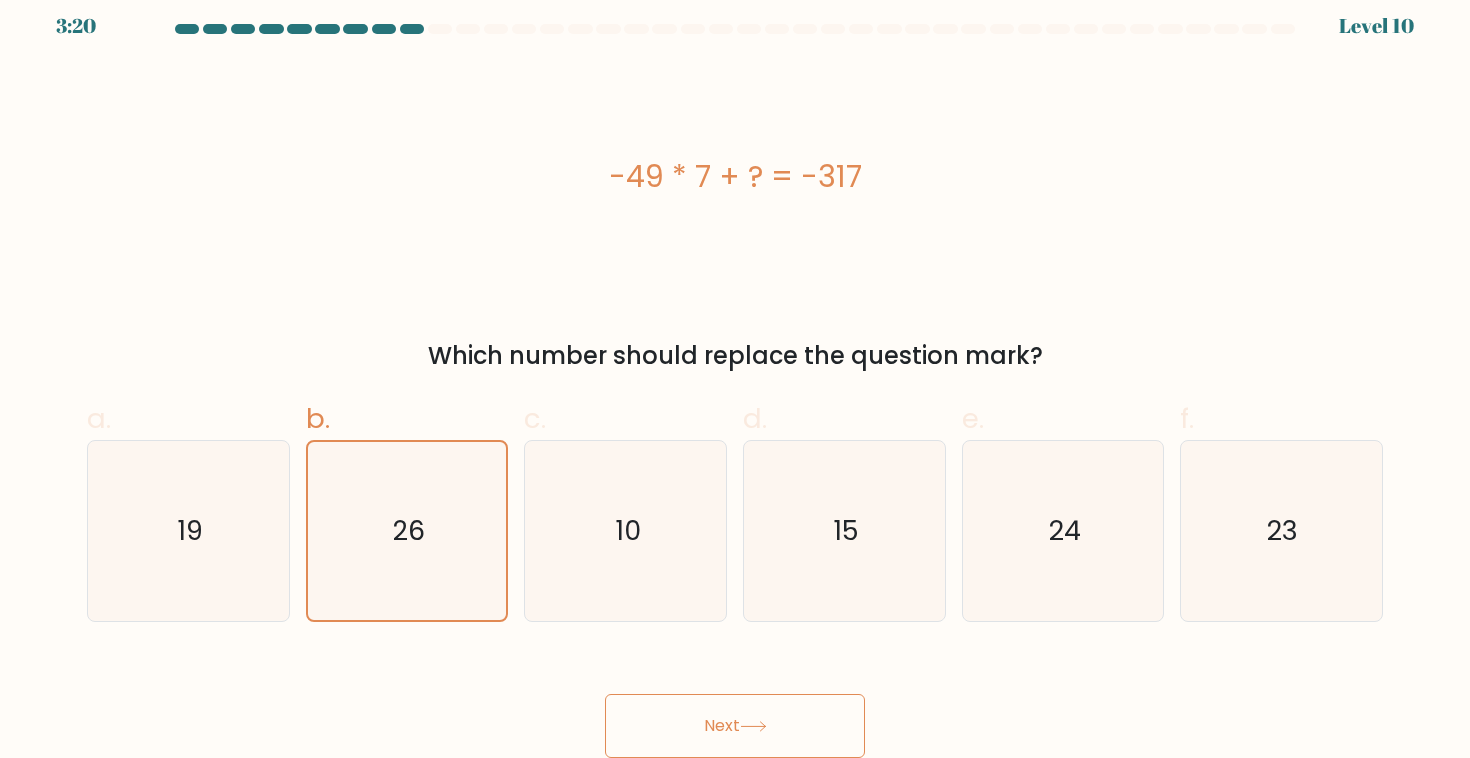 click on "Next" at bounding box center [735, 726] 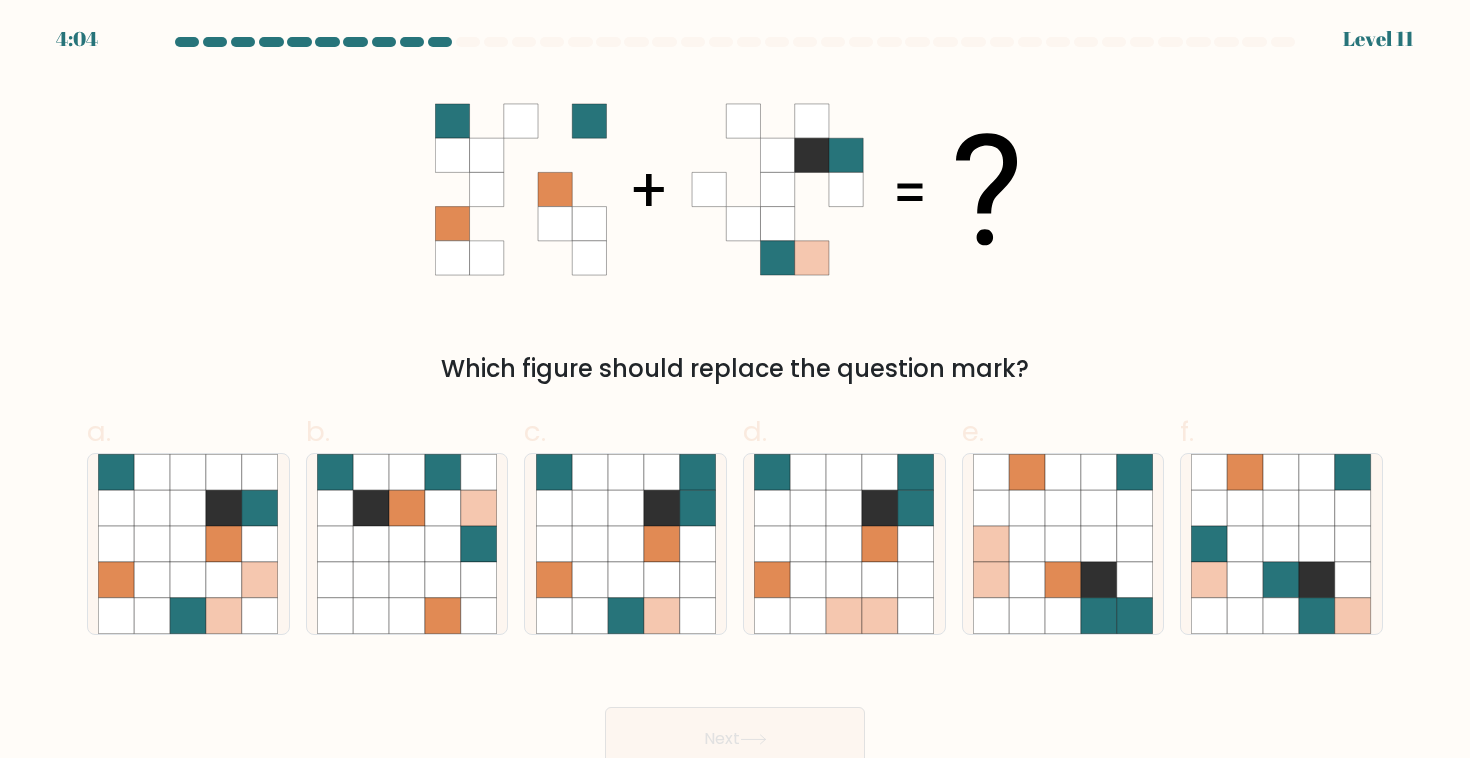 scroll, scrollTop: 13, scrollLeft: 0, axis: vertical 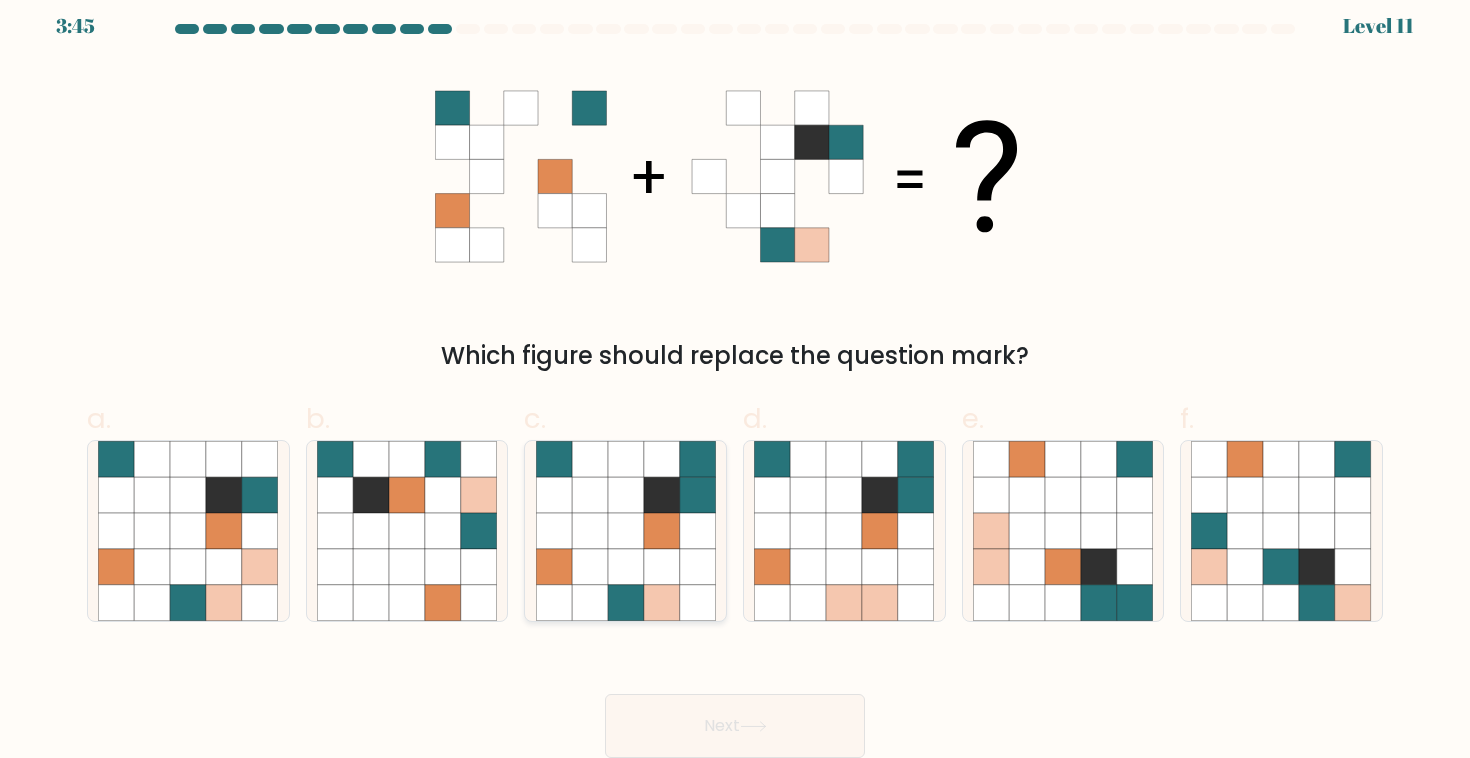 click 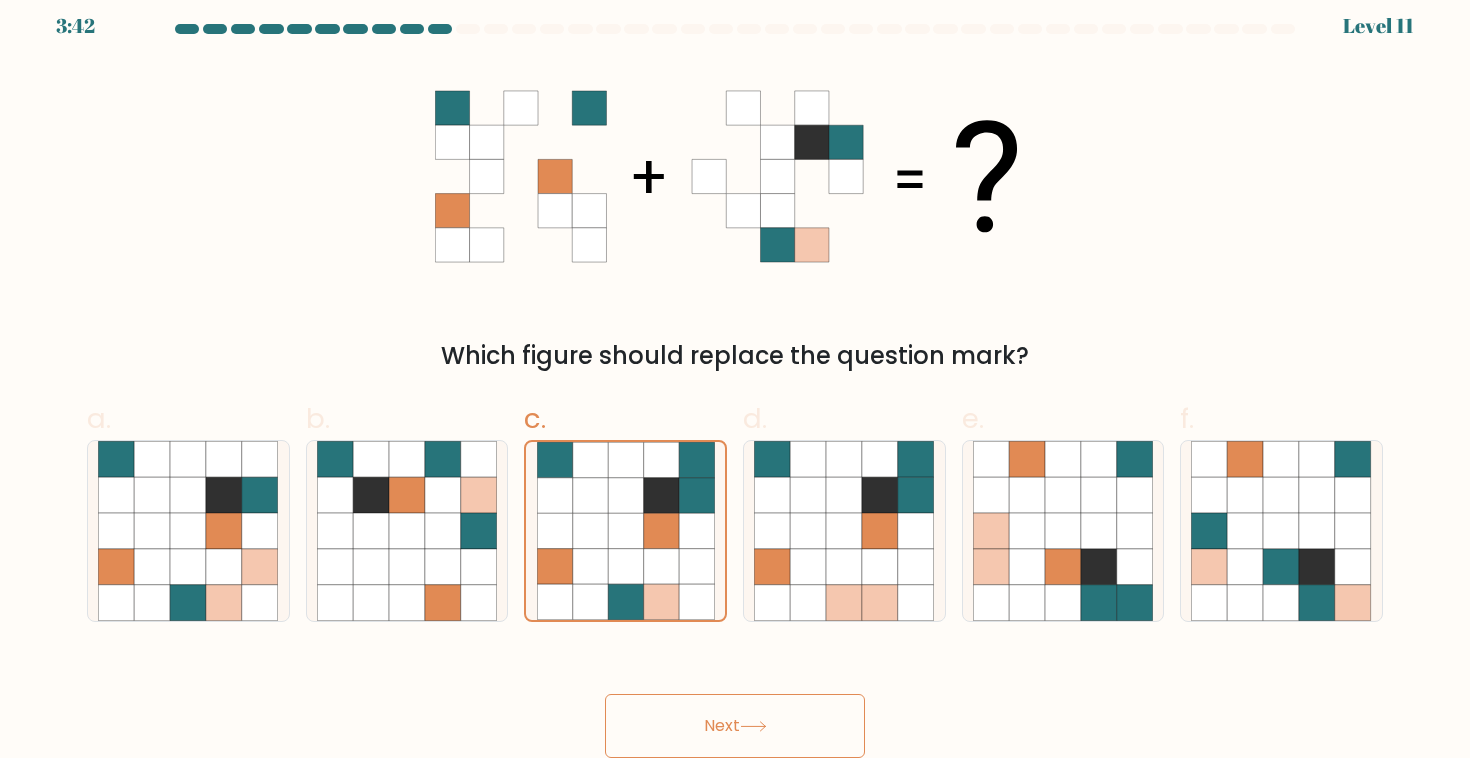click on "Next" at bounding box center (735, 726) 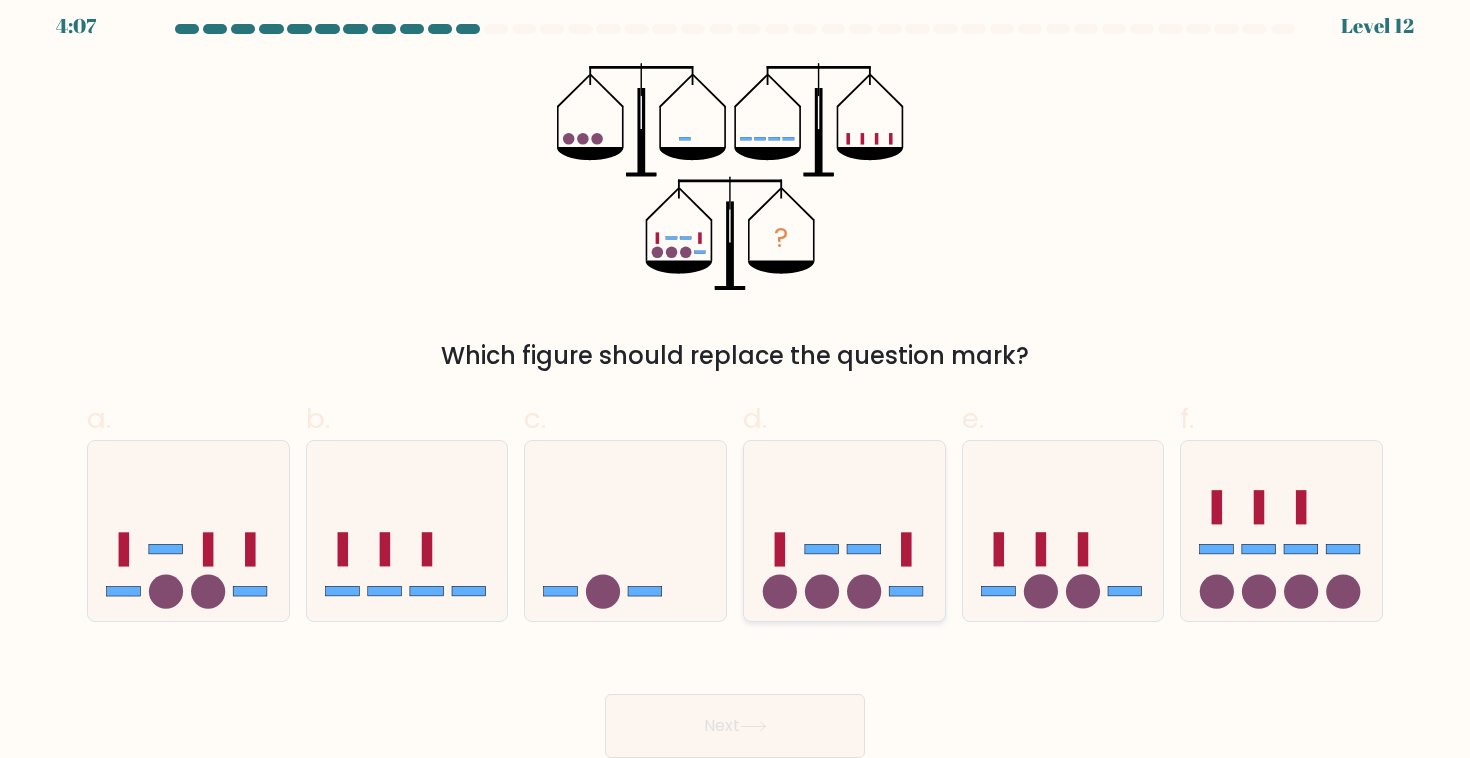 click 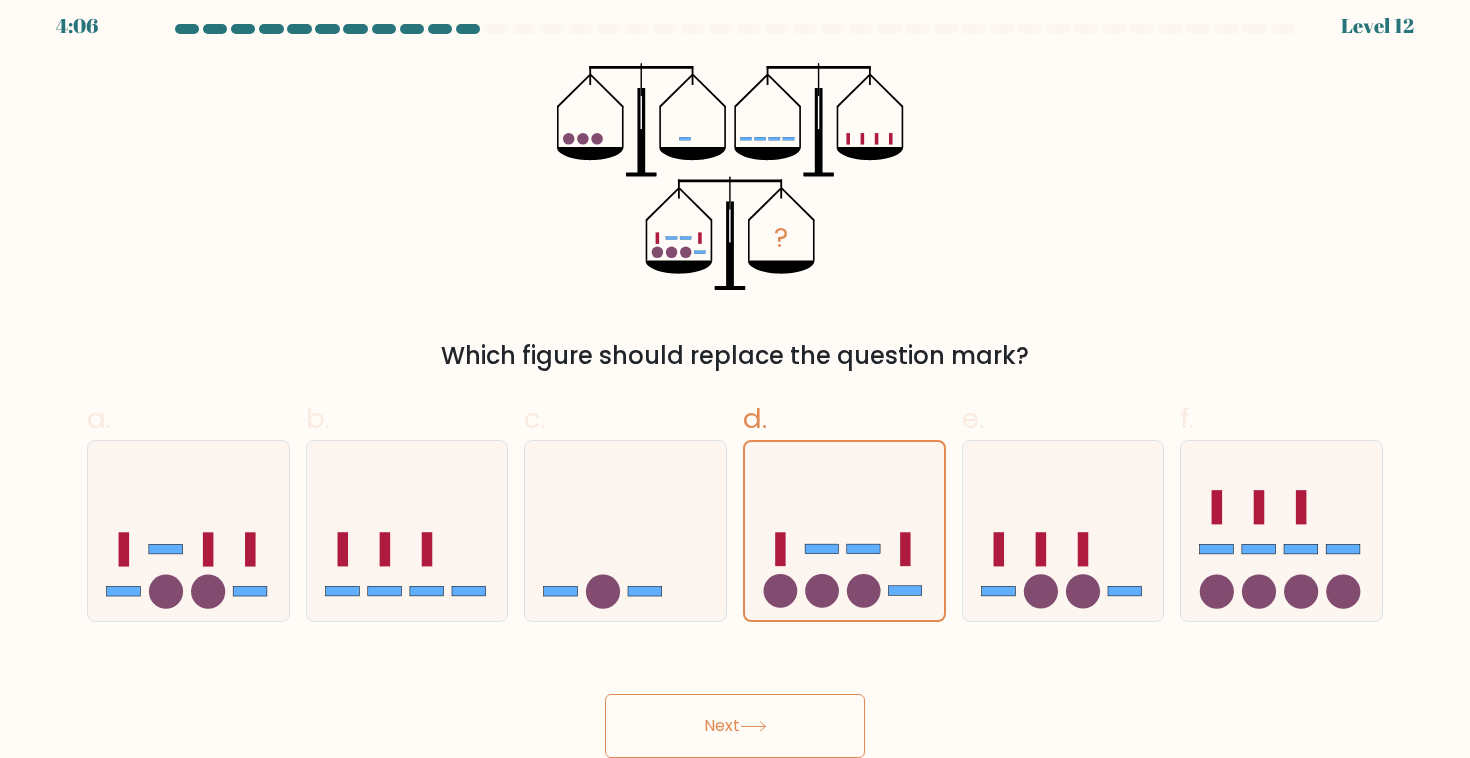 click on "Next" at bounding box center (735, 726) 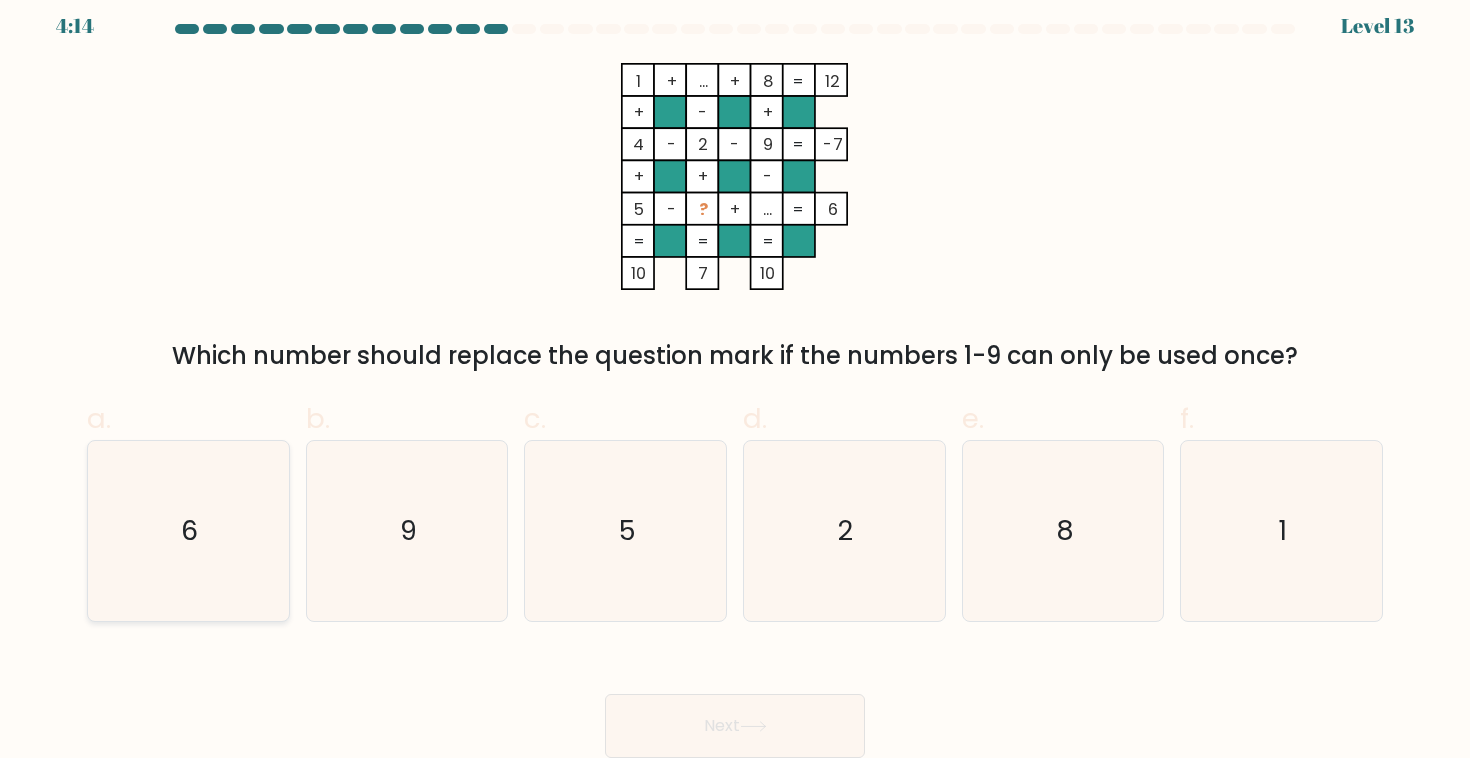 drag, startPoint x: 246, startPoint y: 562, endPoint x: 287, endPoint y: 584, distance: 46.52956 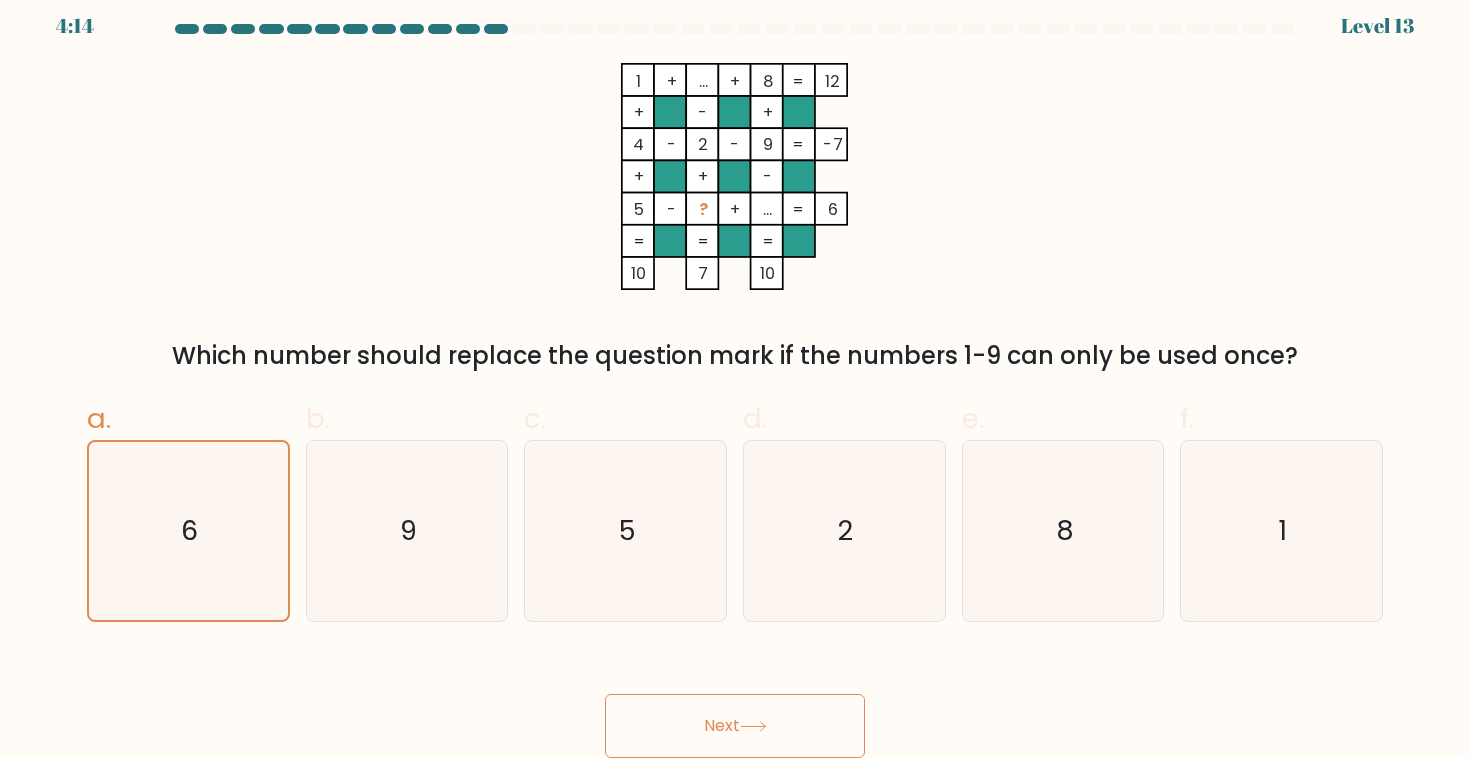 click on "Next" at bounding box center [735, 726] 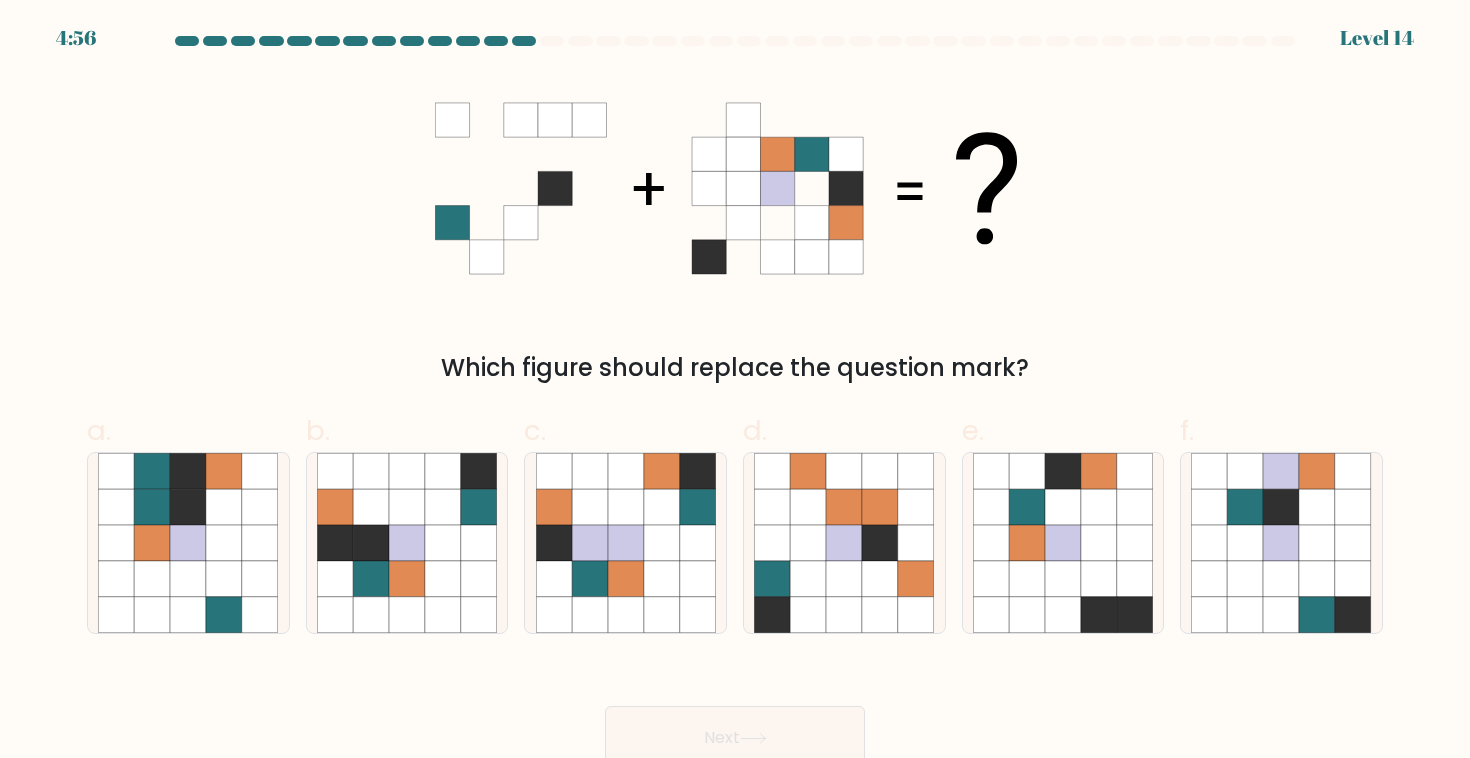 scroll, scrollTop: 13, scrollLeft: 0, axis: vertical 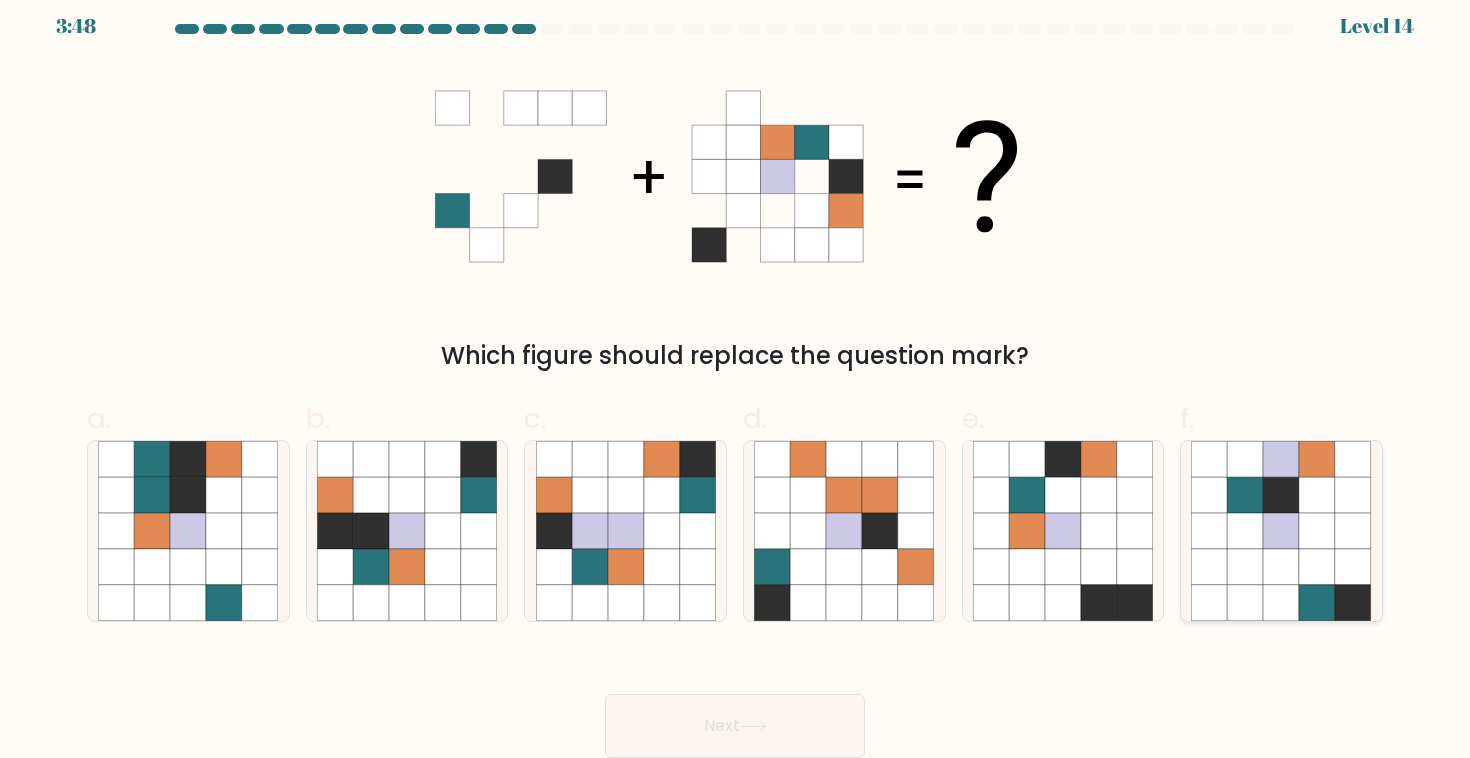 click 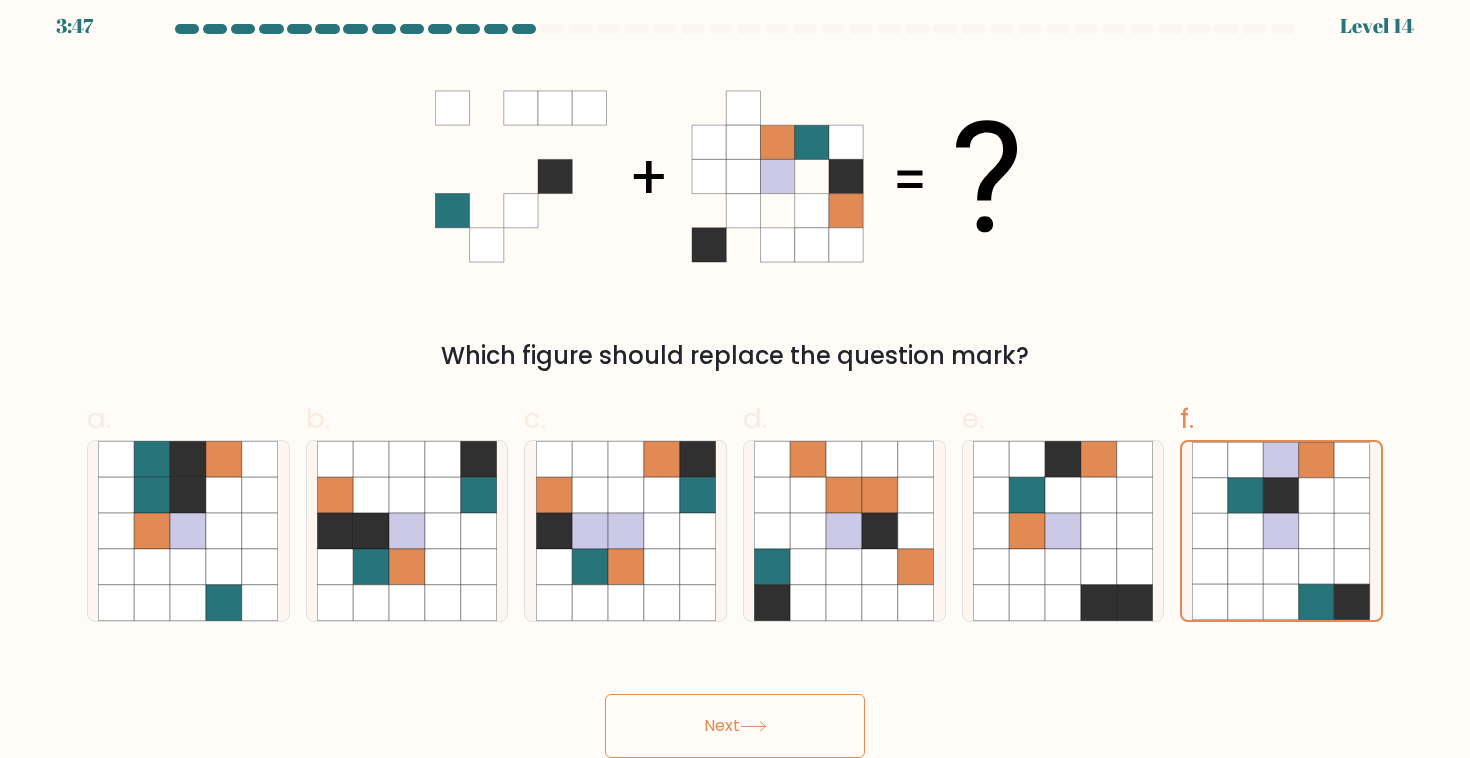 click on "Next" at bounding box center [735, 726] 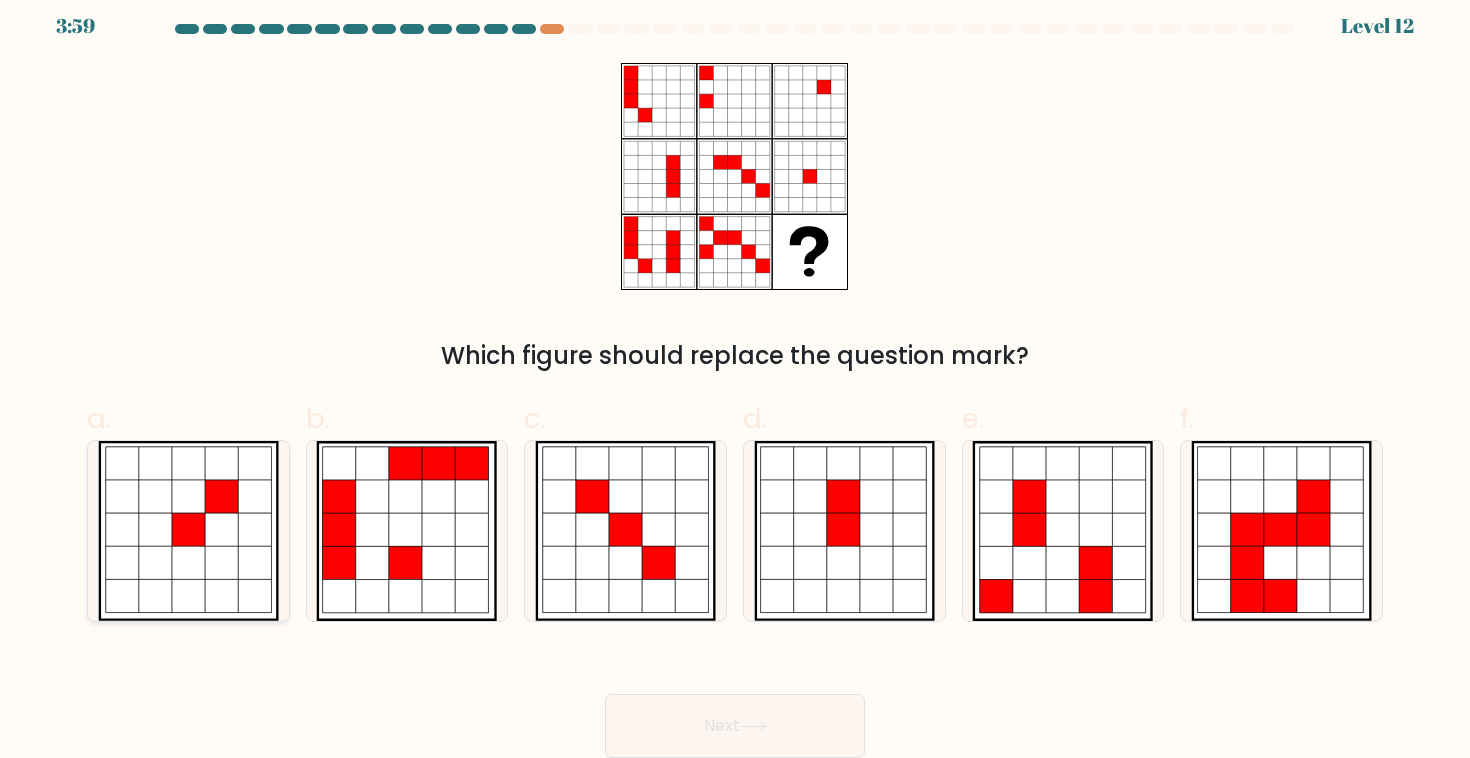 click 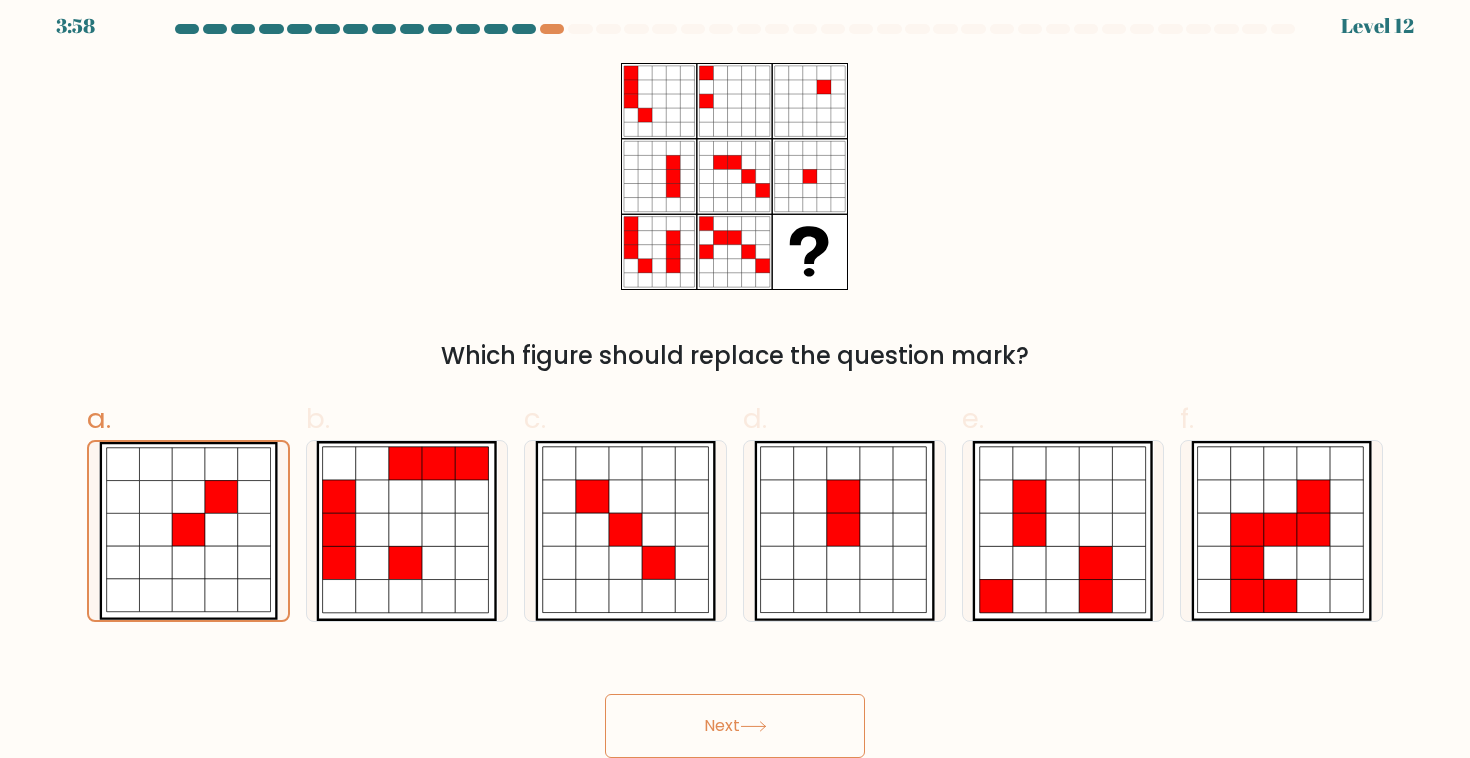 click on "Next" at bounding box center [735, 702] 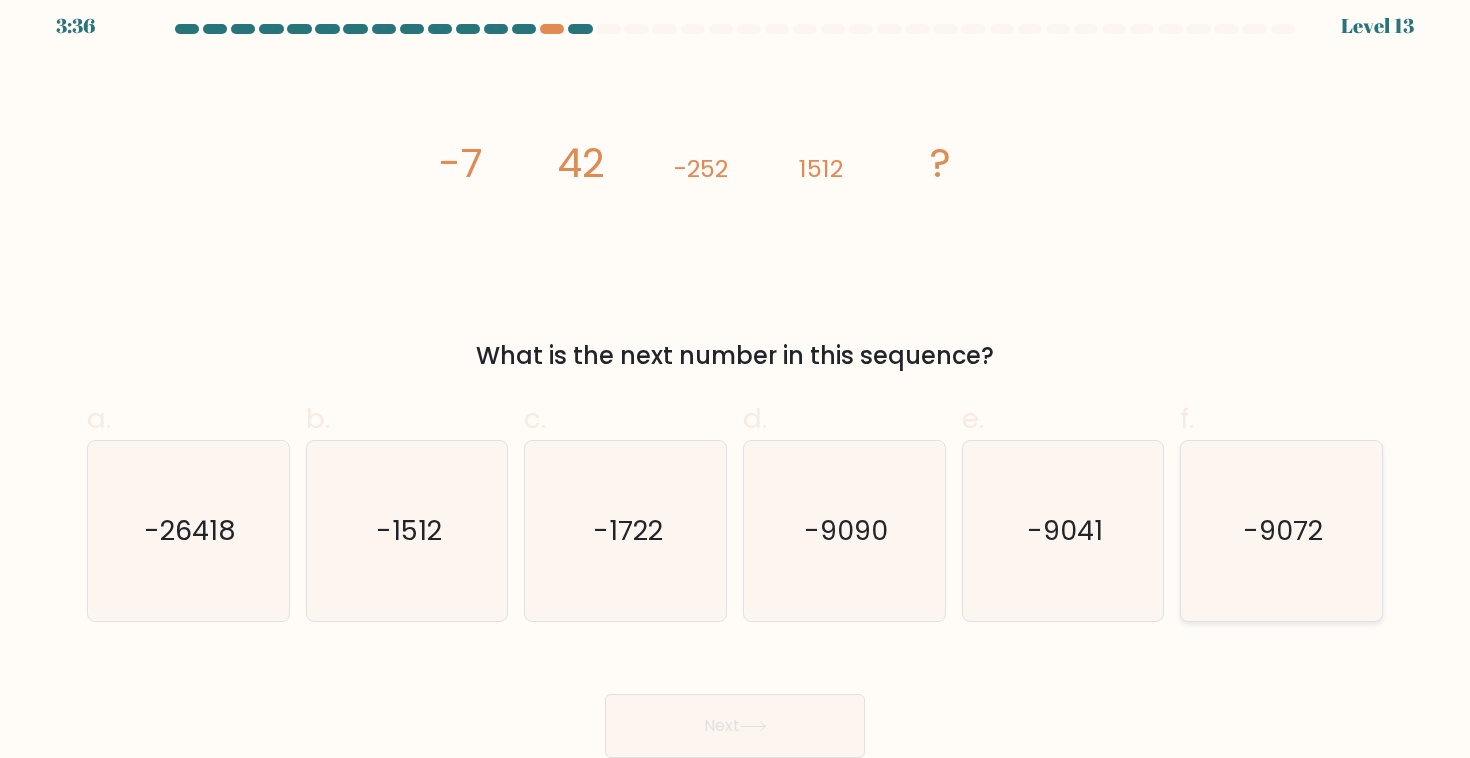 click on "-9072" 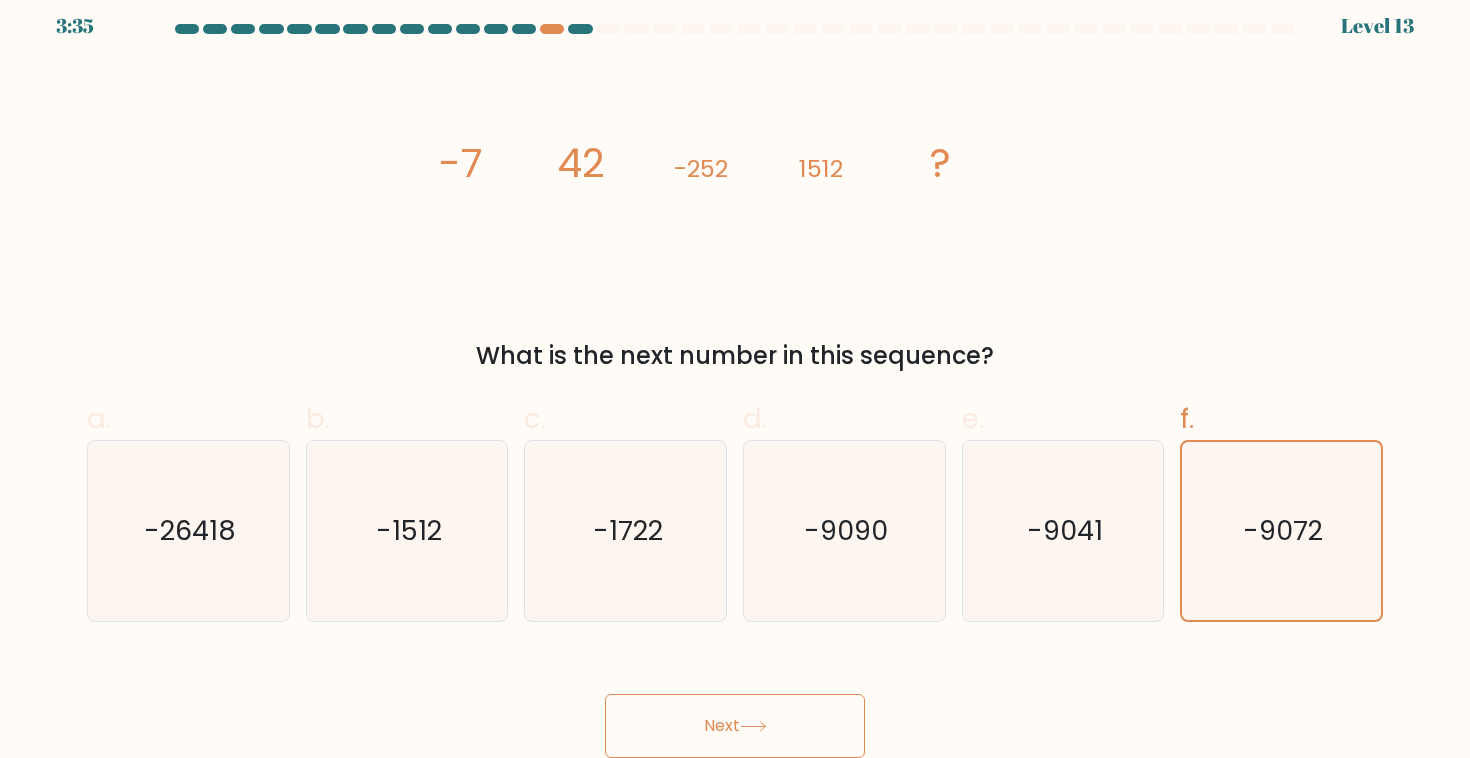 click on "Next" at bounding box center (735, 726) 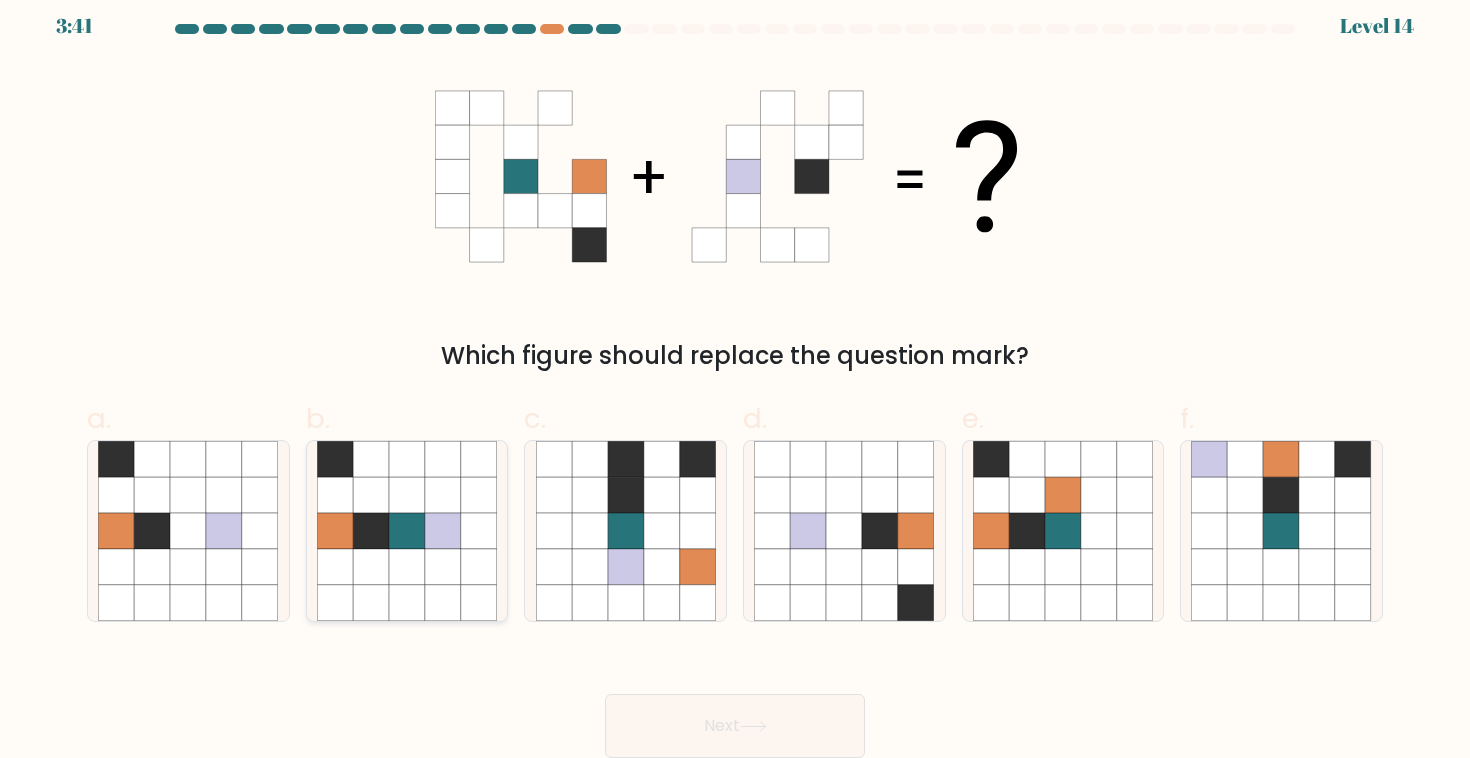 click 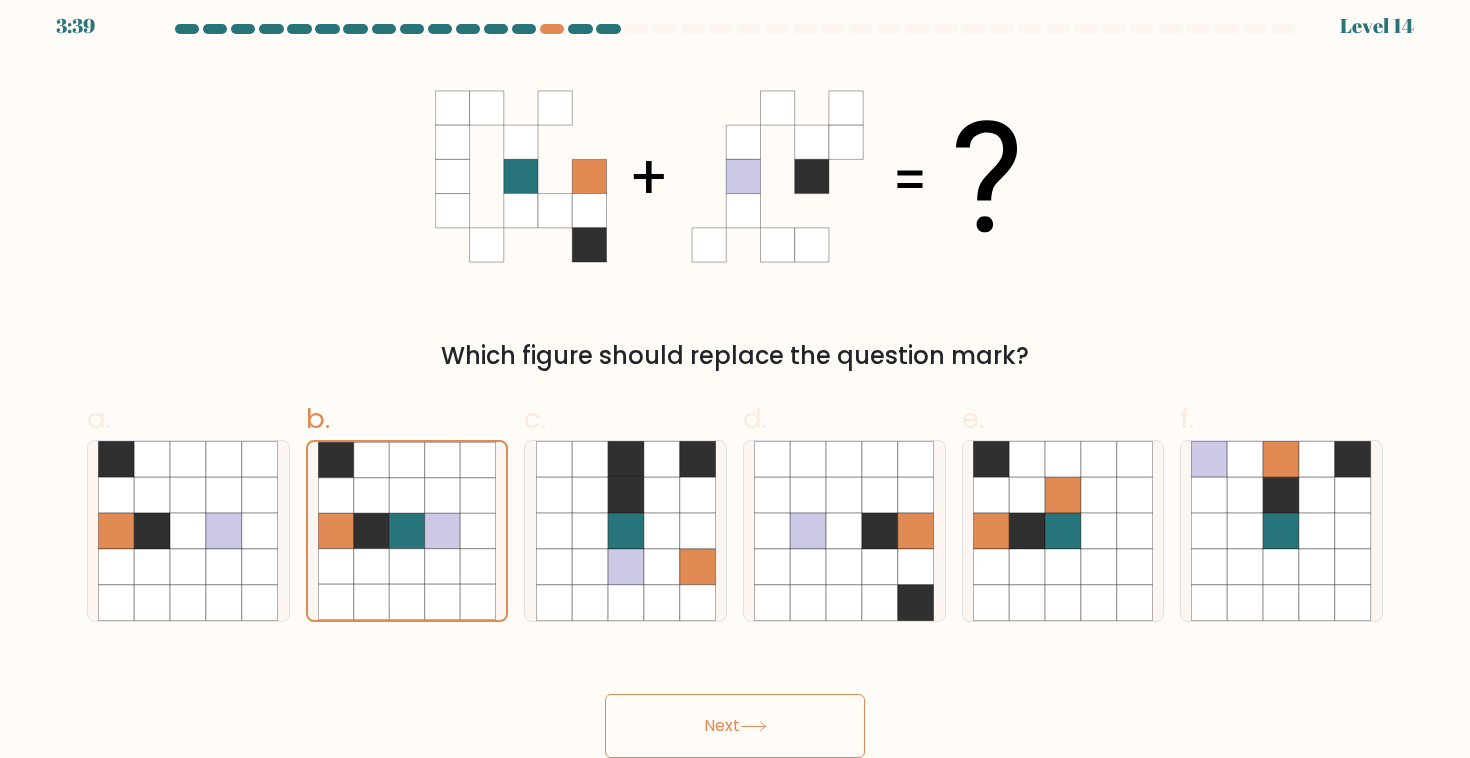 click on "Next" at bounding box center (735, 726) 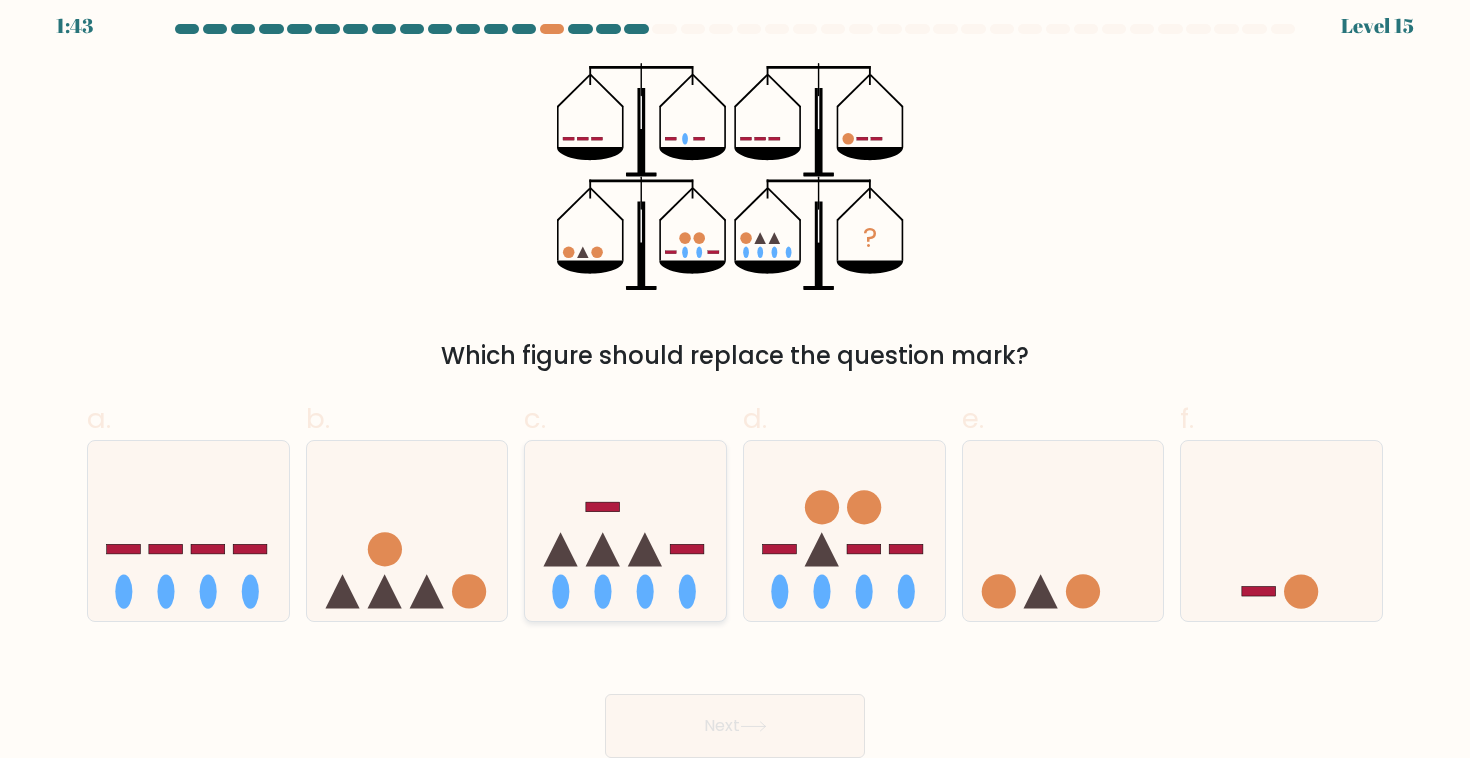 click 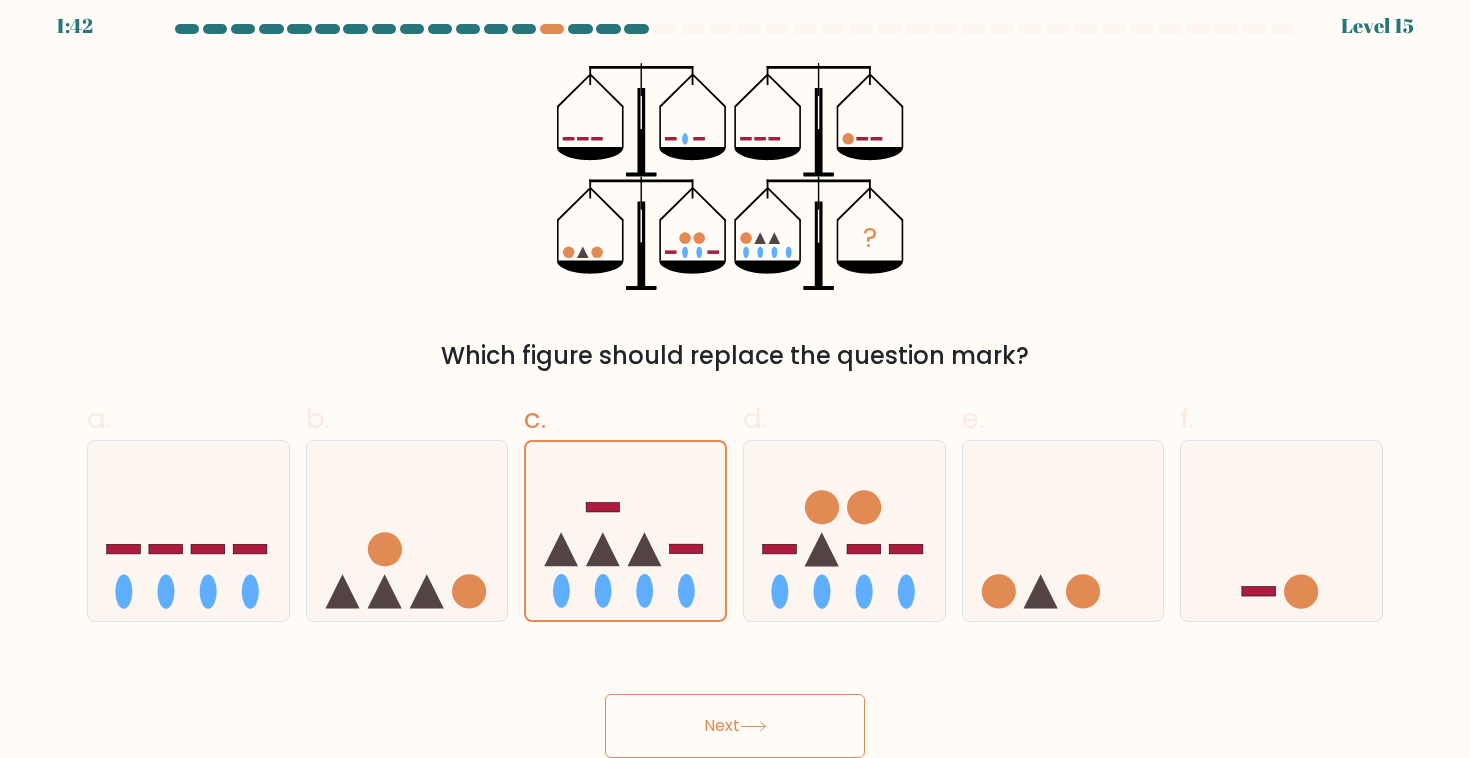 click on "Next" at bounding box center (735, 726) 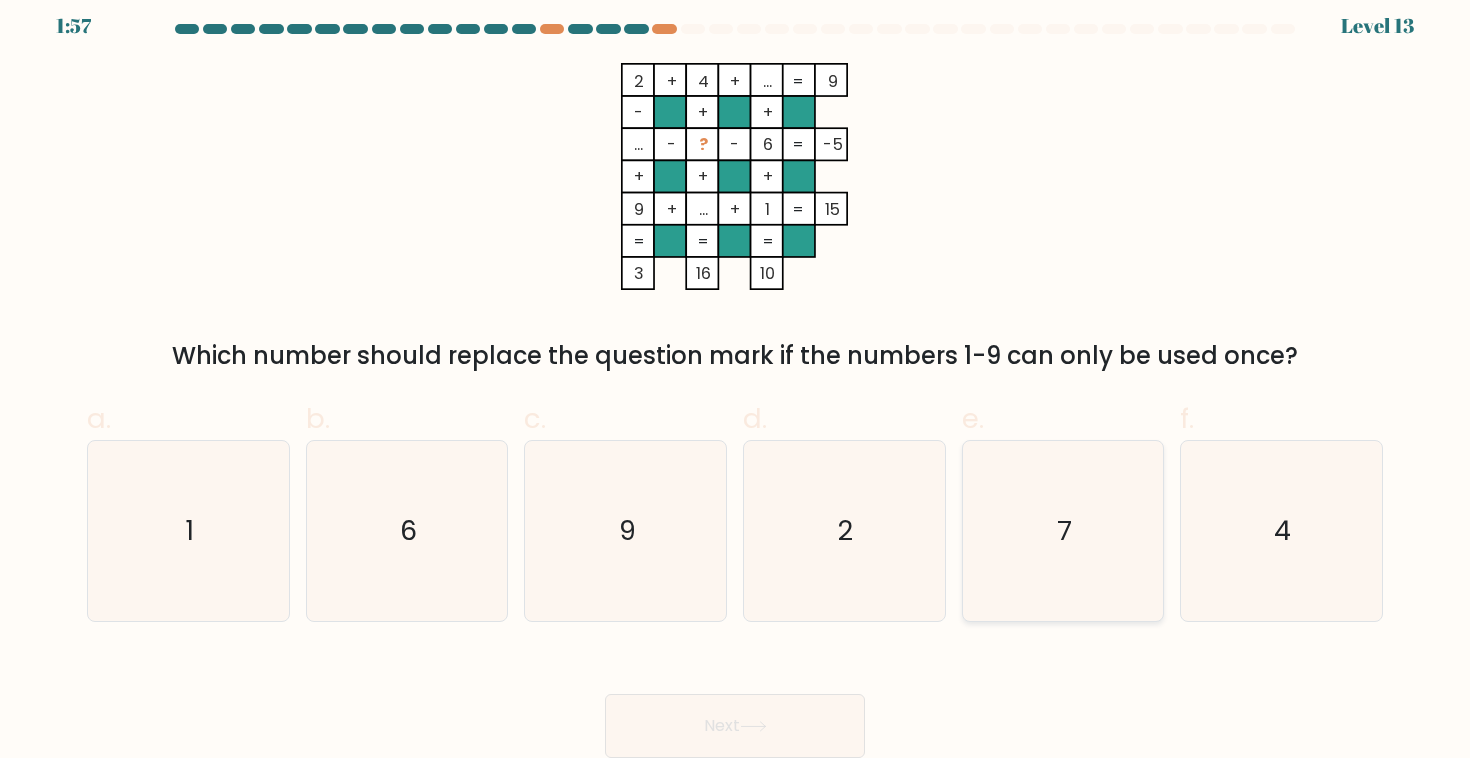 click on "7" 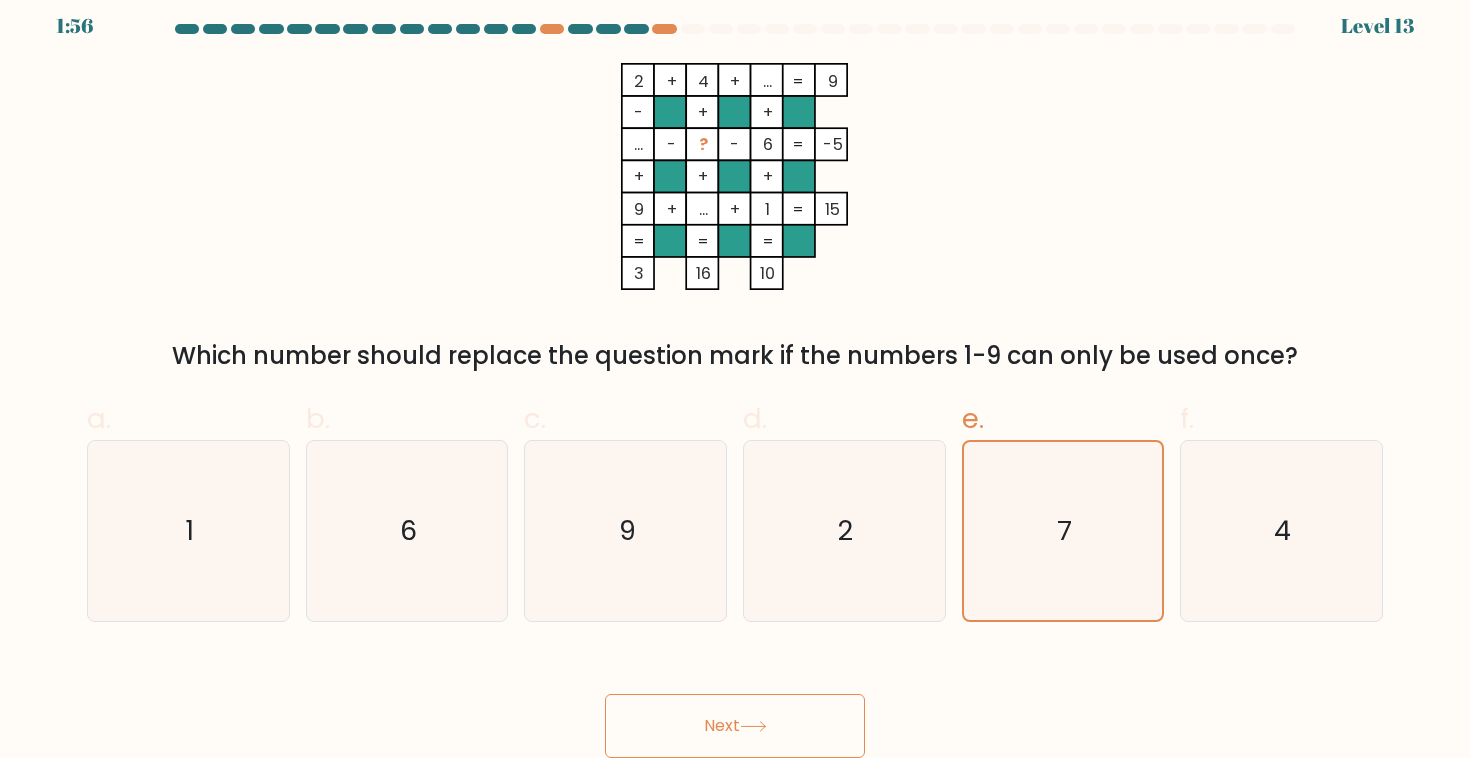 click on "Next" at bounding box center (735, 726) 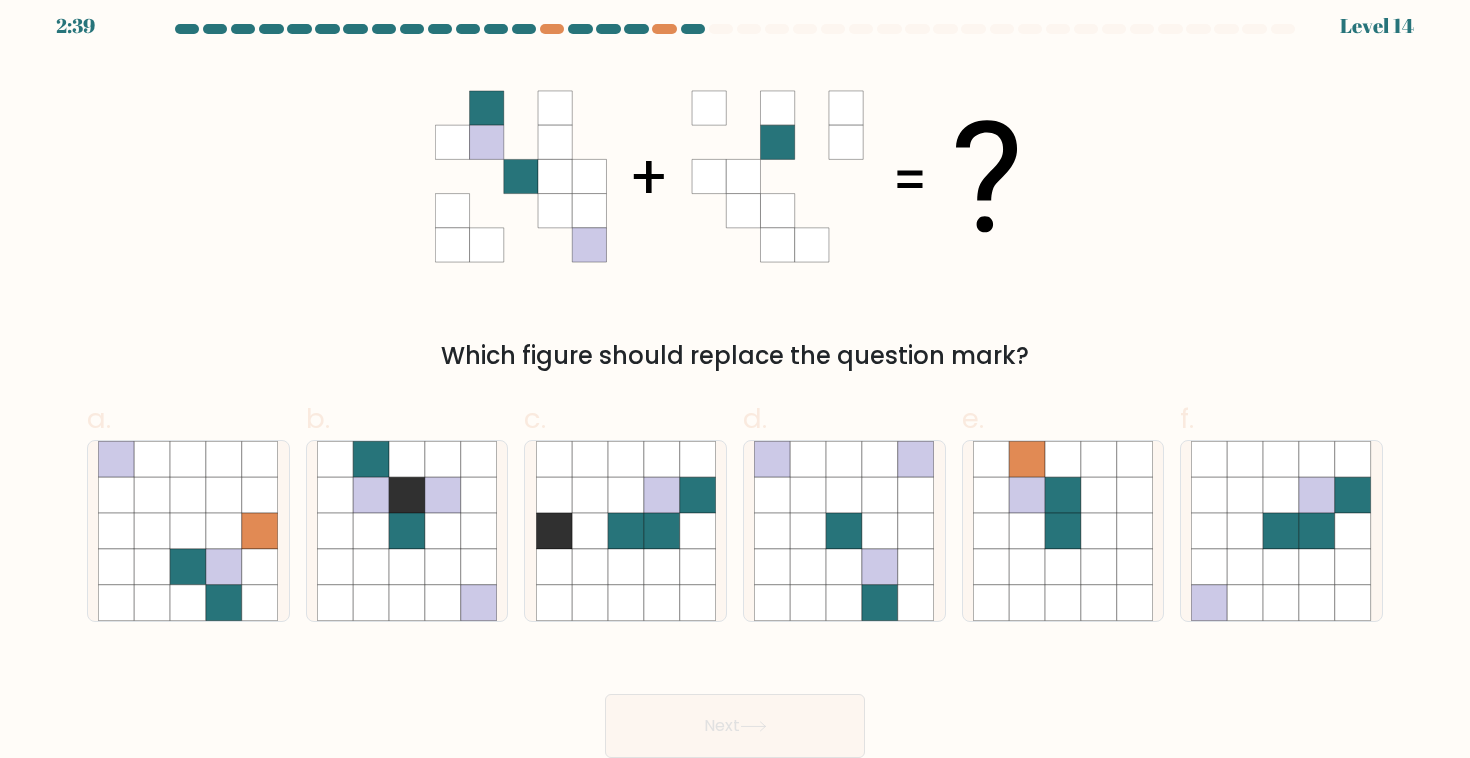 scroll, scrollTop: 0, scrollLeft: 0, axis: both 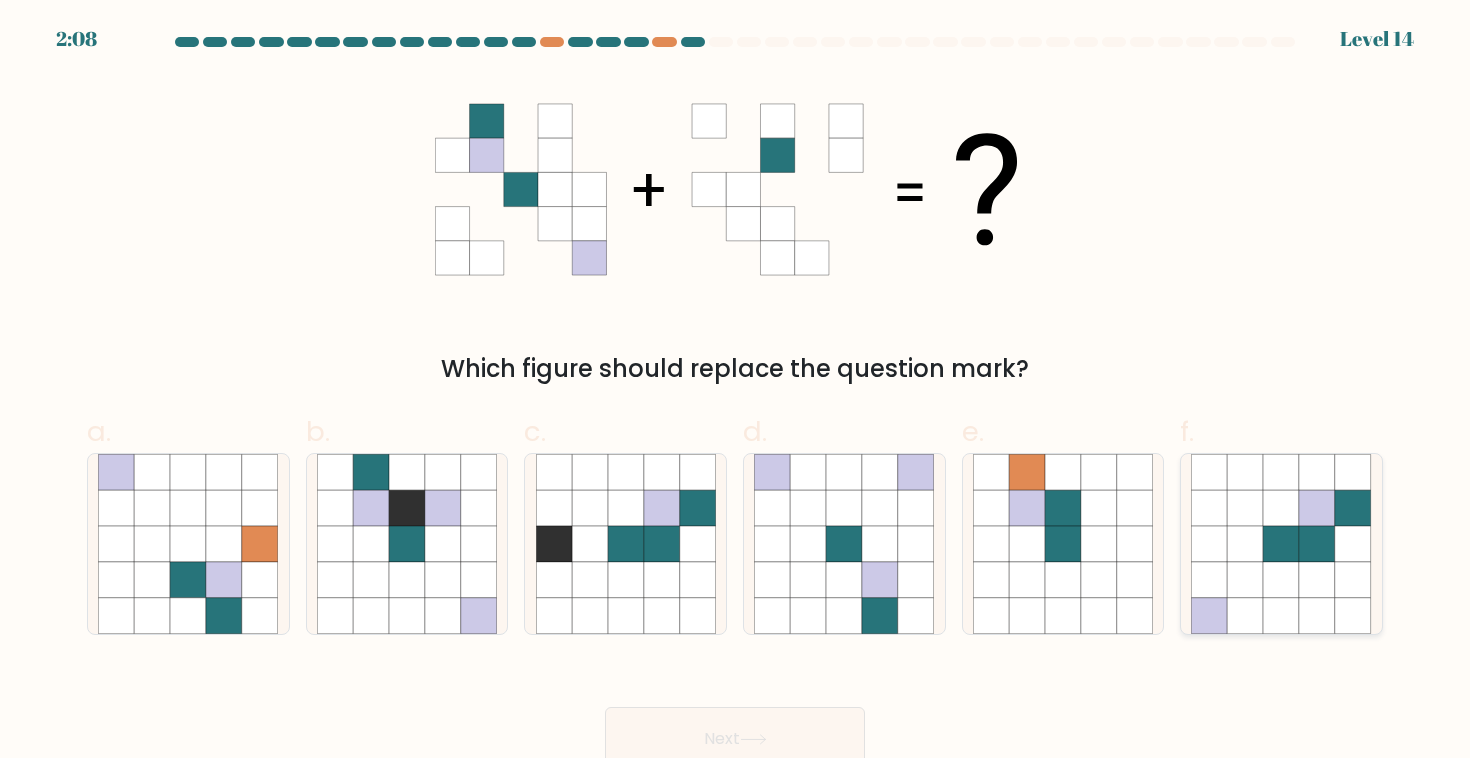 click 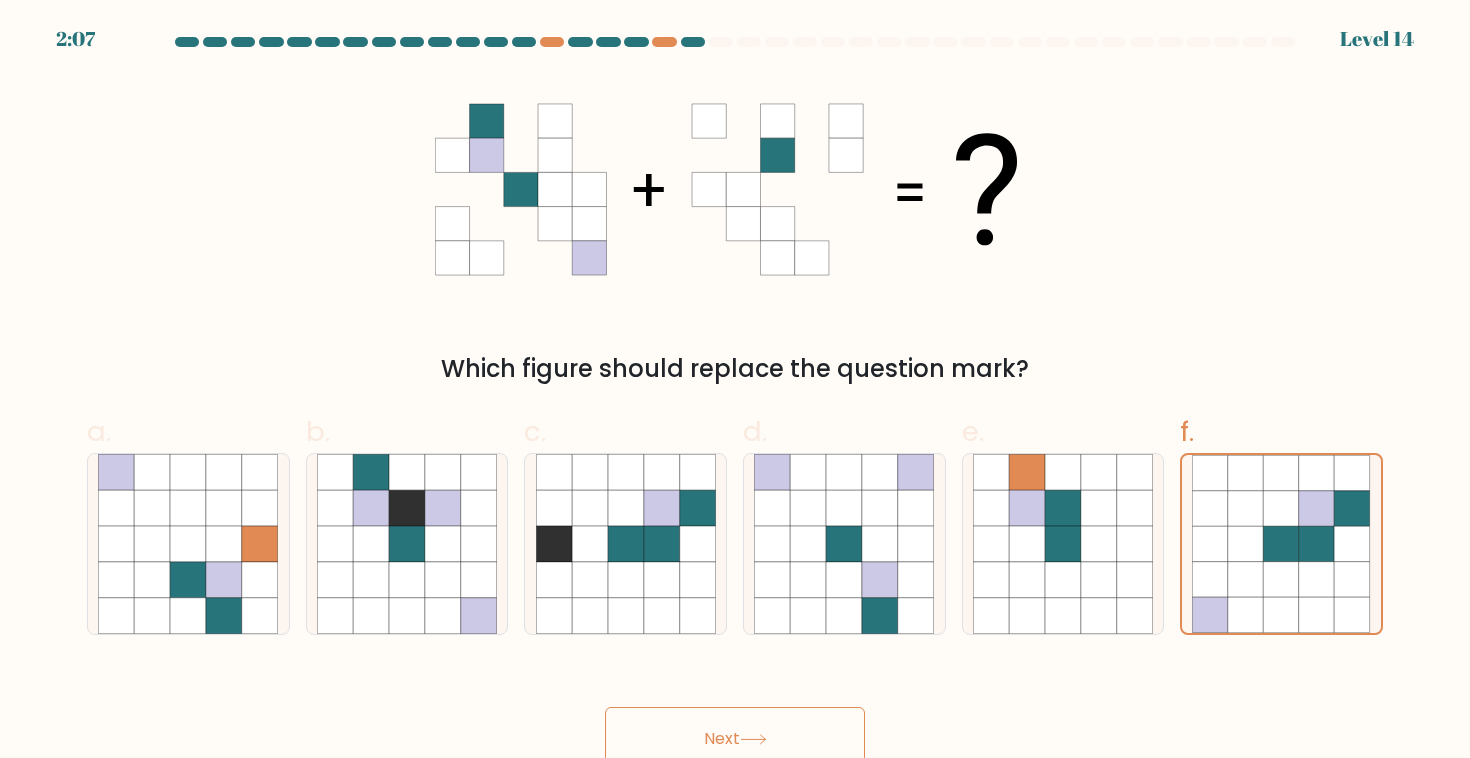 scroll, scrollTop: 13, scrollLeft: 0, axis: vertical 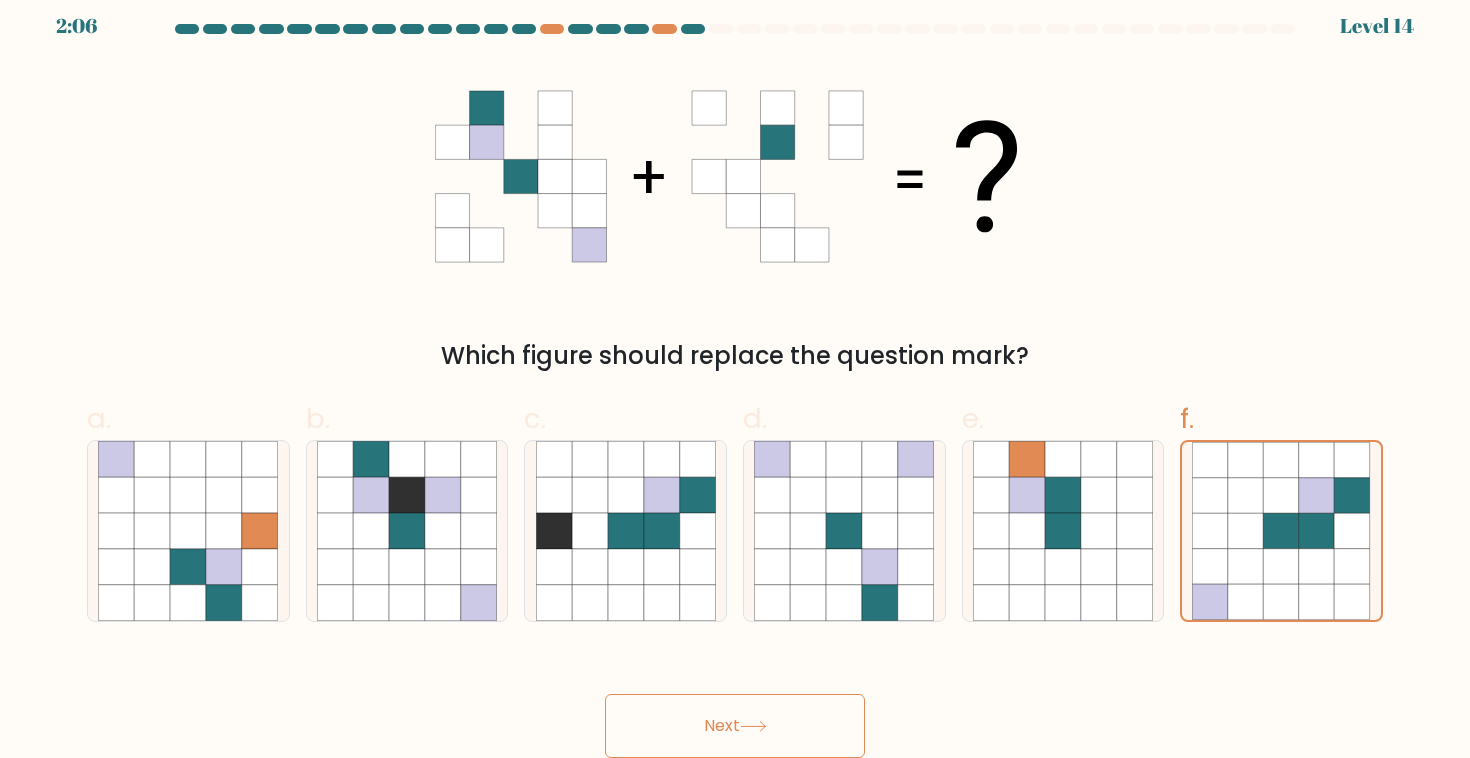 click 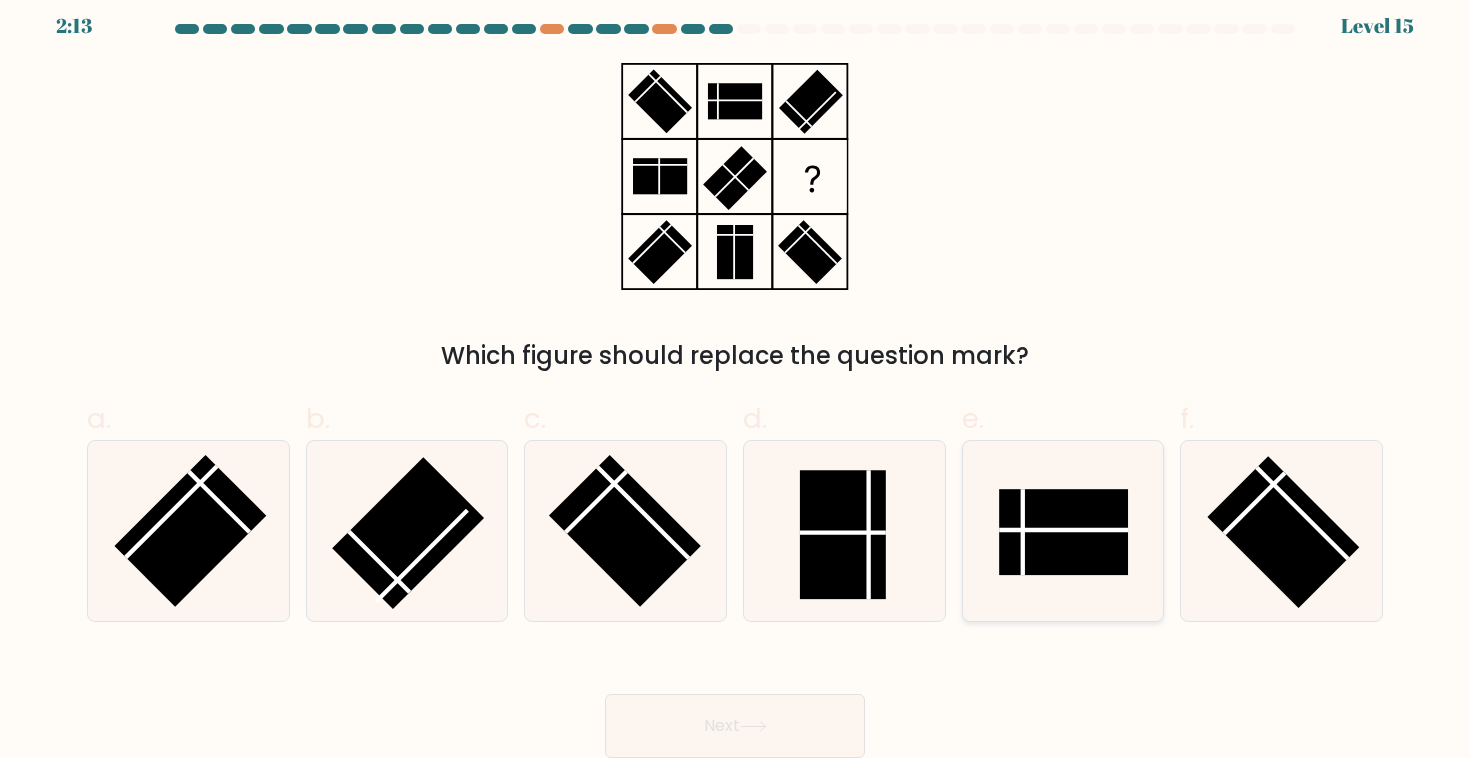 click 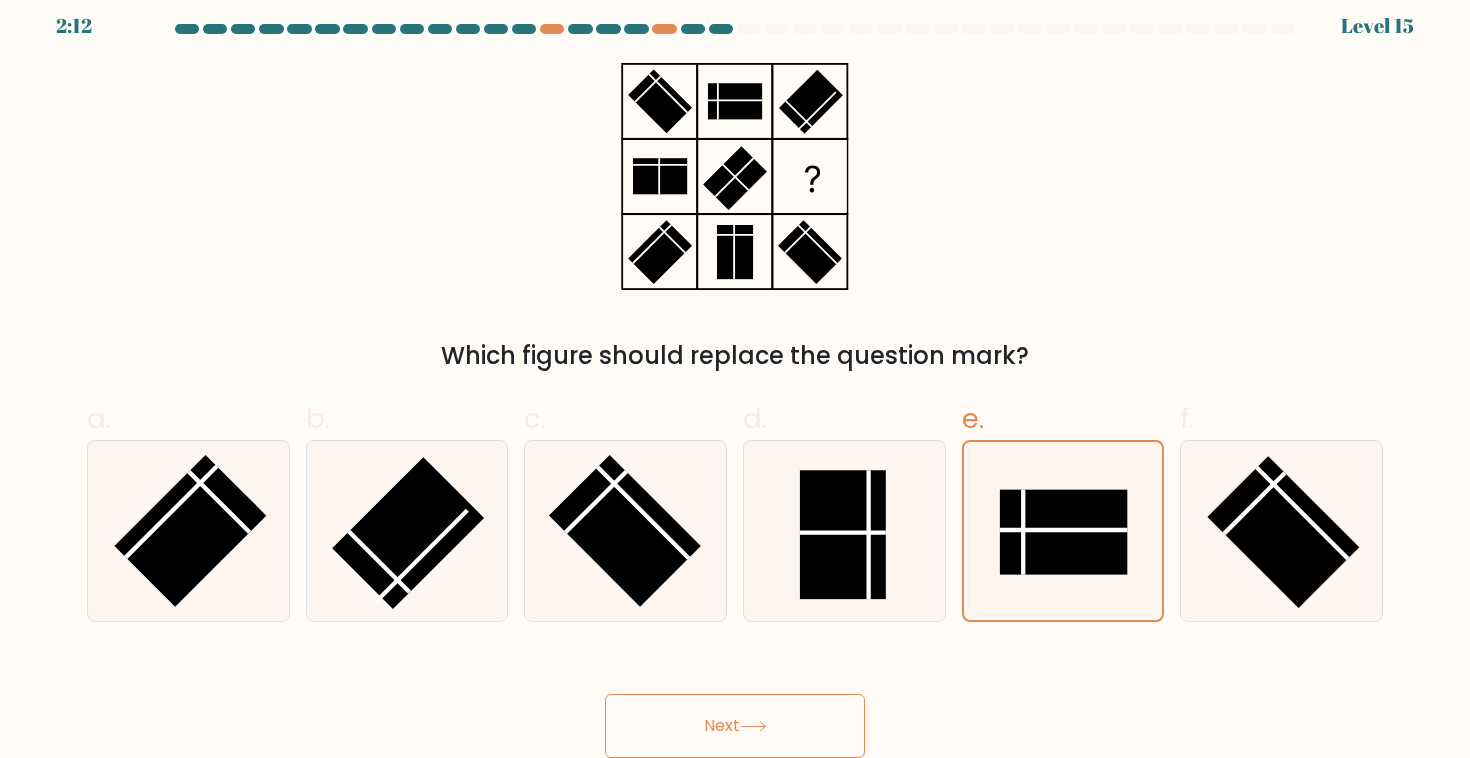 click on "Next" at bounding box center [735, 726] 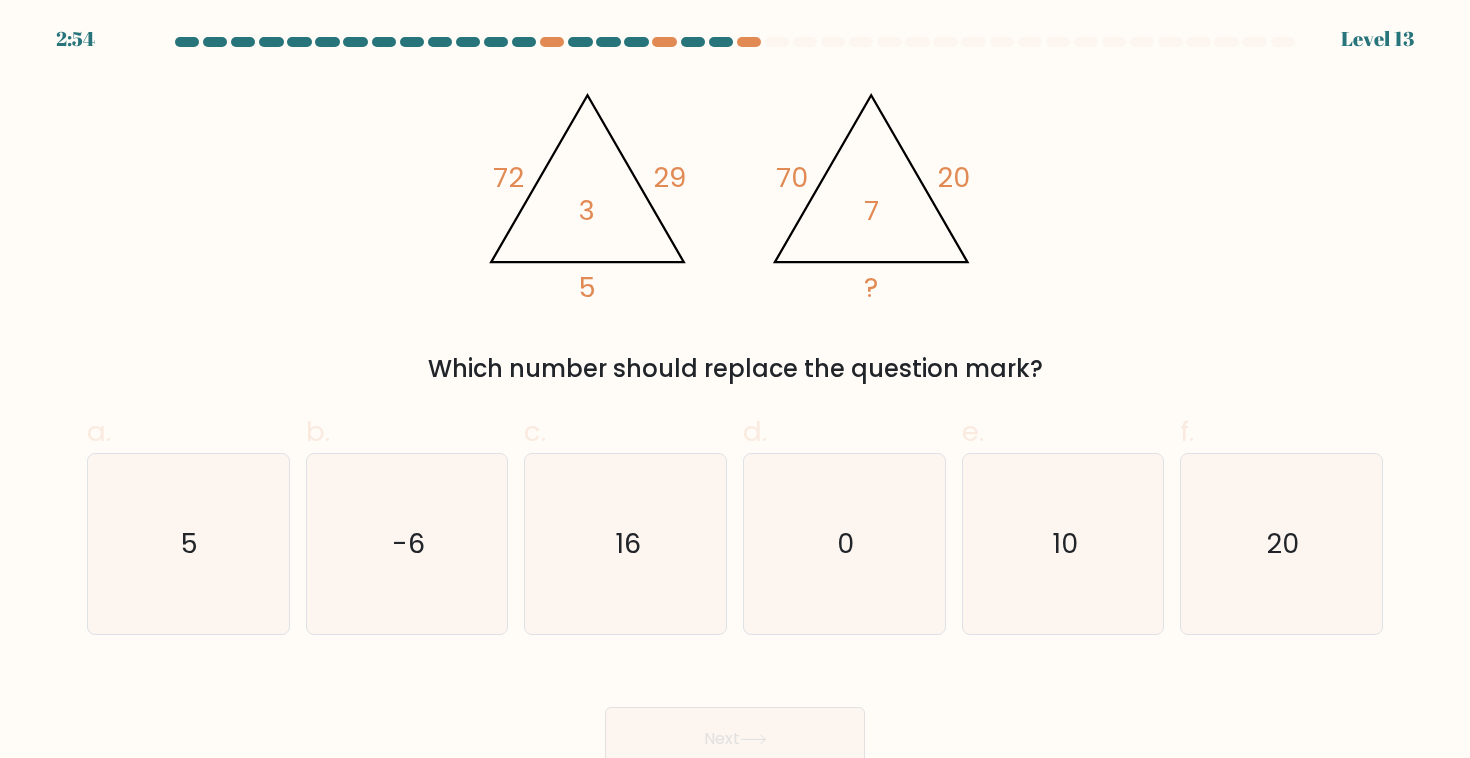 scroll, scrollTop: 13, scrollLeft: 0, axis: vertical 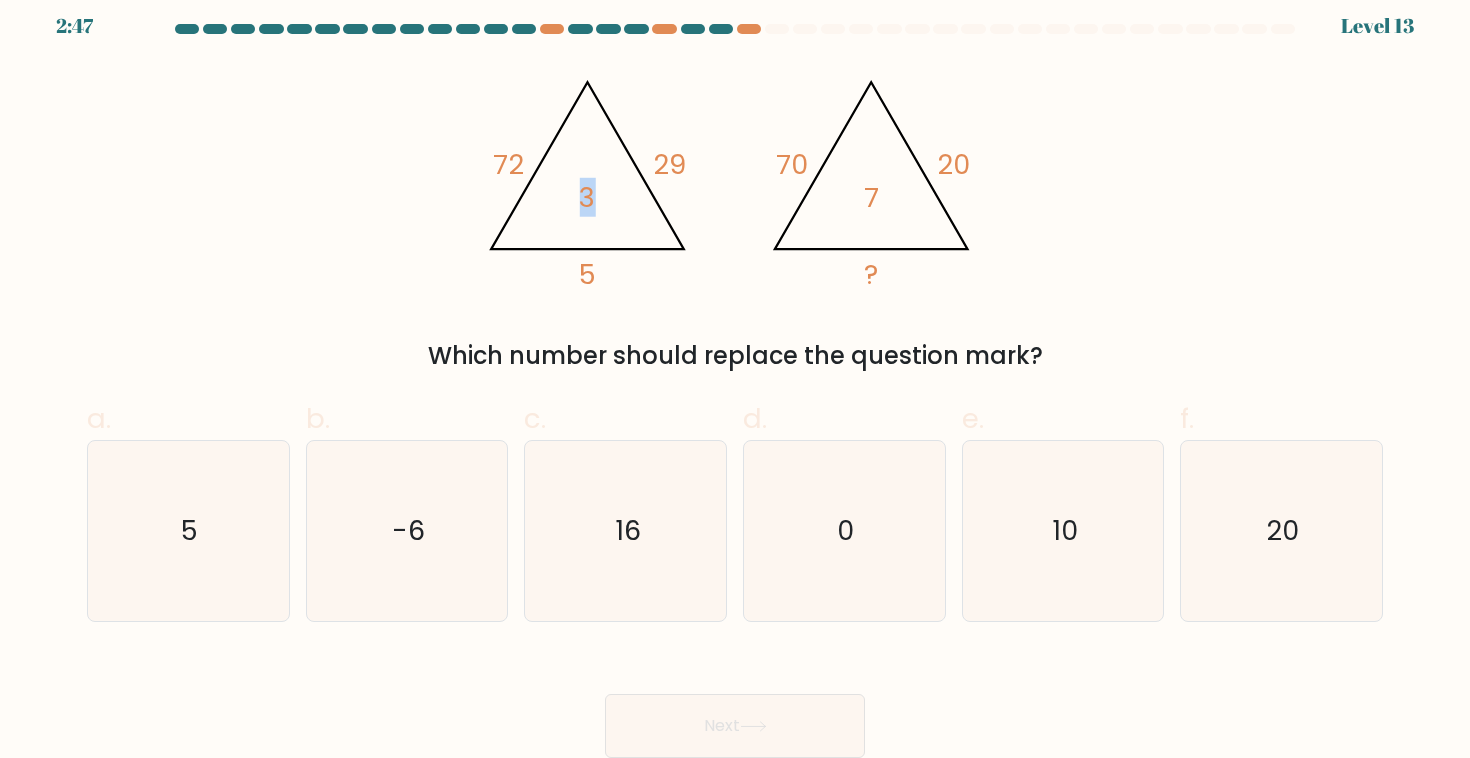 drag, startPoint x: 576, startPoint y: 202, endPoint x: 607, endPoint y: 202, distance: 31 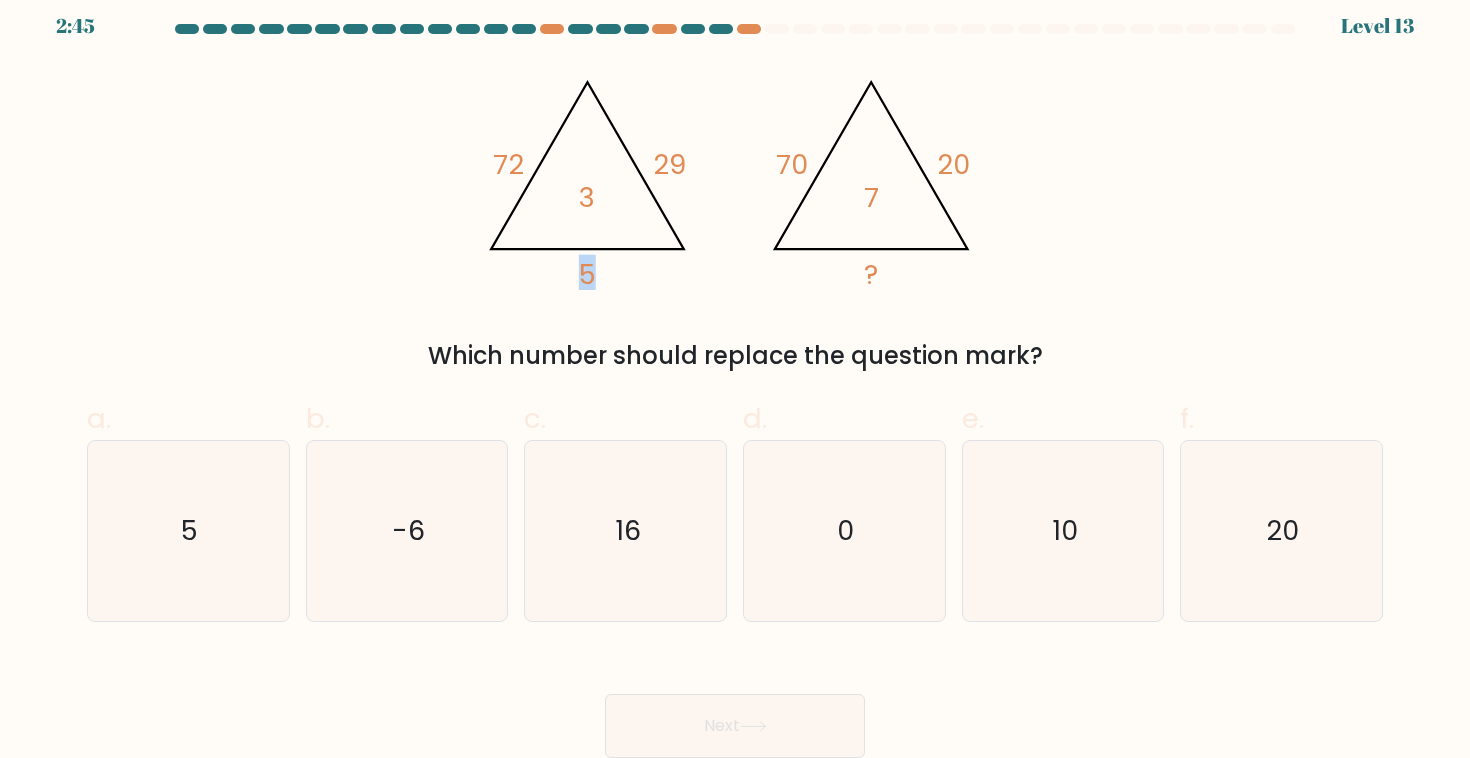 drag, startPoint x: 576, startPoint y: 273, endPoint x: 613, endPoint y: 279, distance: 37.48333 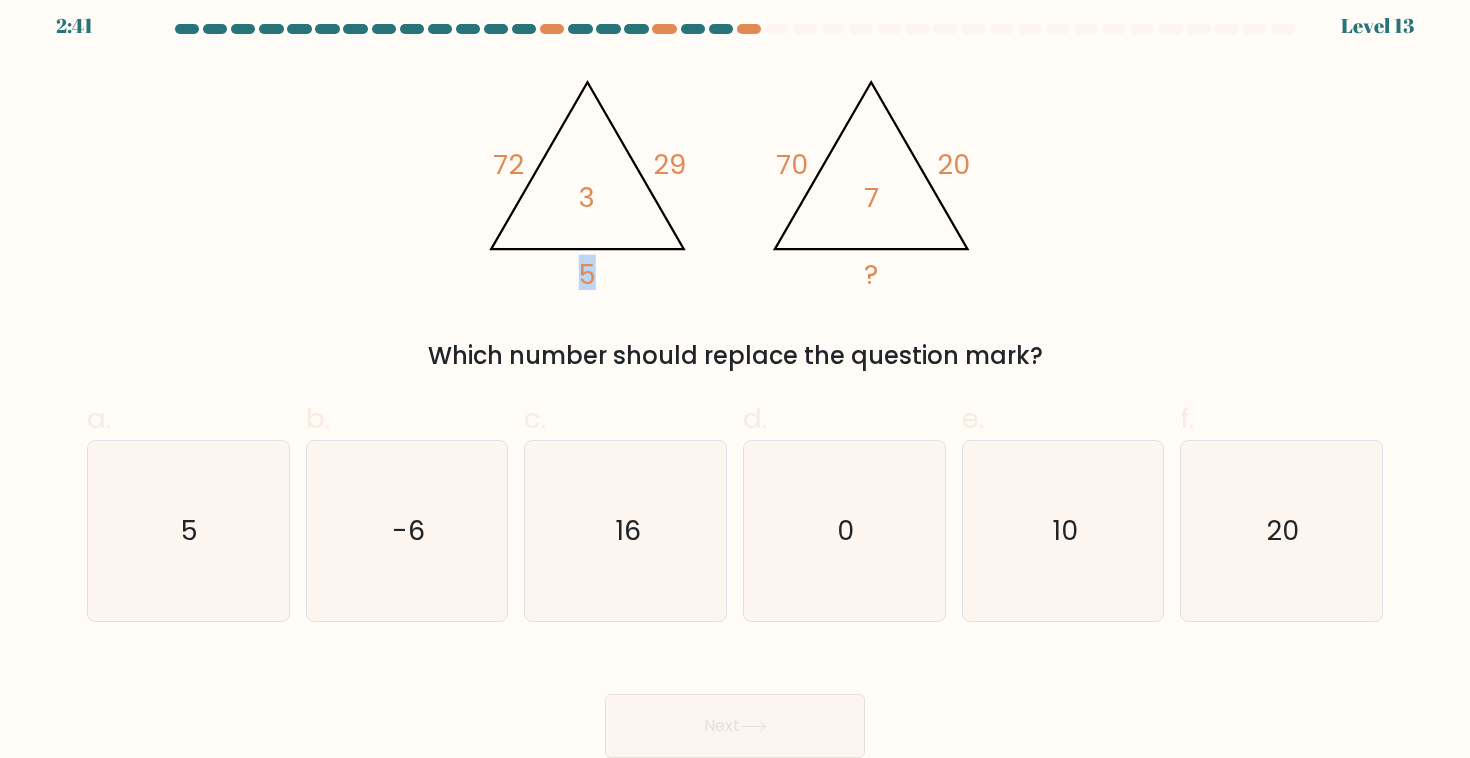 click on "3" 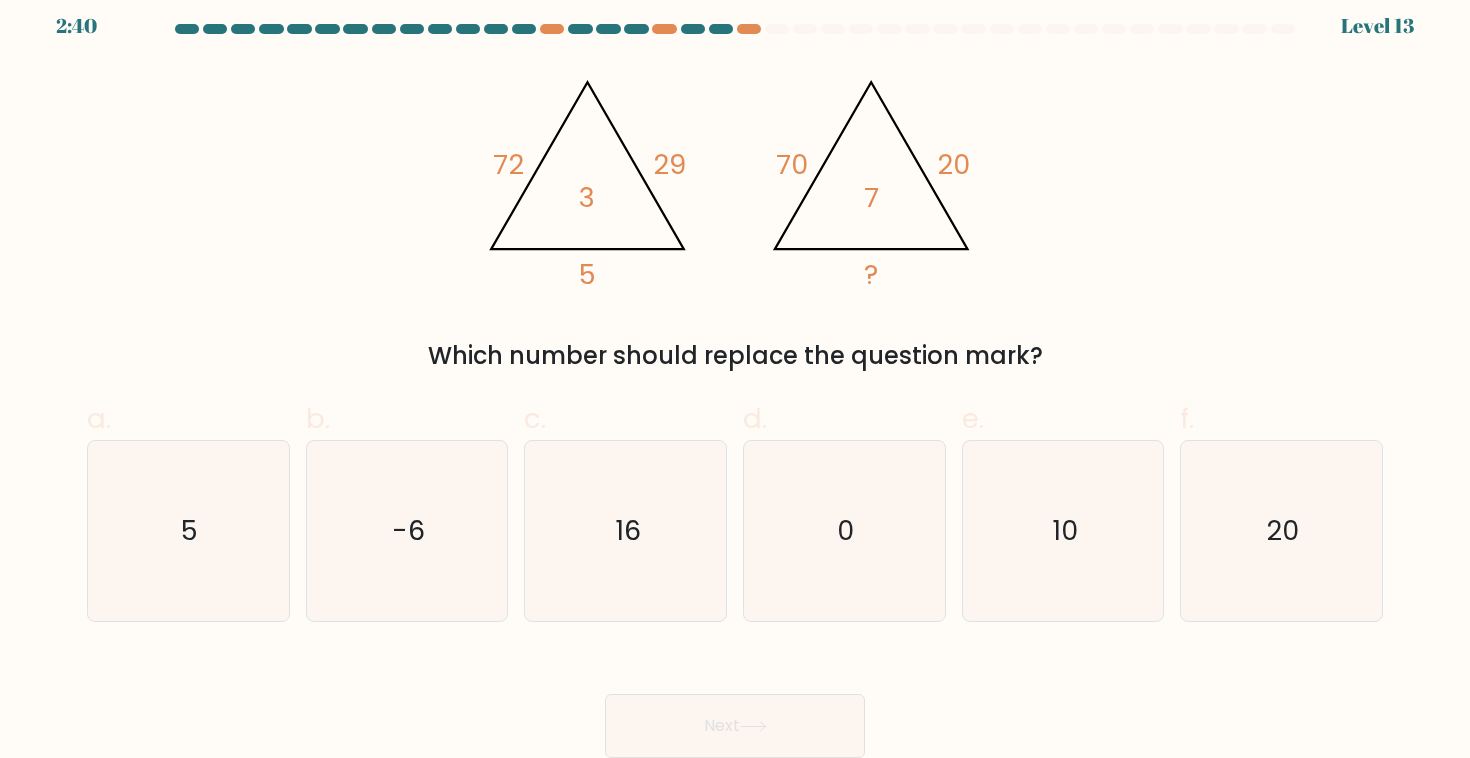 click on "3" 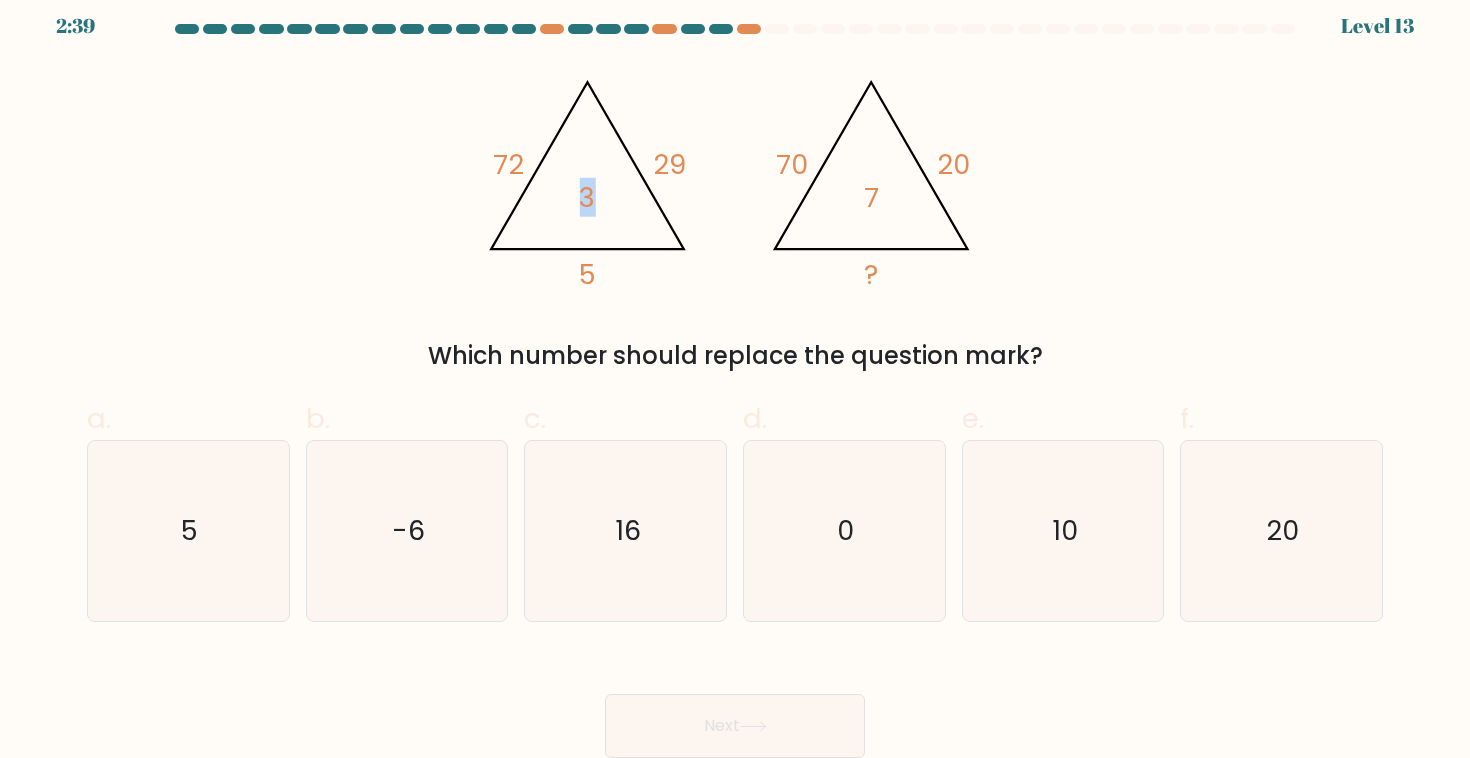click on "29" 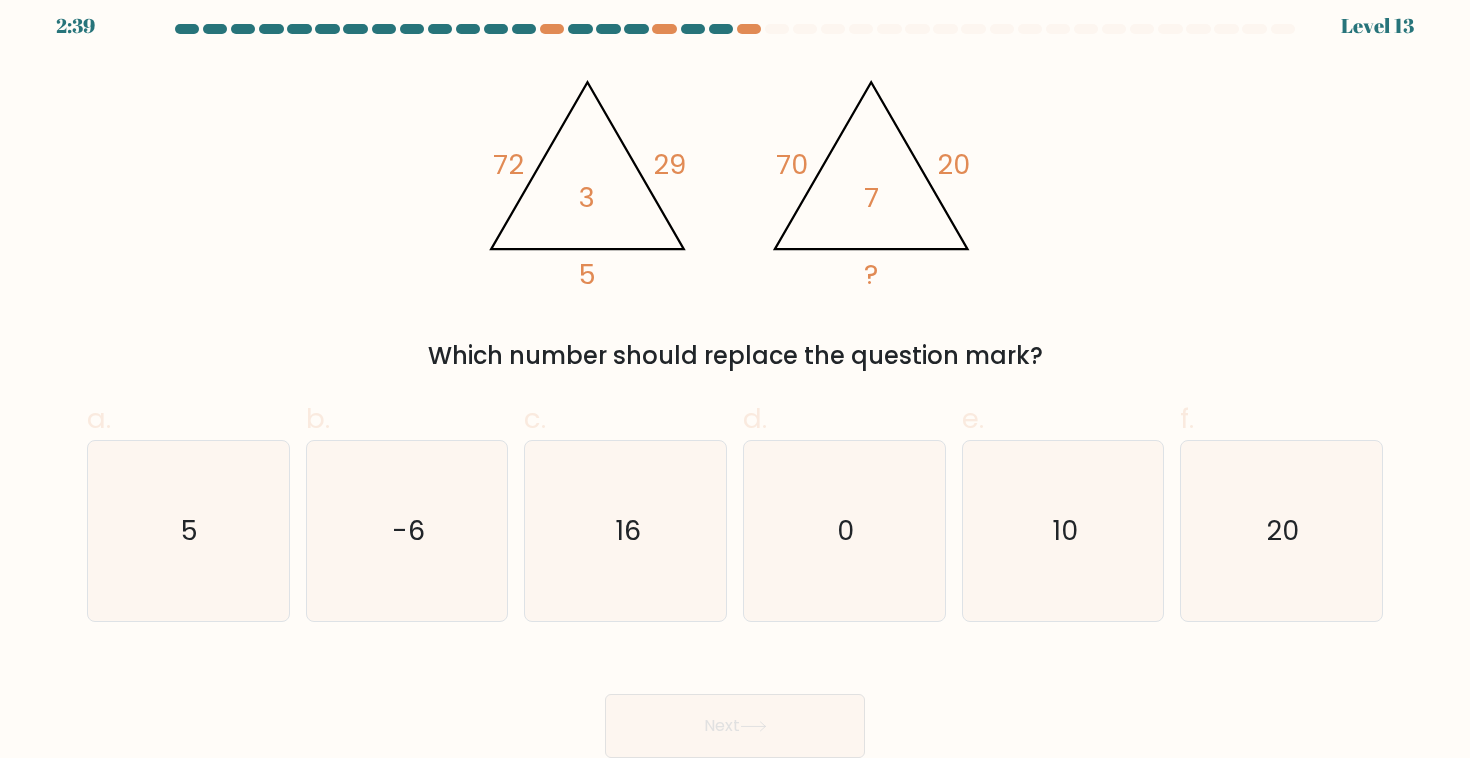 click on "29" 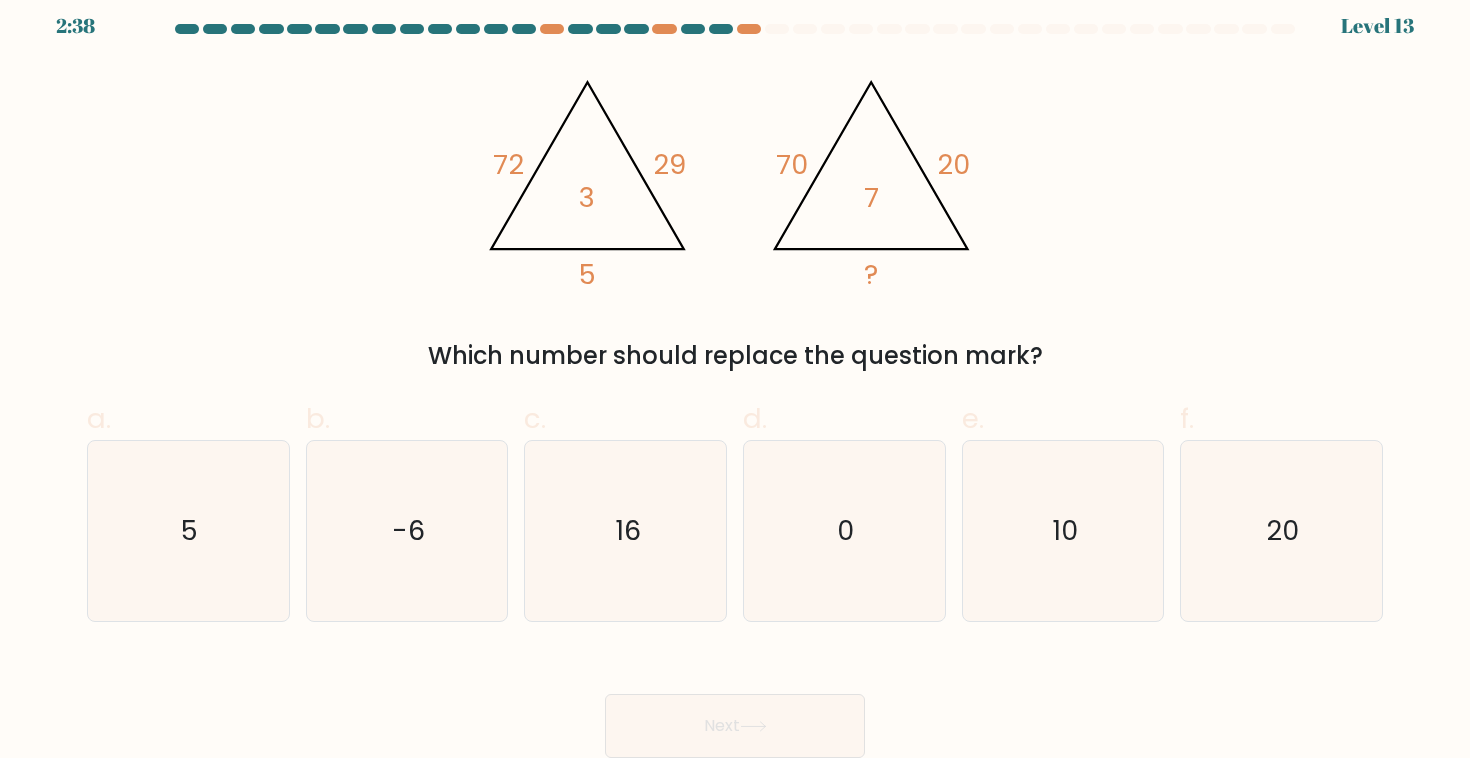 click on "29" 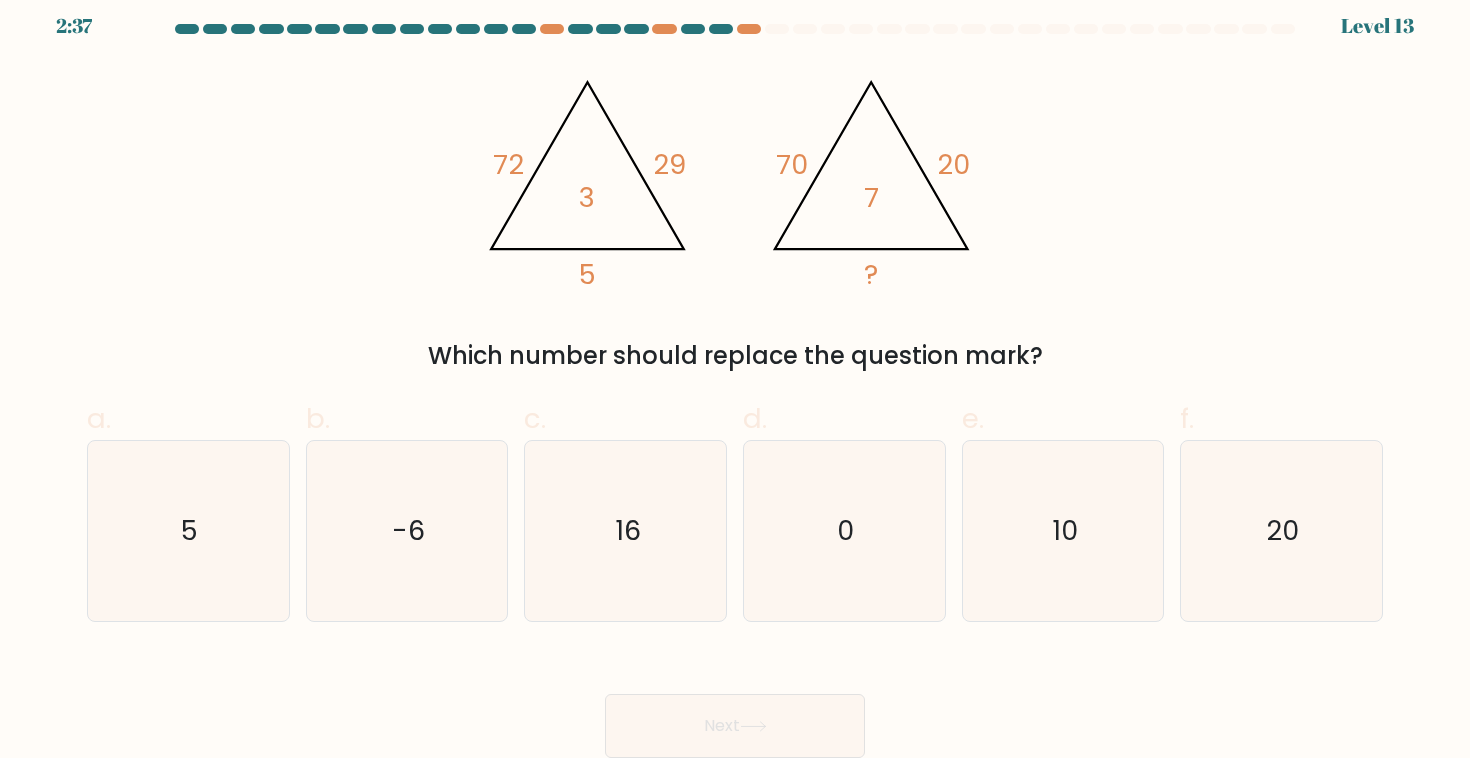 click on "29" 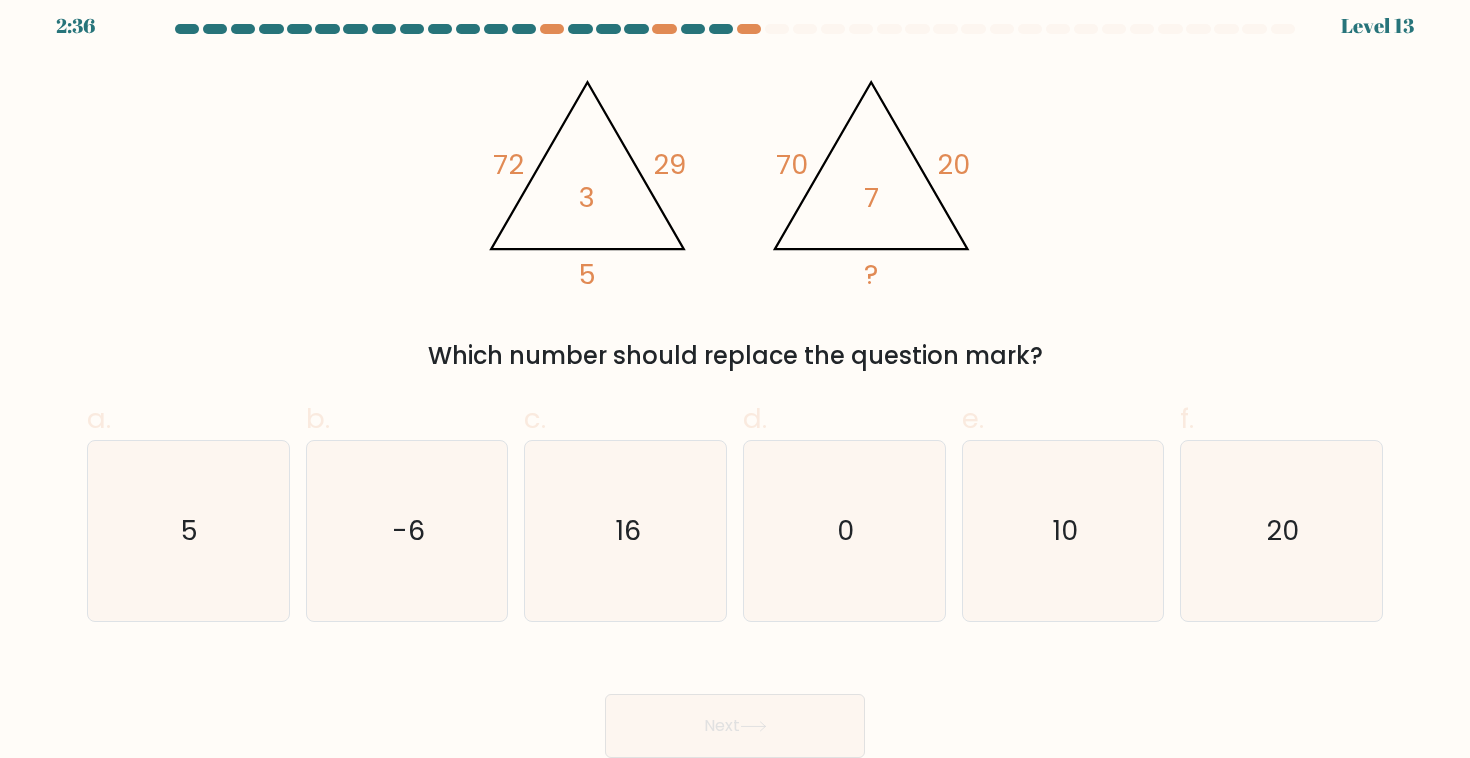 click on "3" 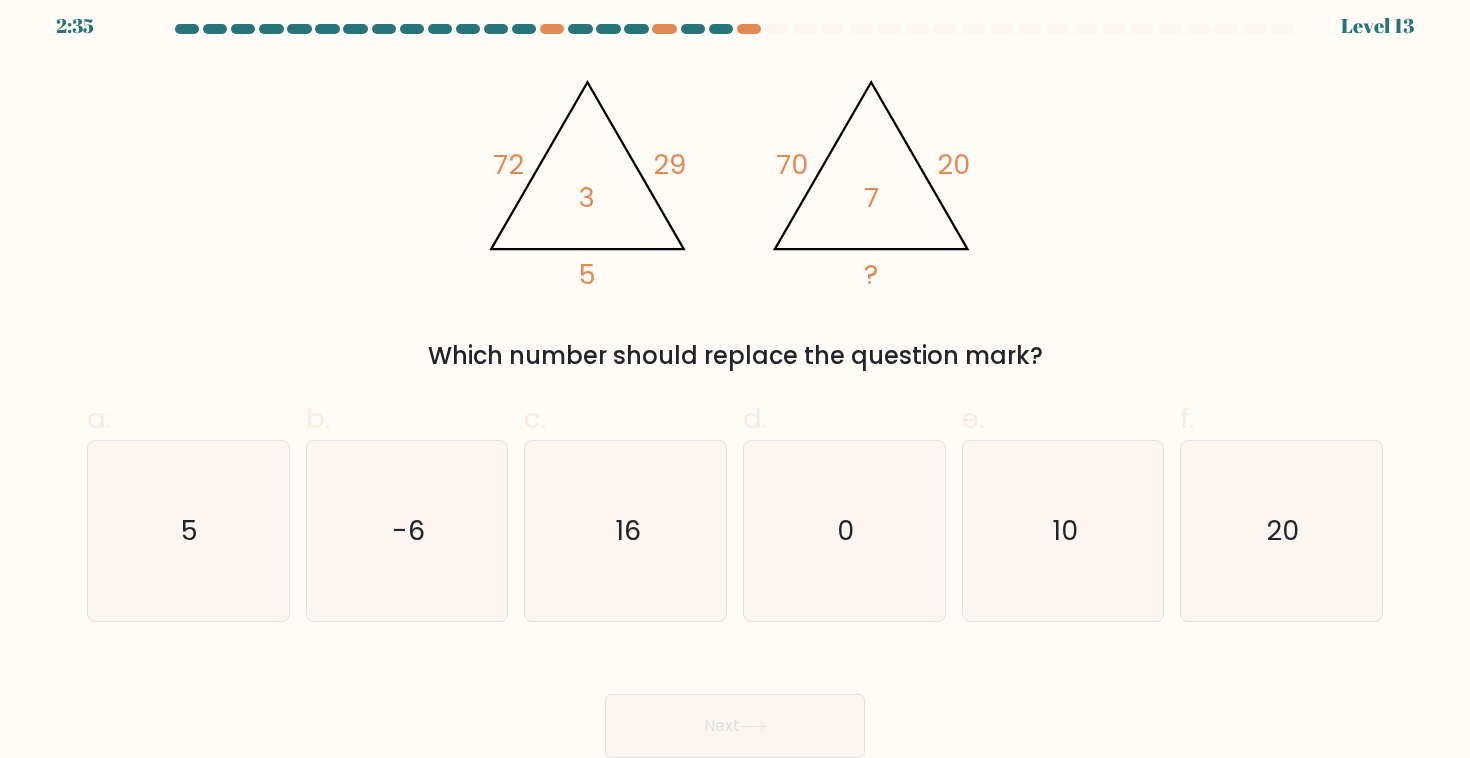 click on "29" 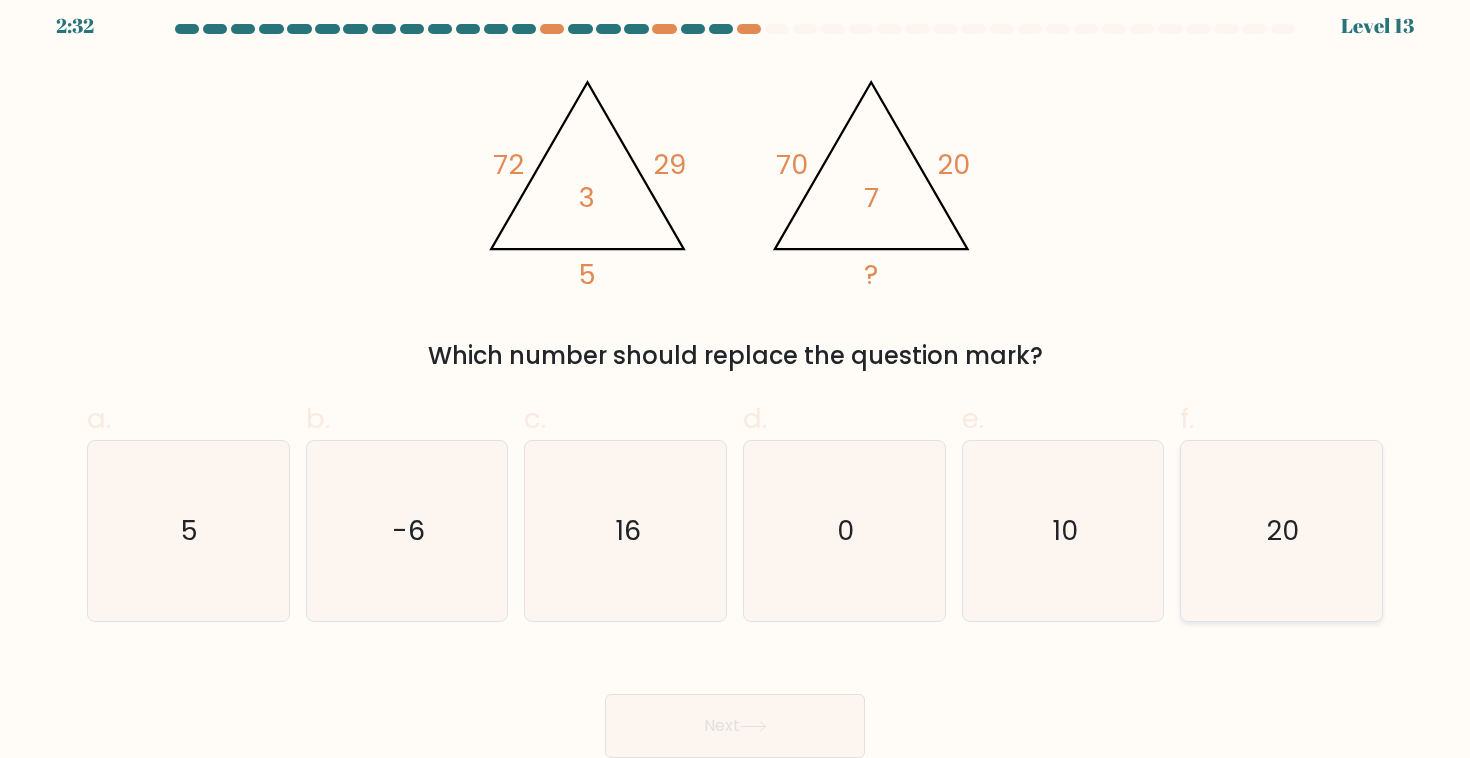 click on "20" 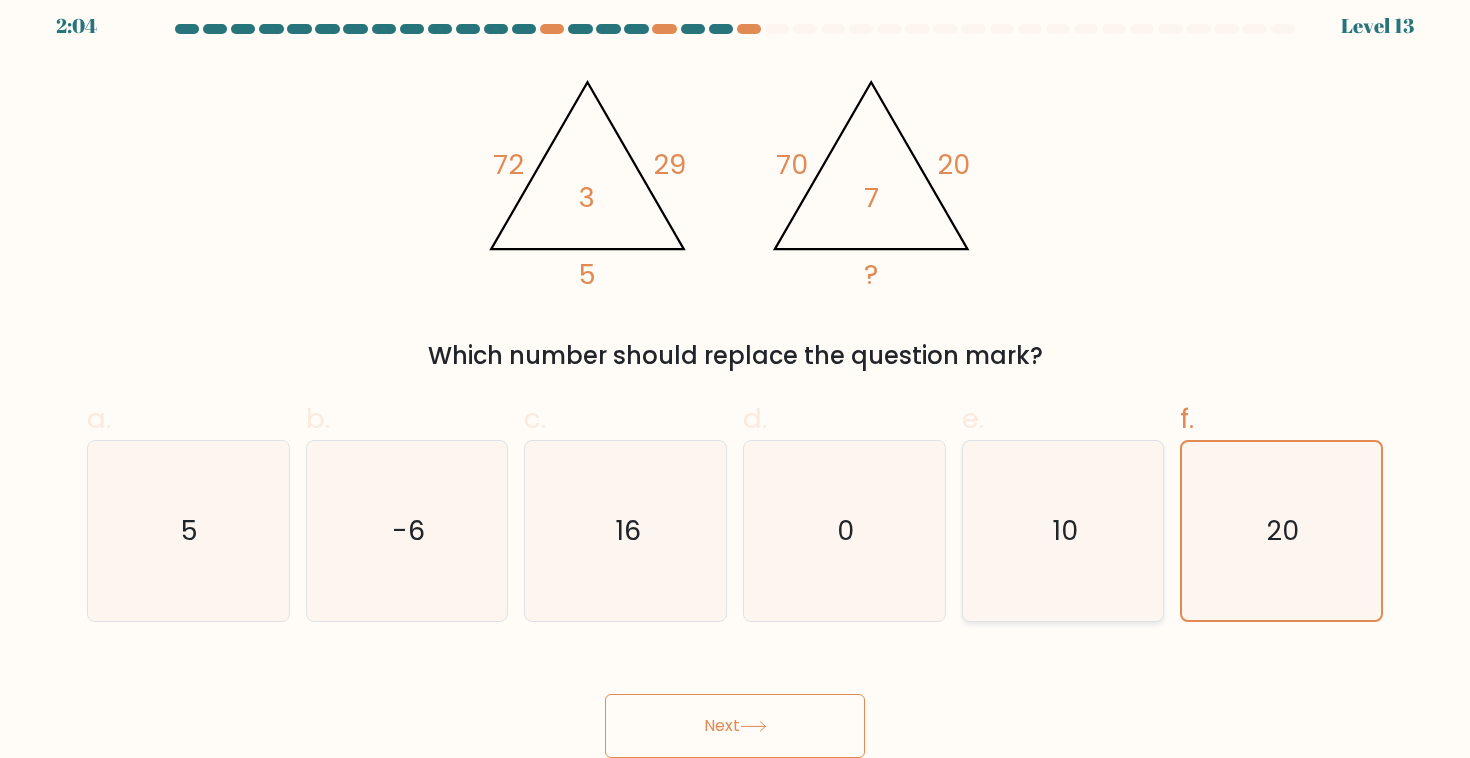 click on "10" 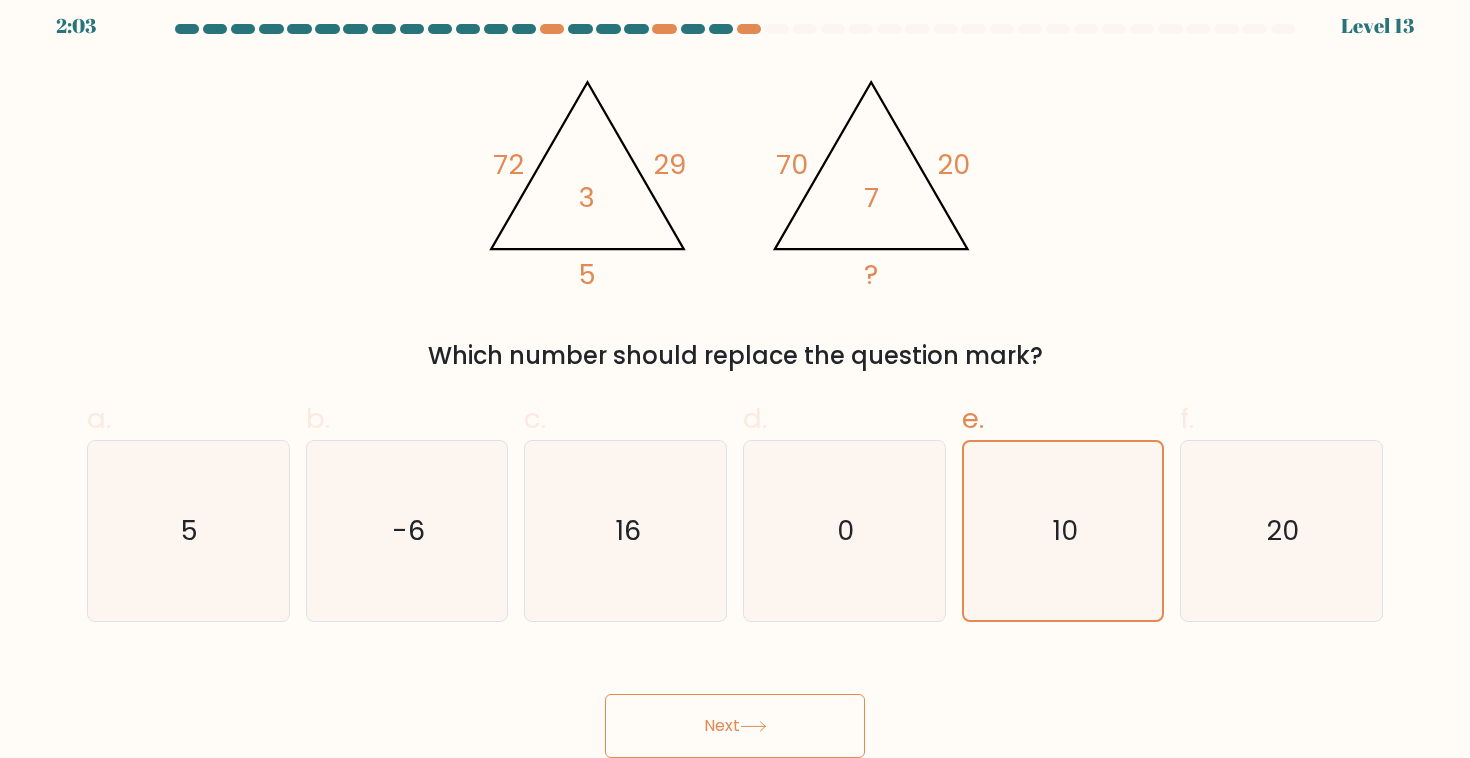 click on "Next" at bounding box center (735, 726) 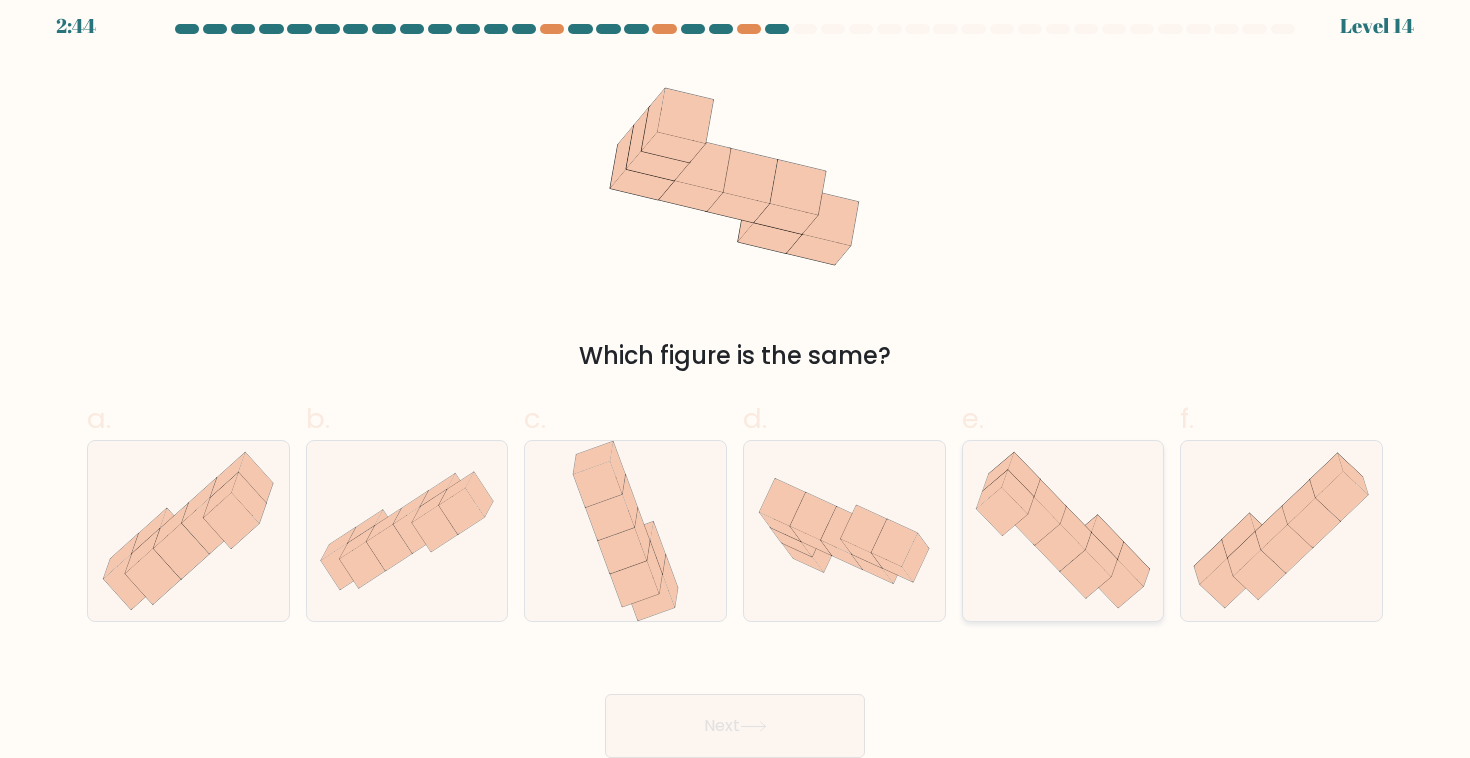 click 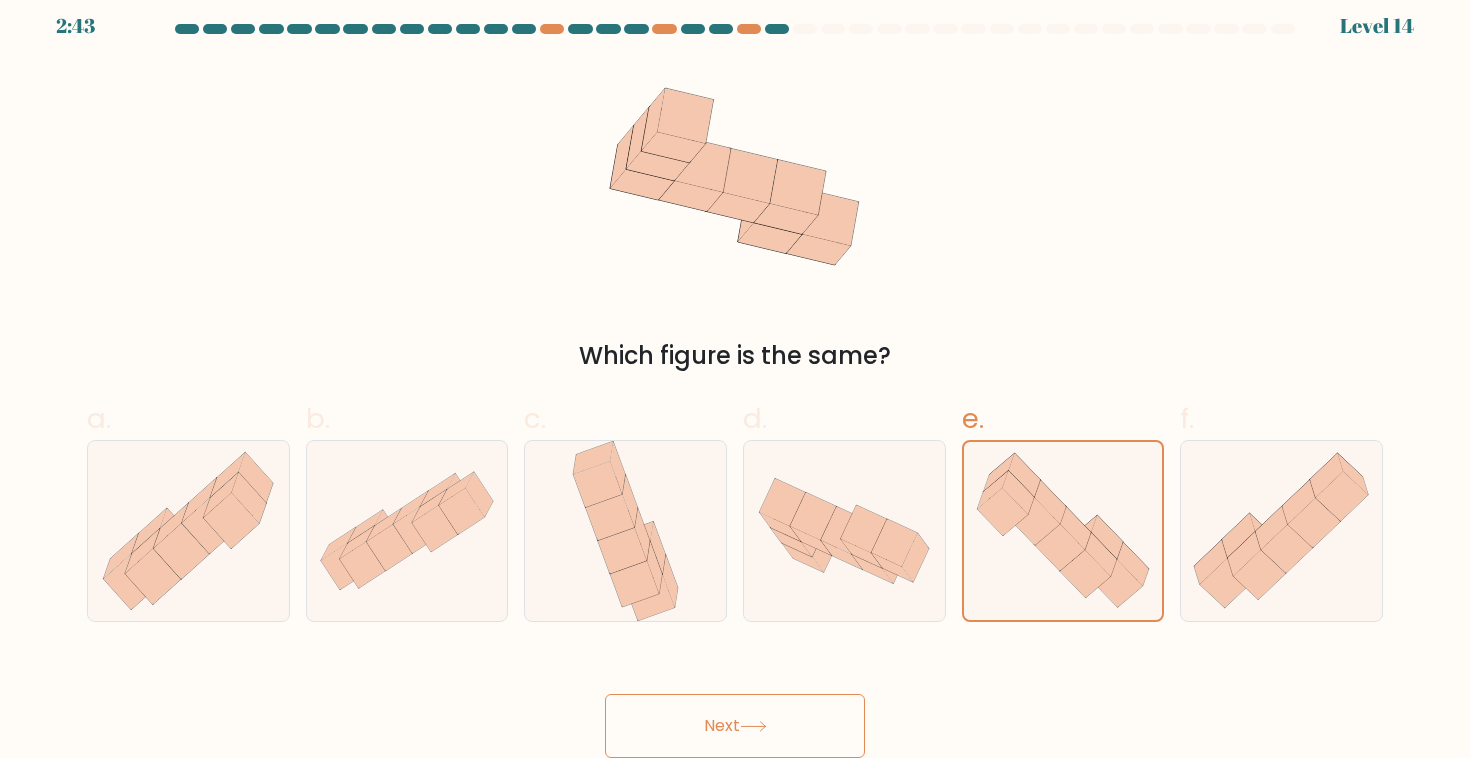 click on "Next" at bounding box center [735, 726] 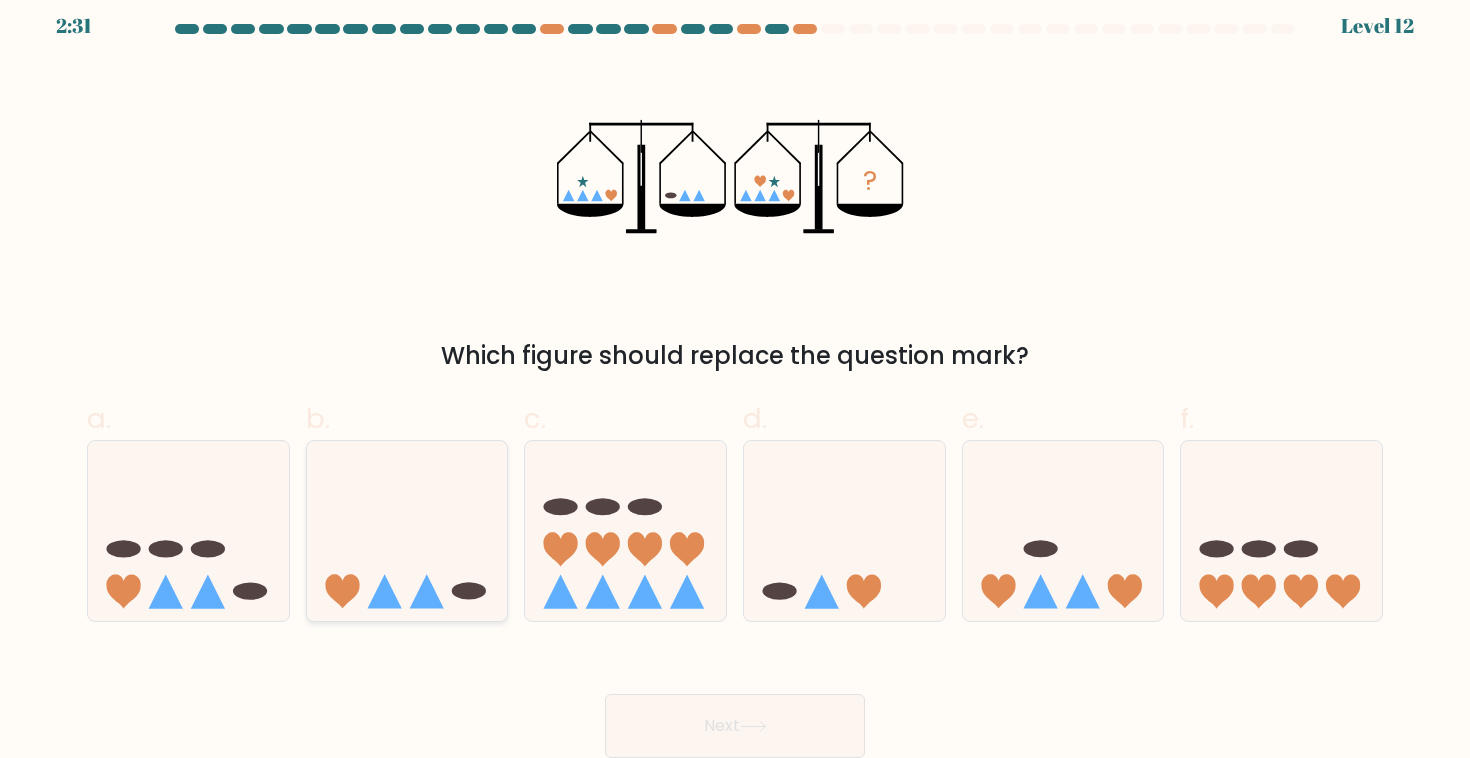 click 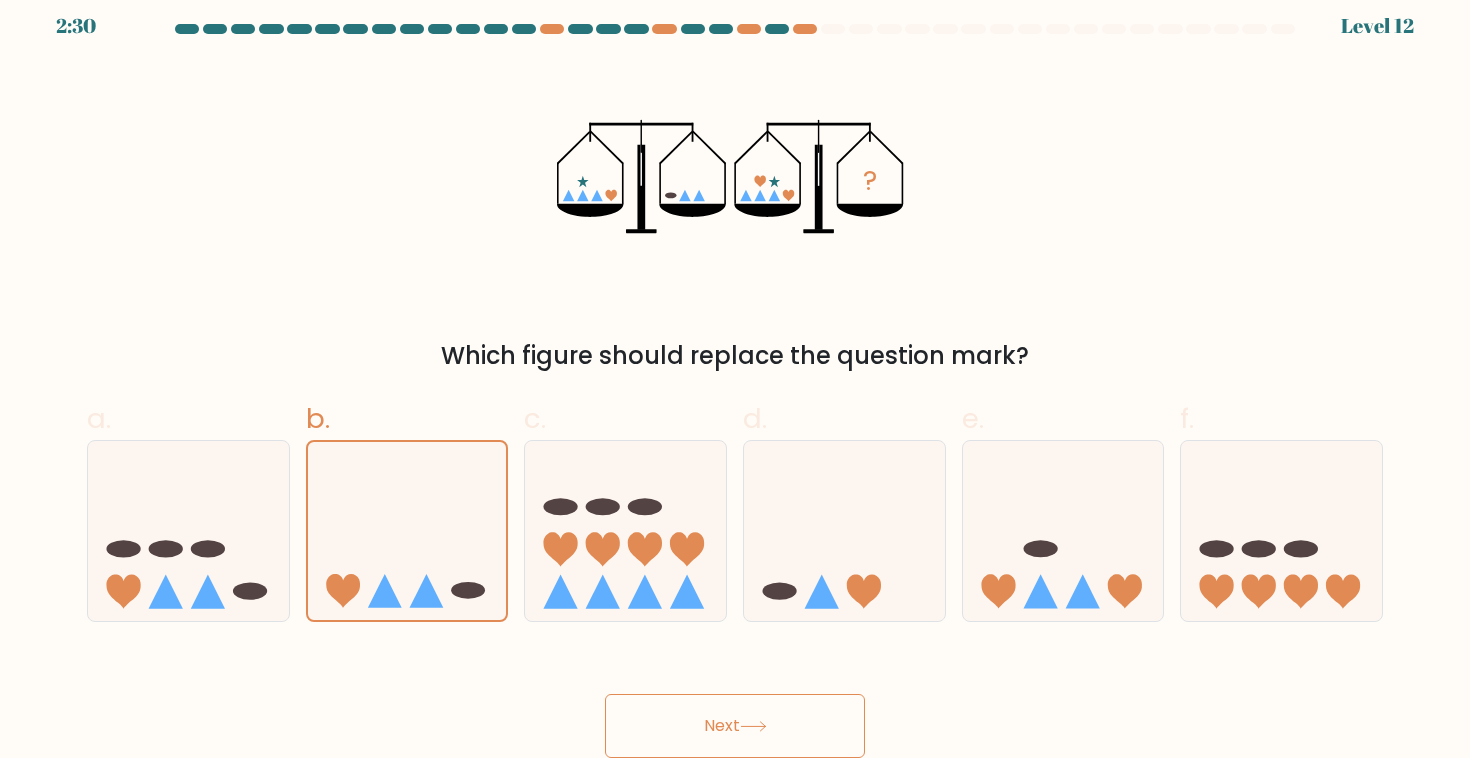 click on "Next" at bounding box center [735, 726] 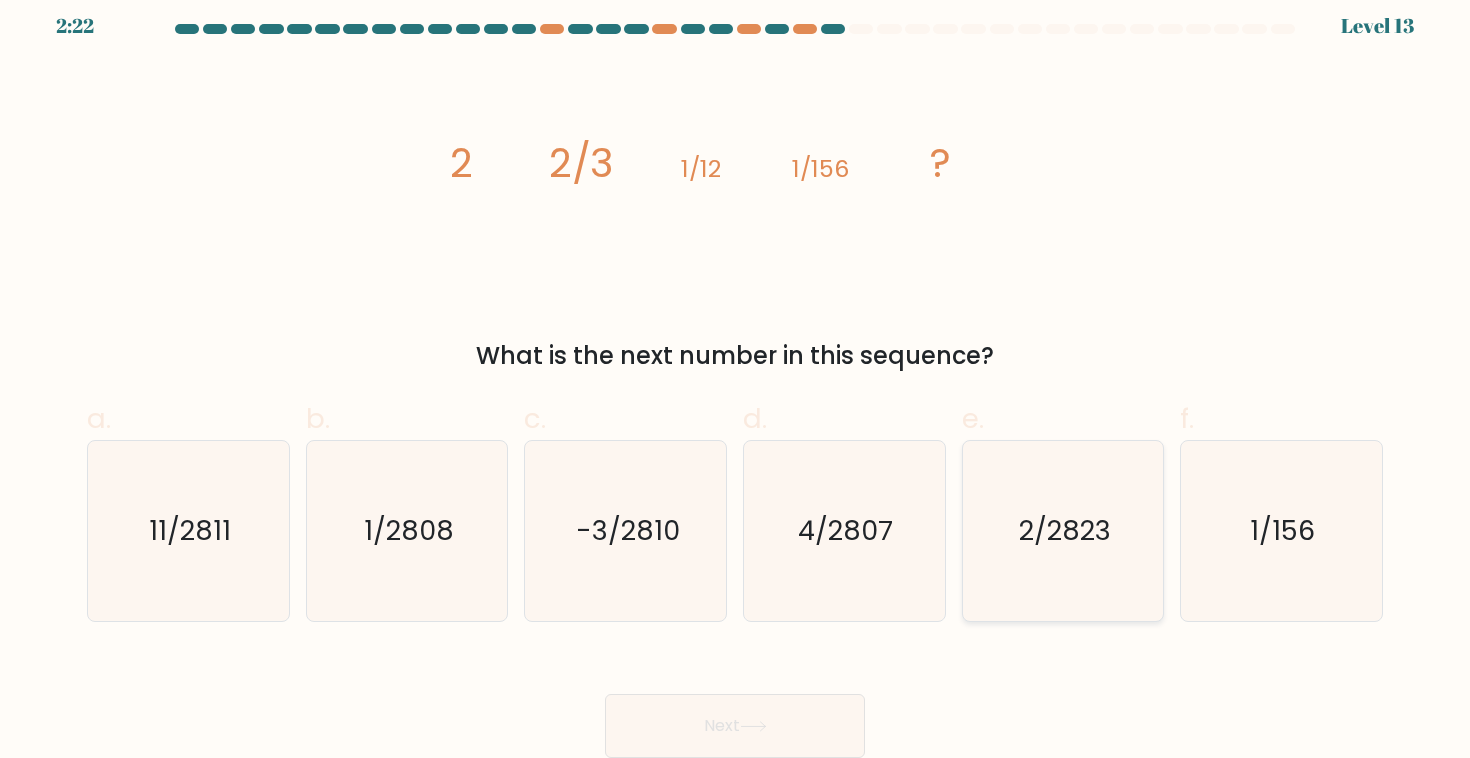 click on "2/2823" 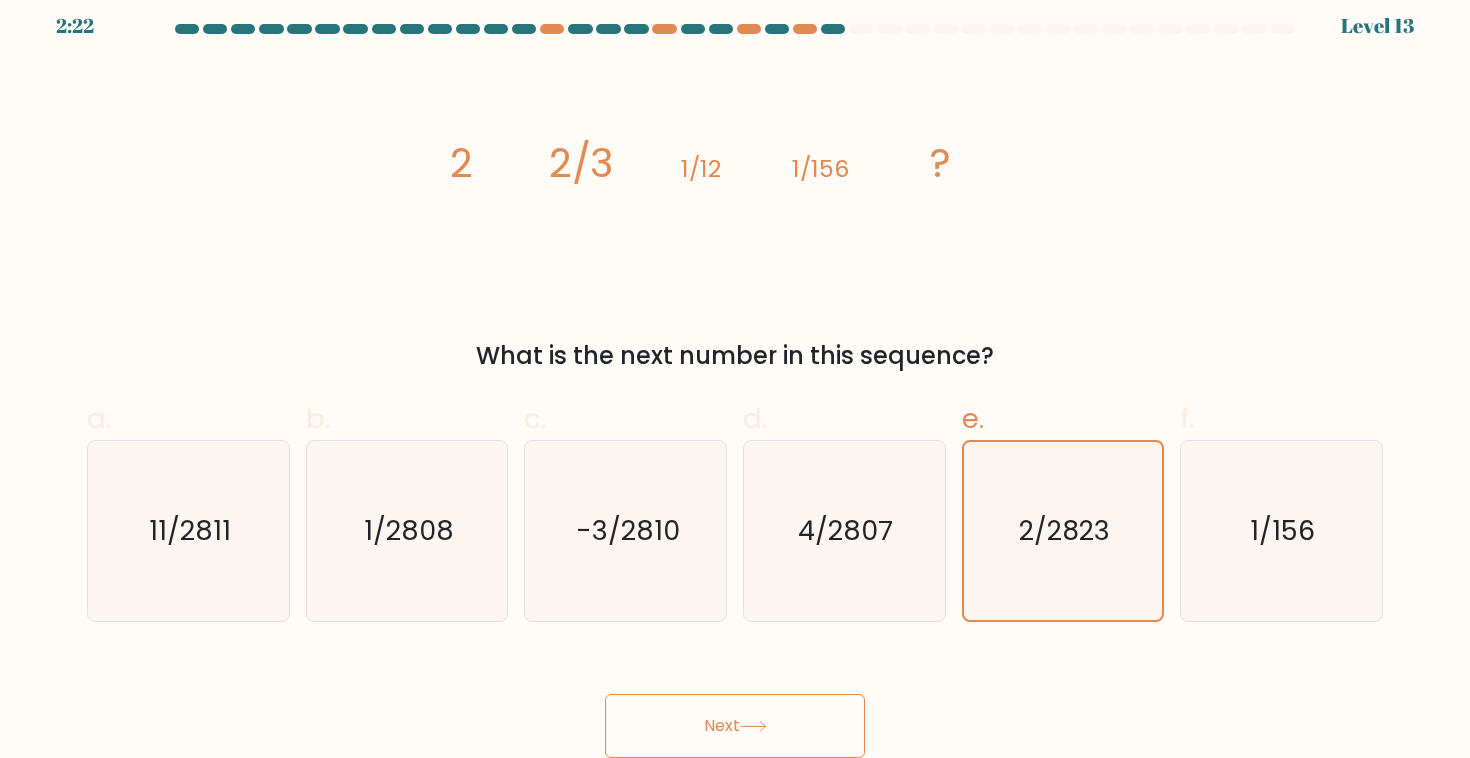 click on "Next" at bounding box center (735, 702) 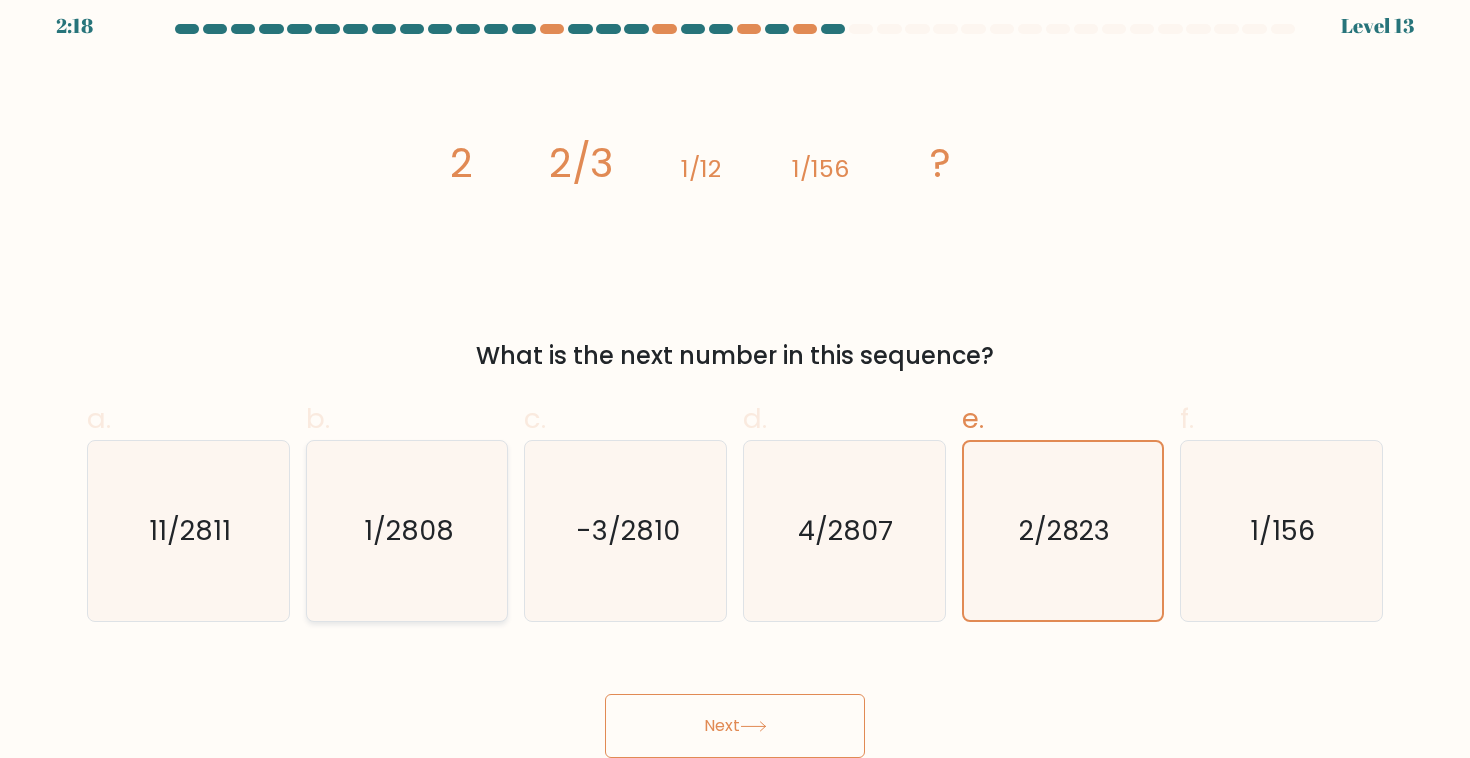 click on "1/2808" 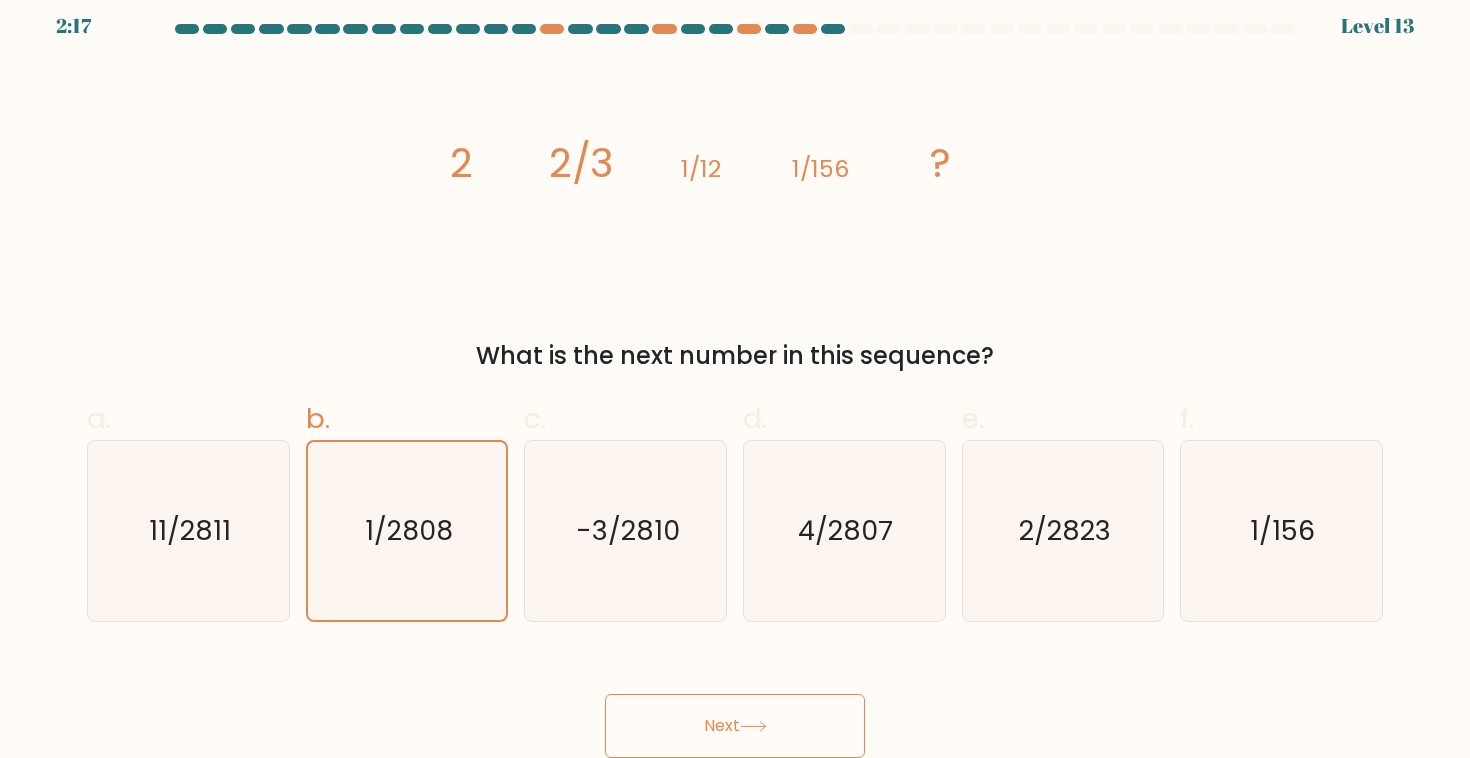 click on "Next" at bounding box center (735, 726) 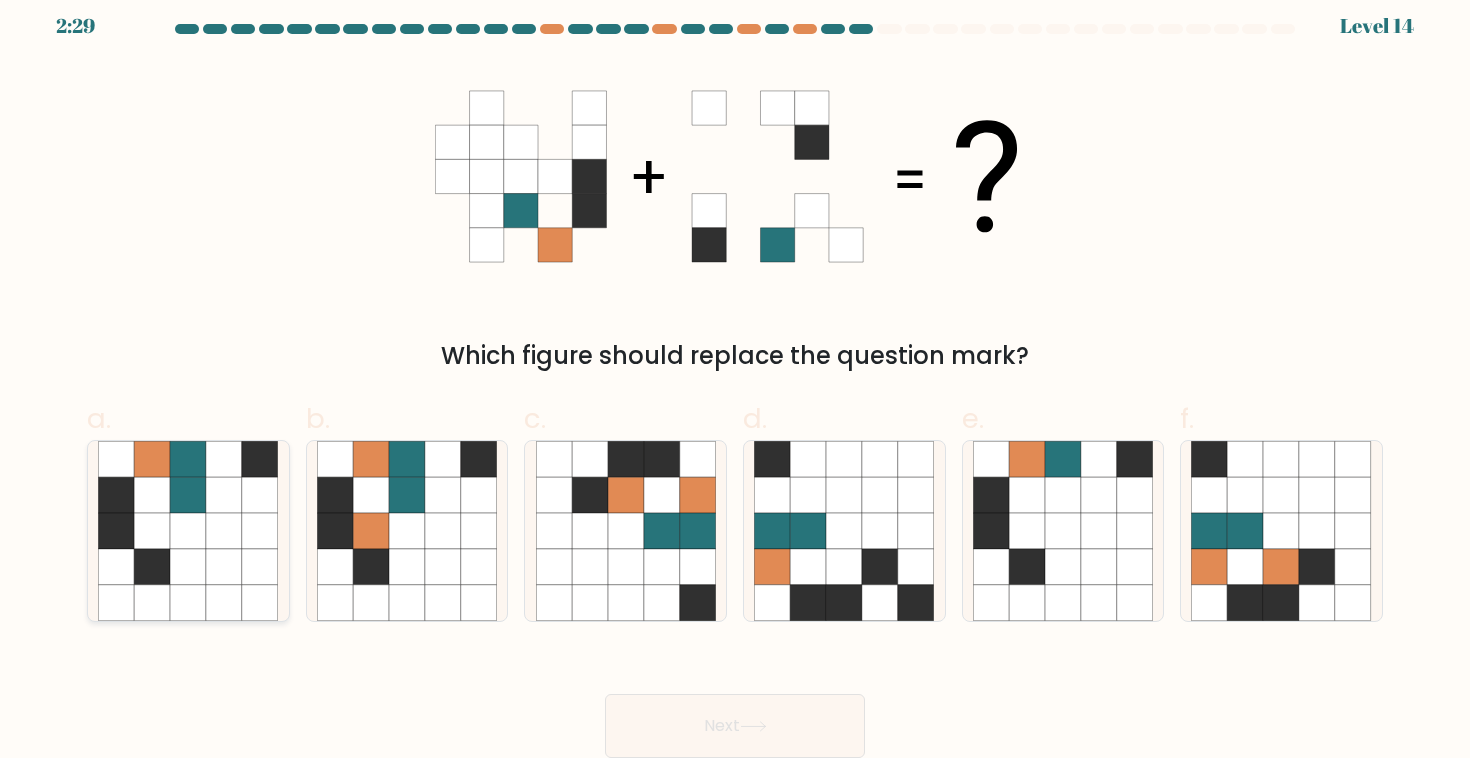click 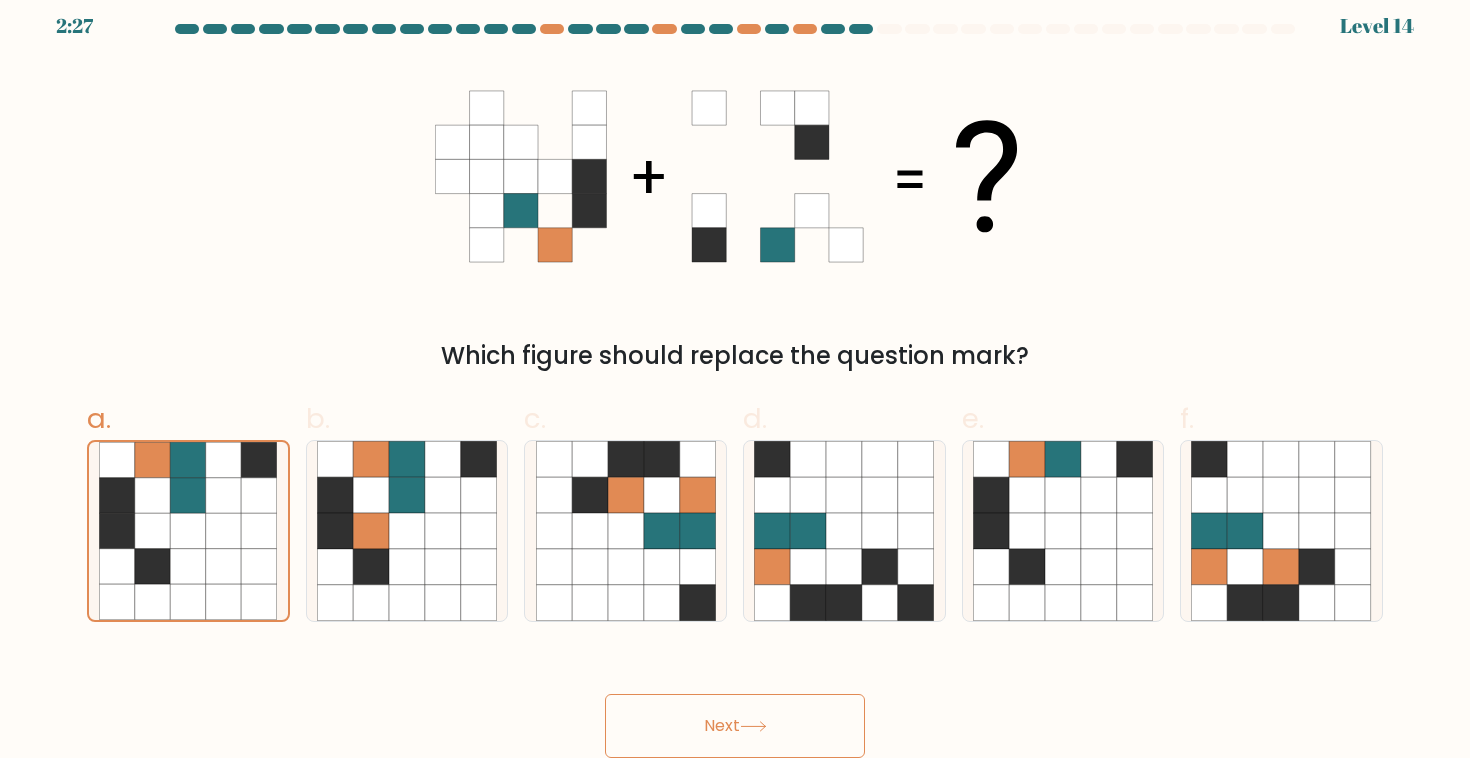 click on "Next" at bounding box center [735, 726] 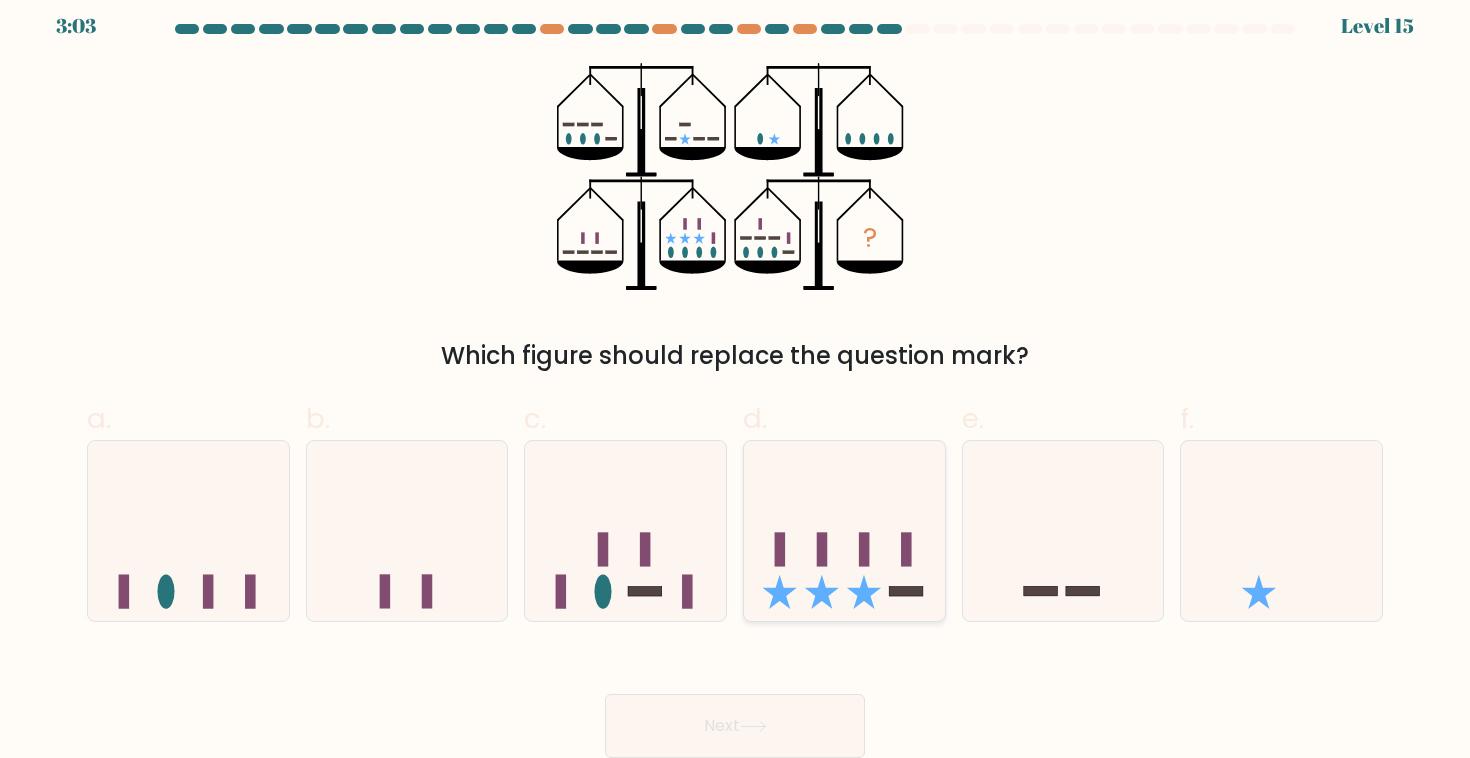 click 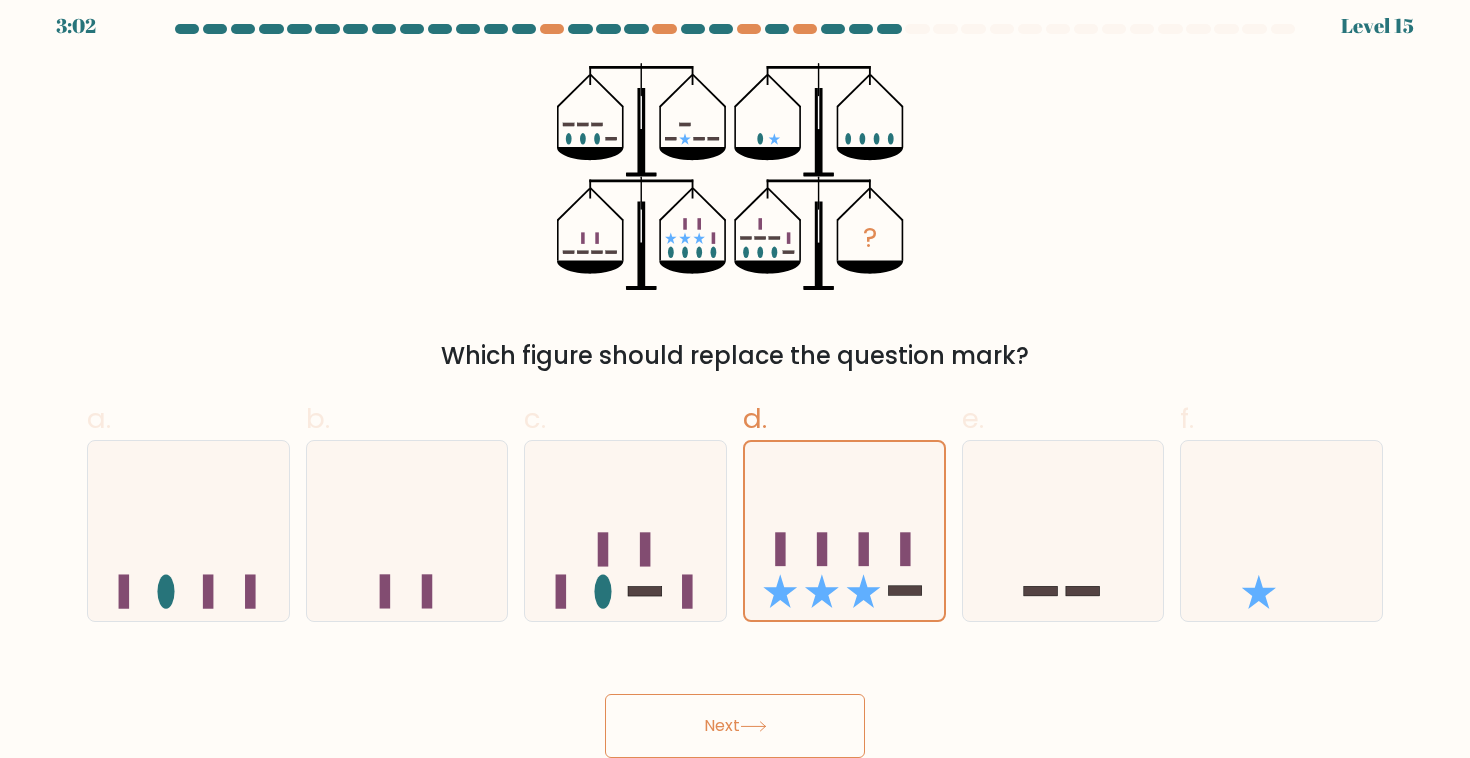 click on "Next" at bounding box center [735, 726] 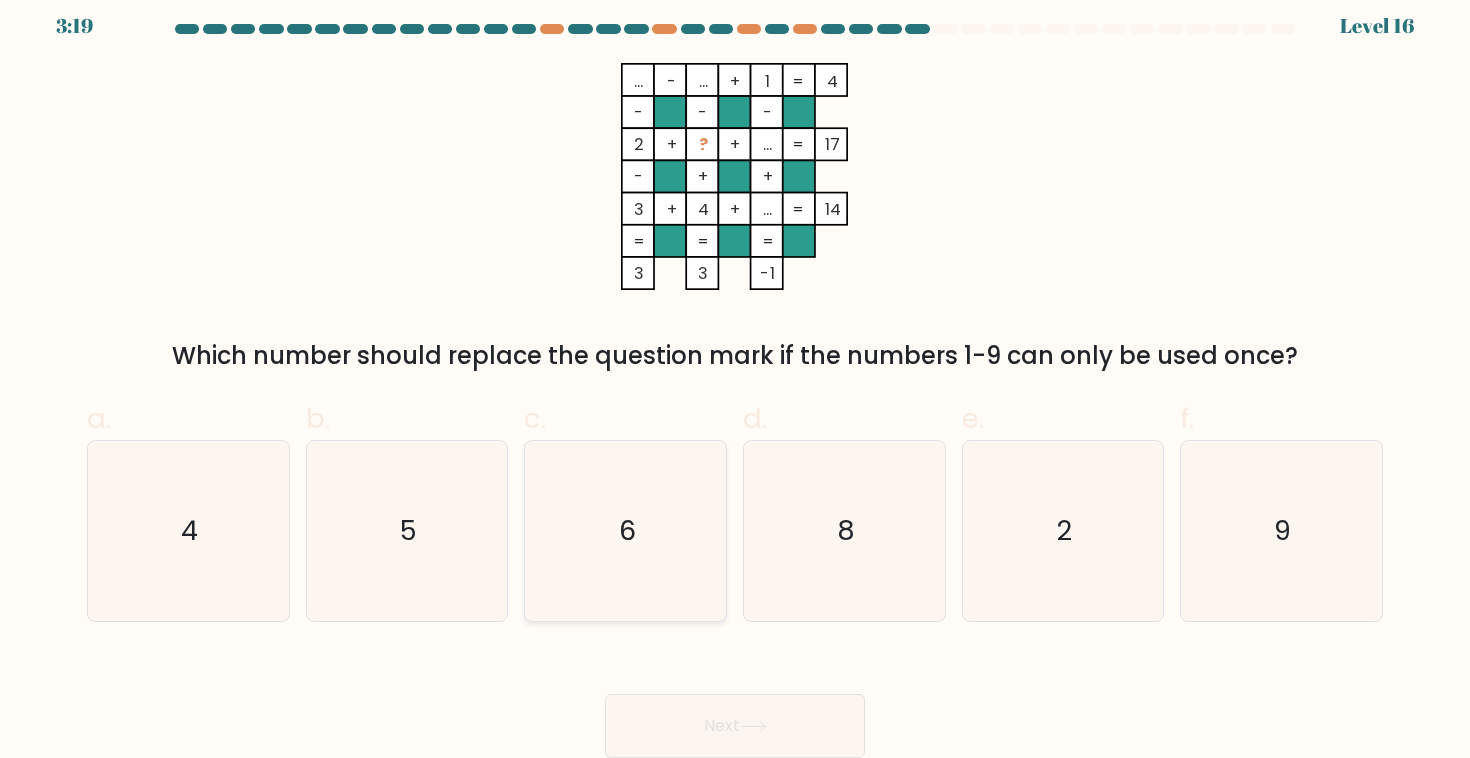 click on "6" 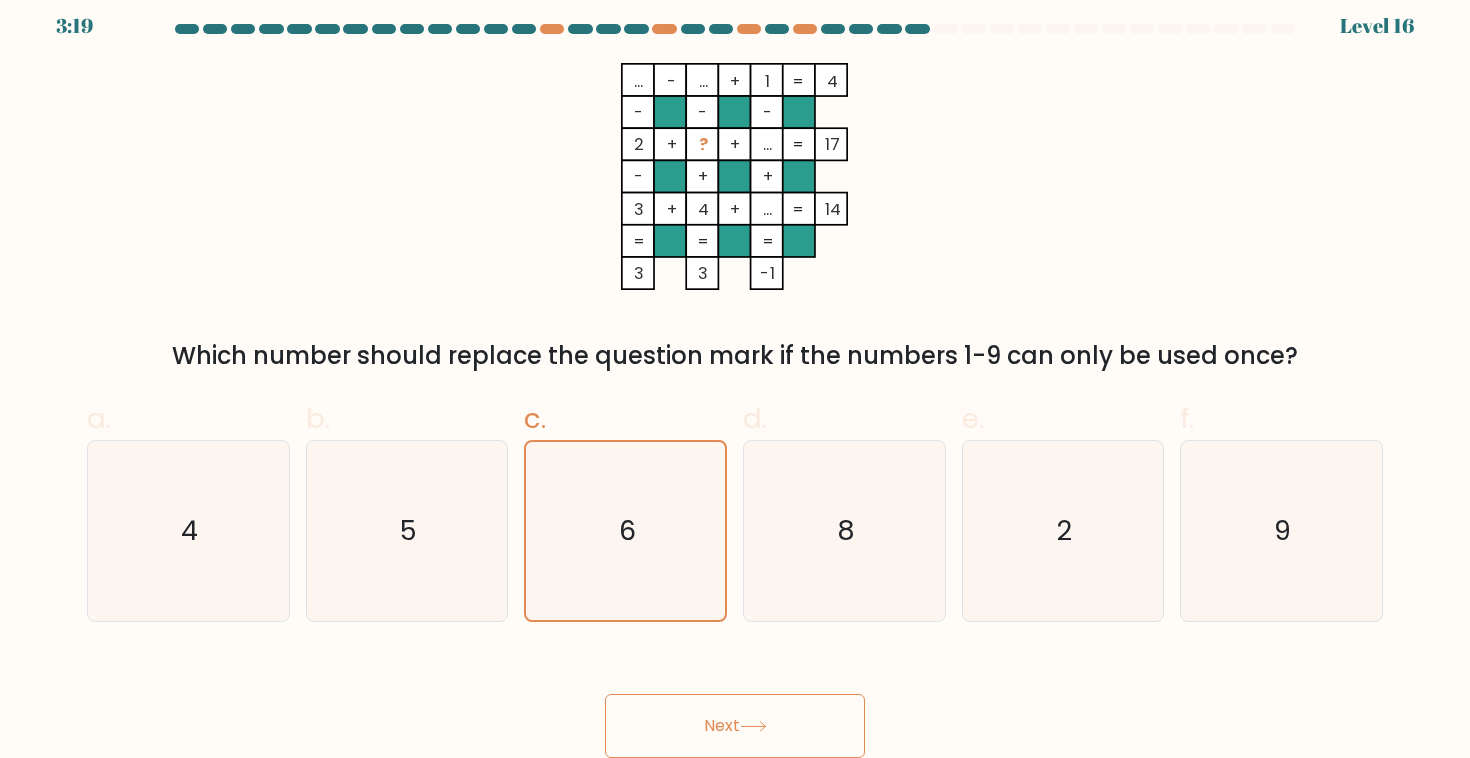 click on "Next" at bounding box center [735, 726] 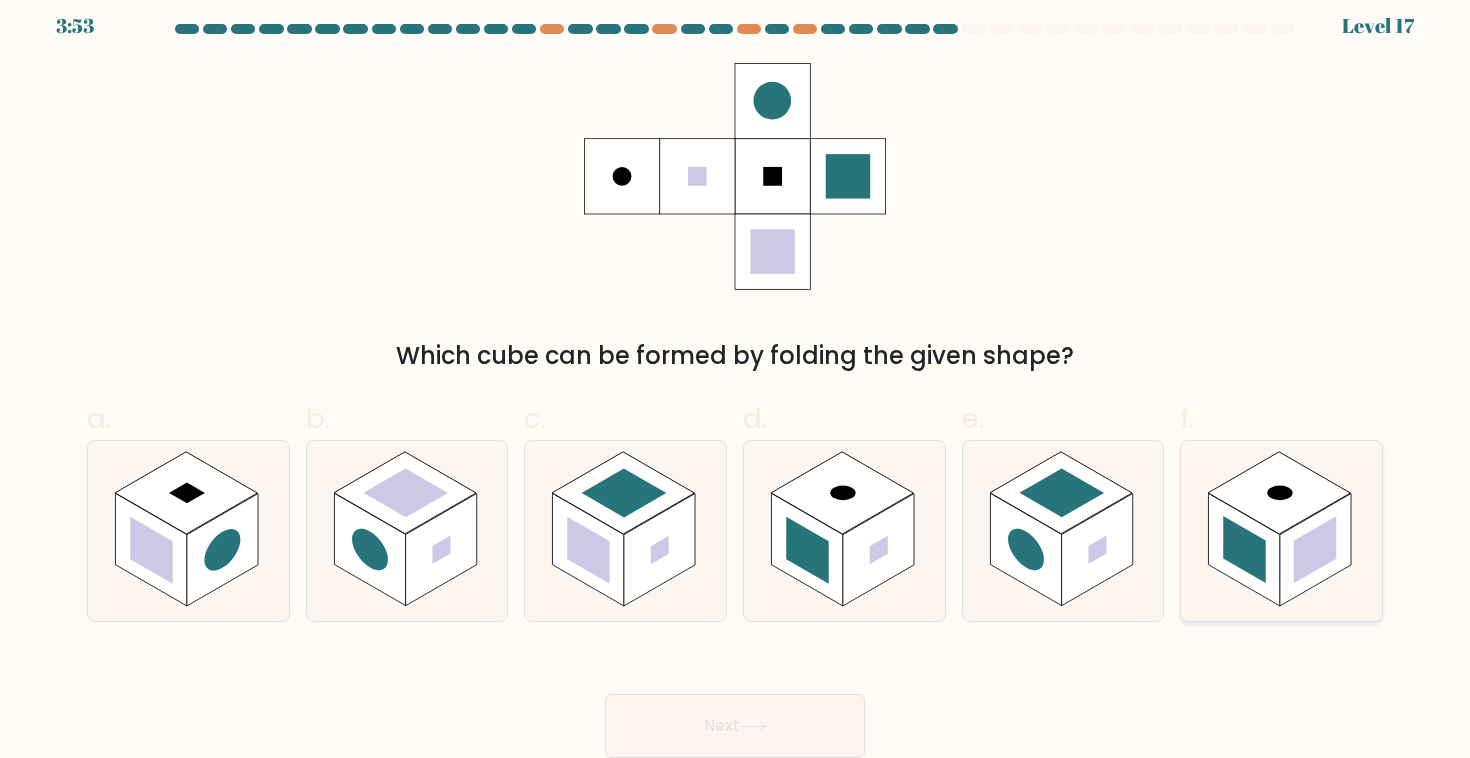 click 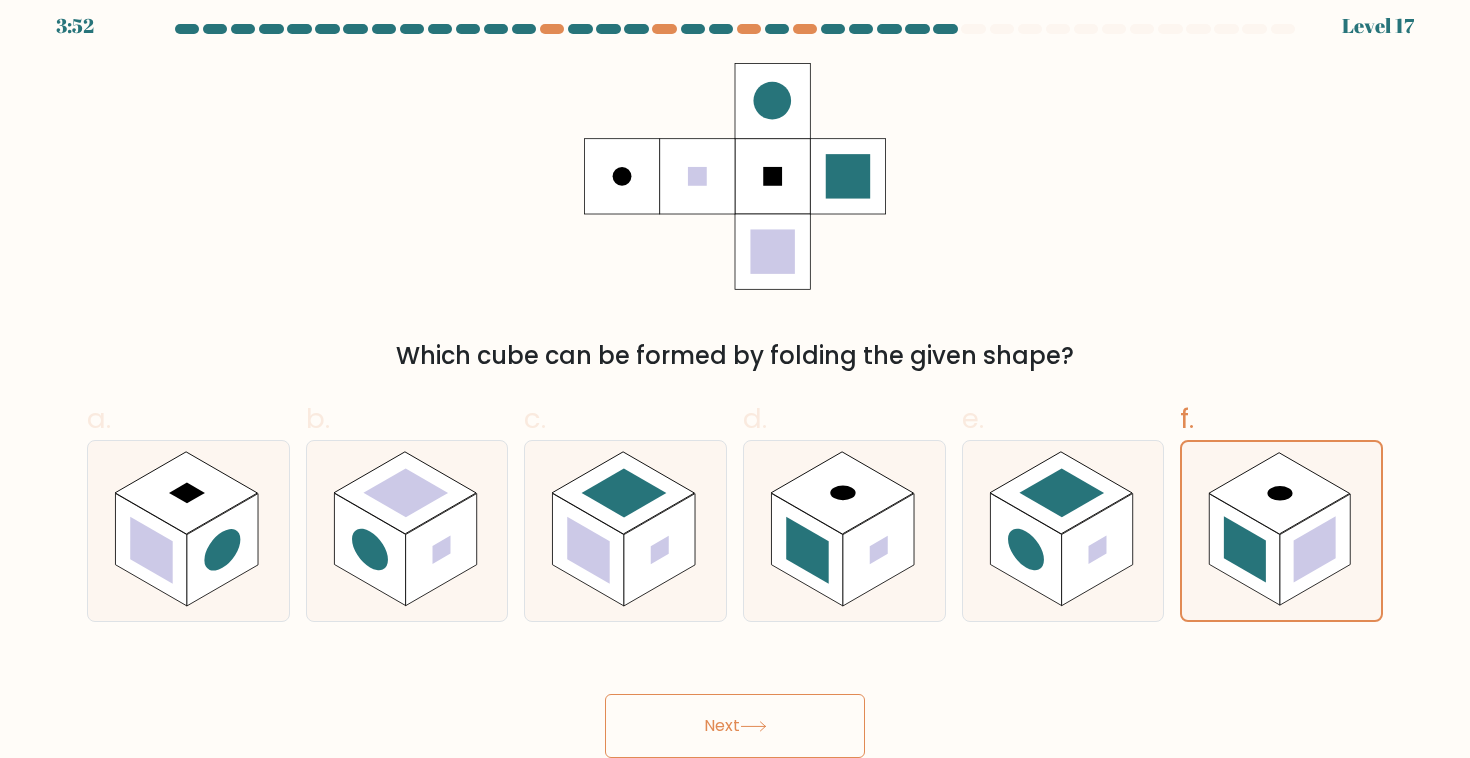 click on "Next" at bounding box center (735, 726) 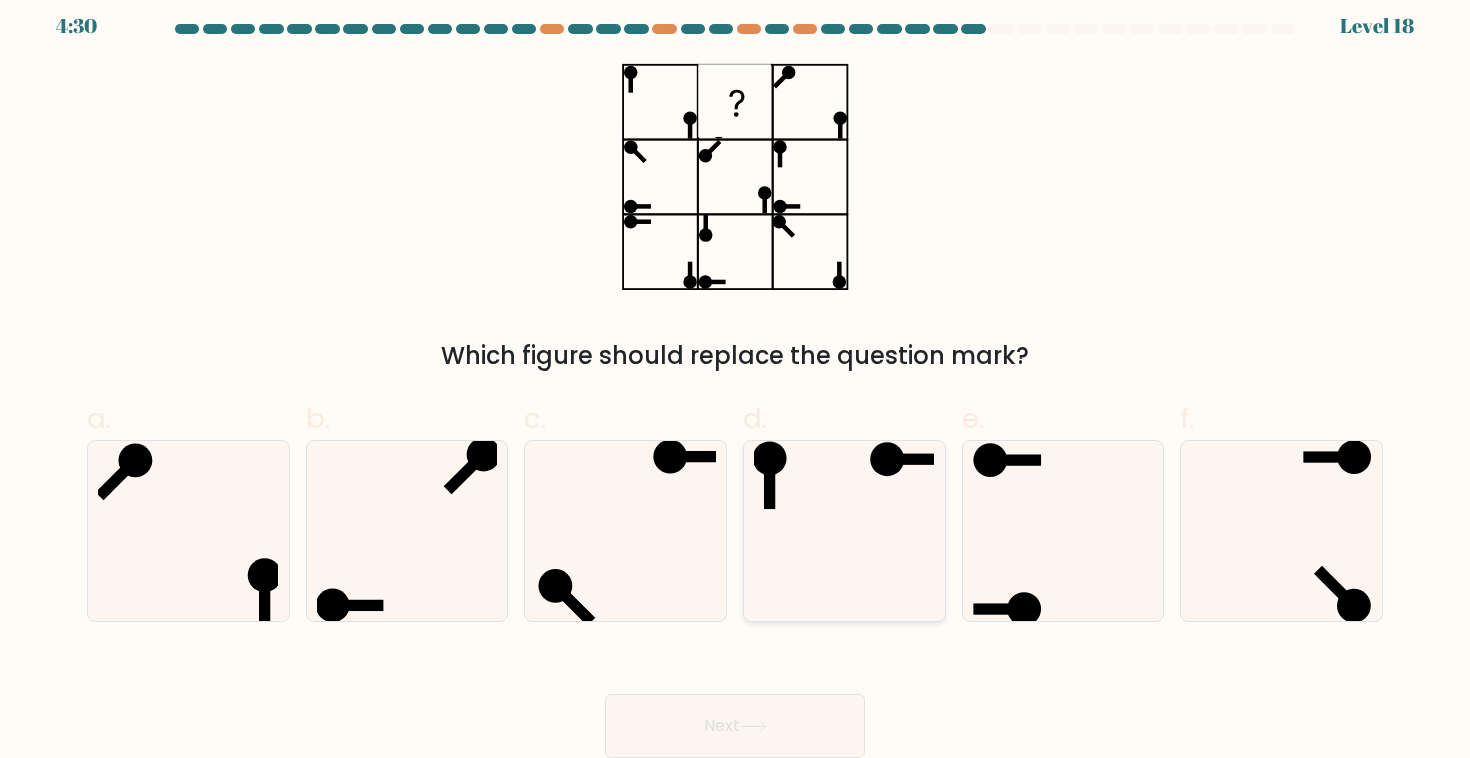 click 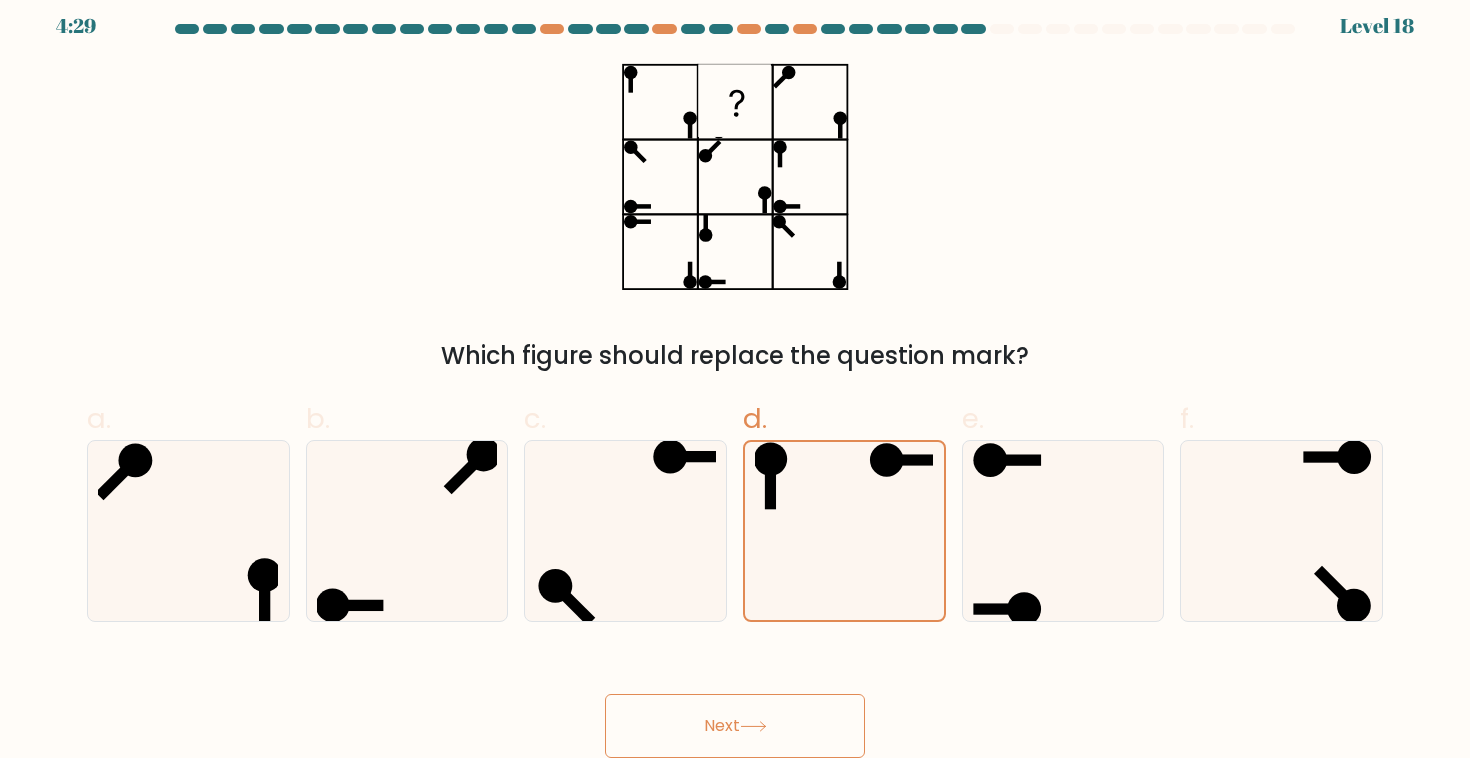 click 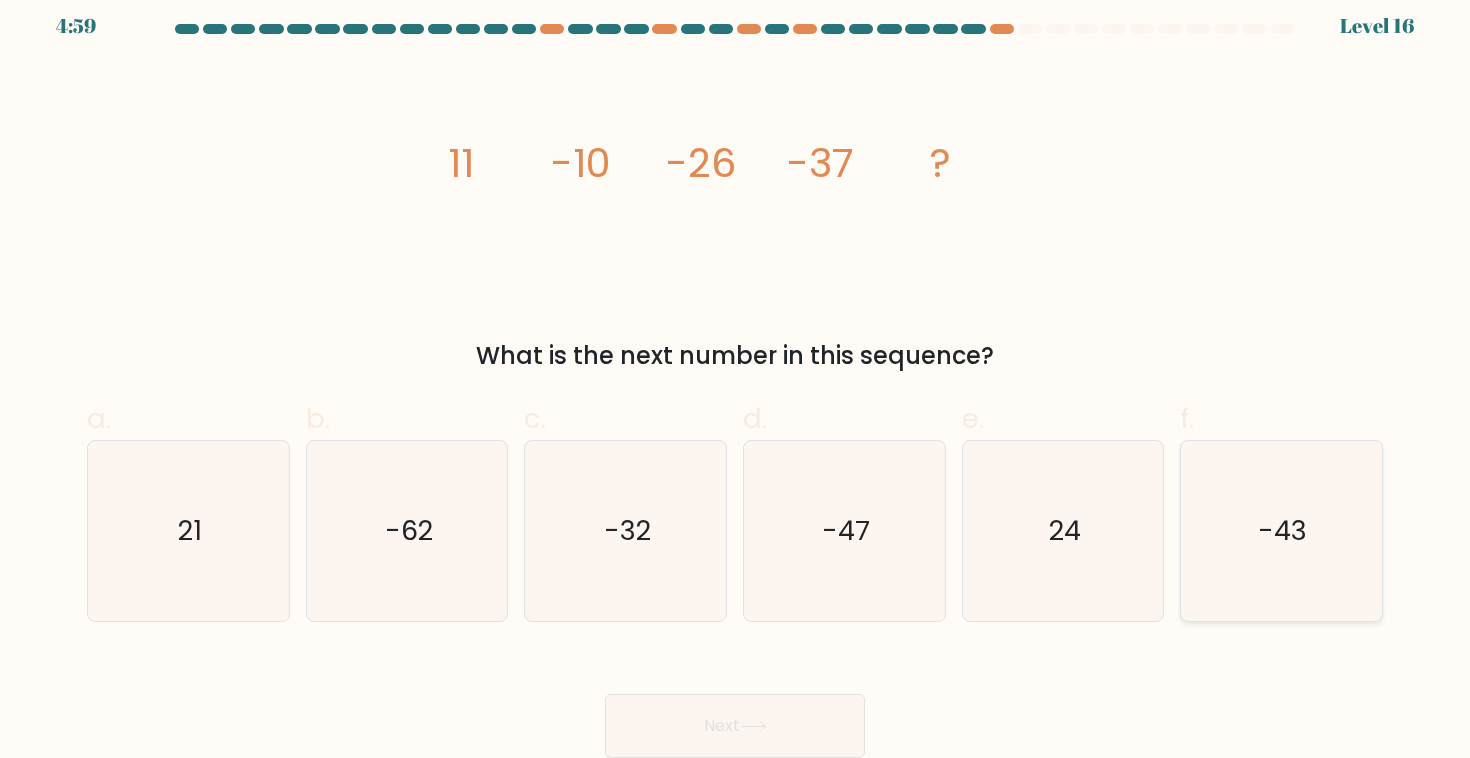 click on "-43" 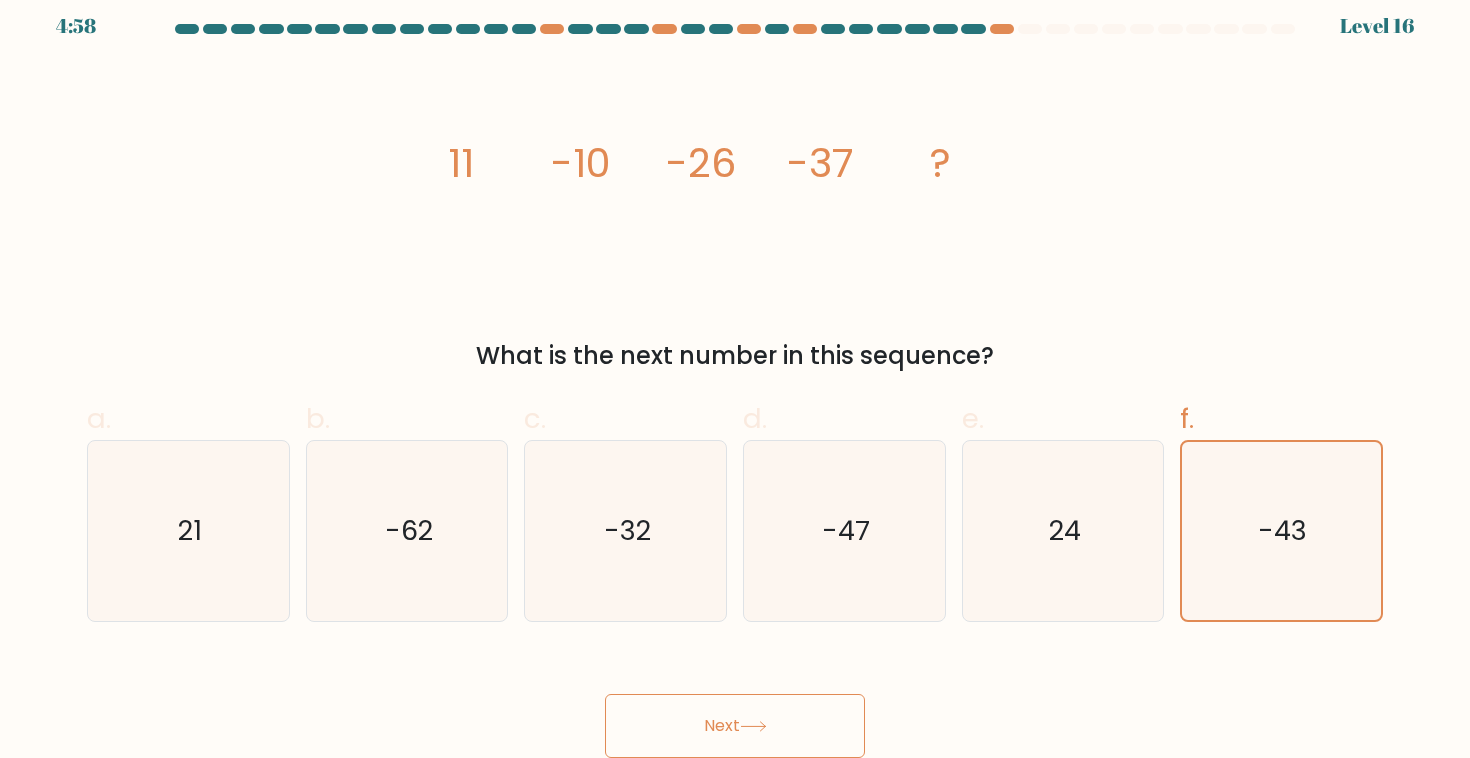 click on "Next" at bounding box center [735, 726] 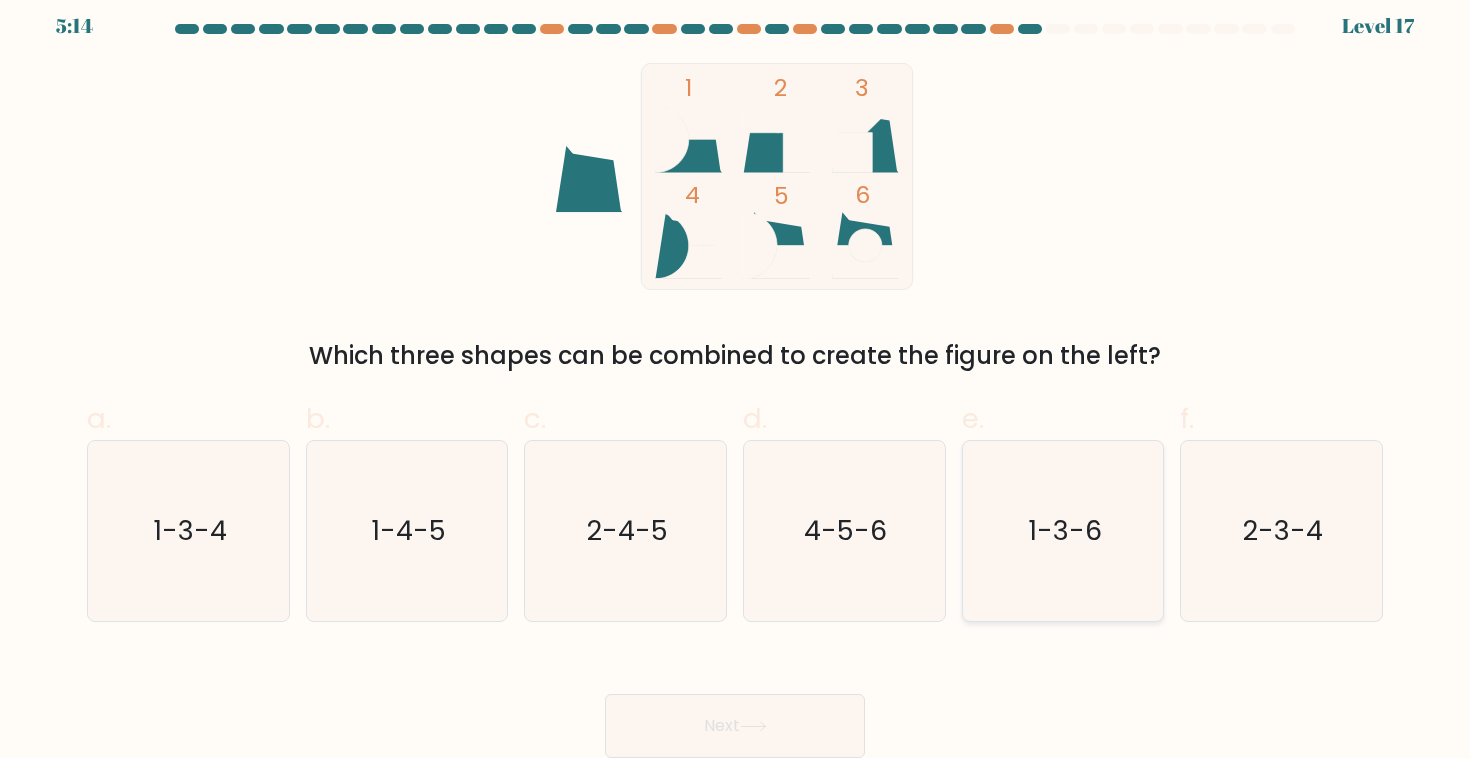 click on "1-3-6" 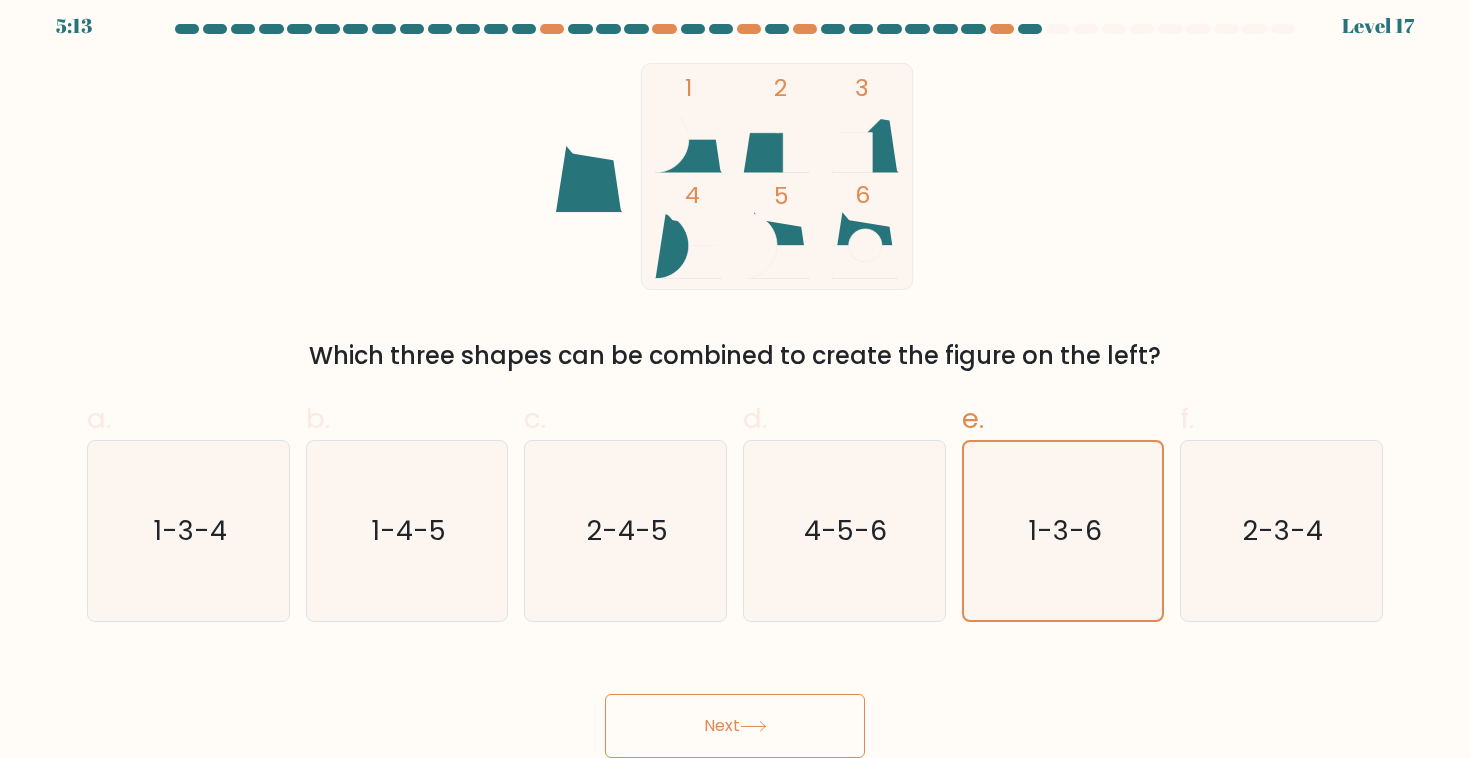 click on "Next" at bounding box center [735, 726] 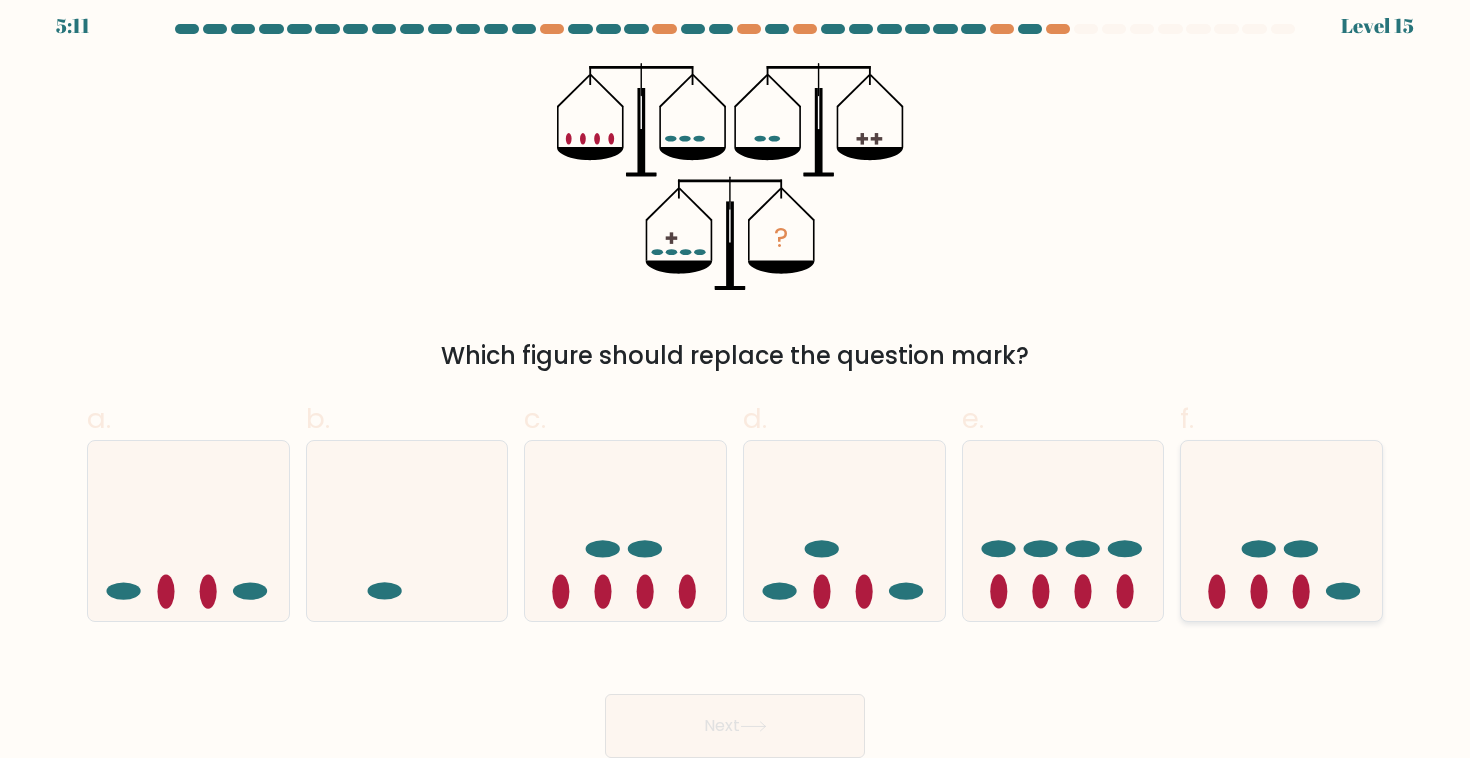 click 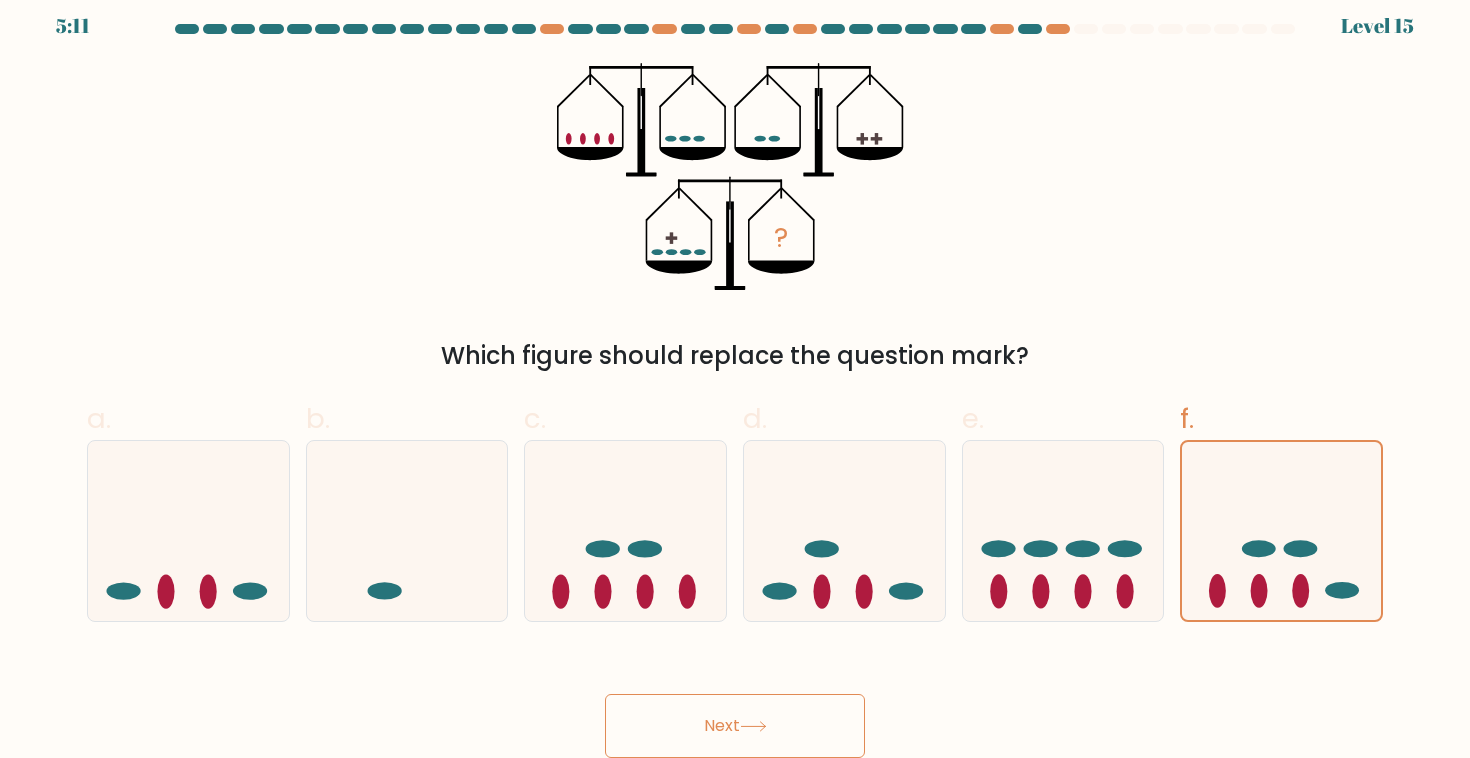 click on "Next" at bounding box center [735, 726] 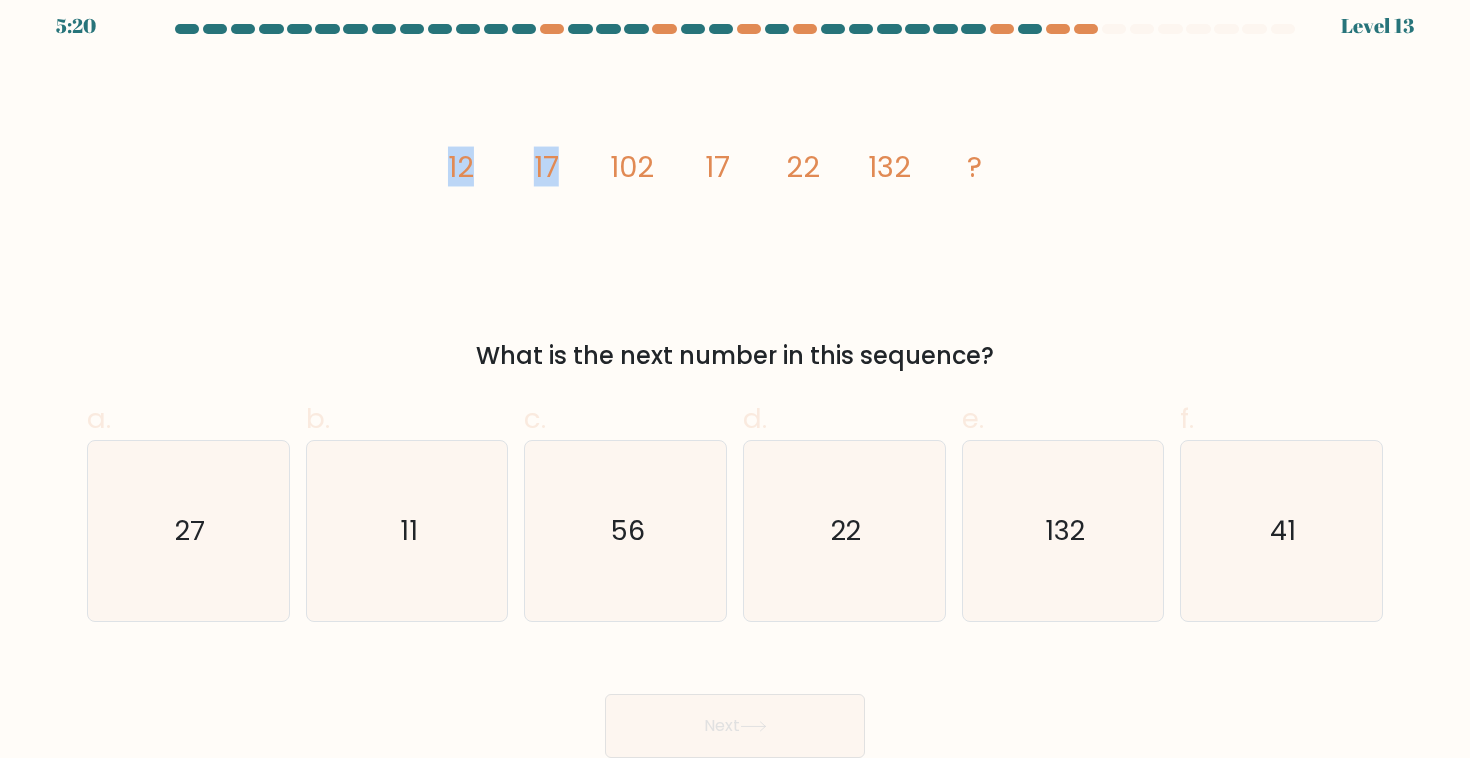 drag, startPoint x: 452, startPoint y: 156, endPoint x: 565, endPoint y: 157, distance: 113.004425 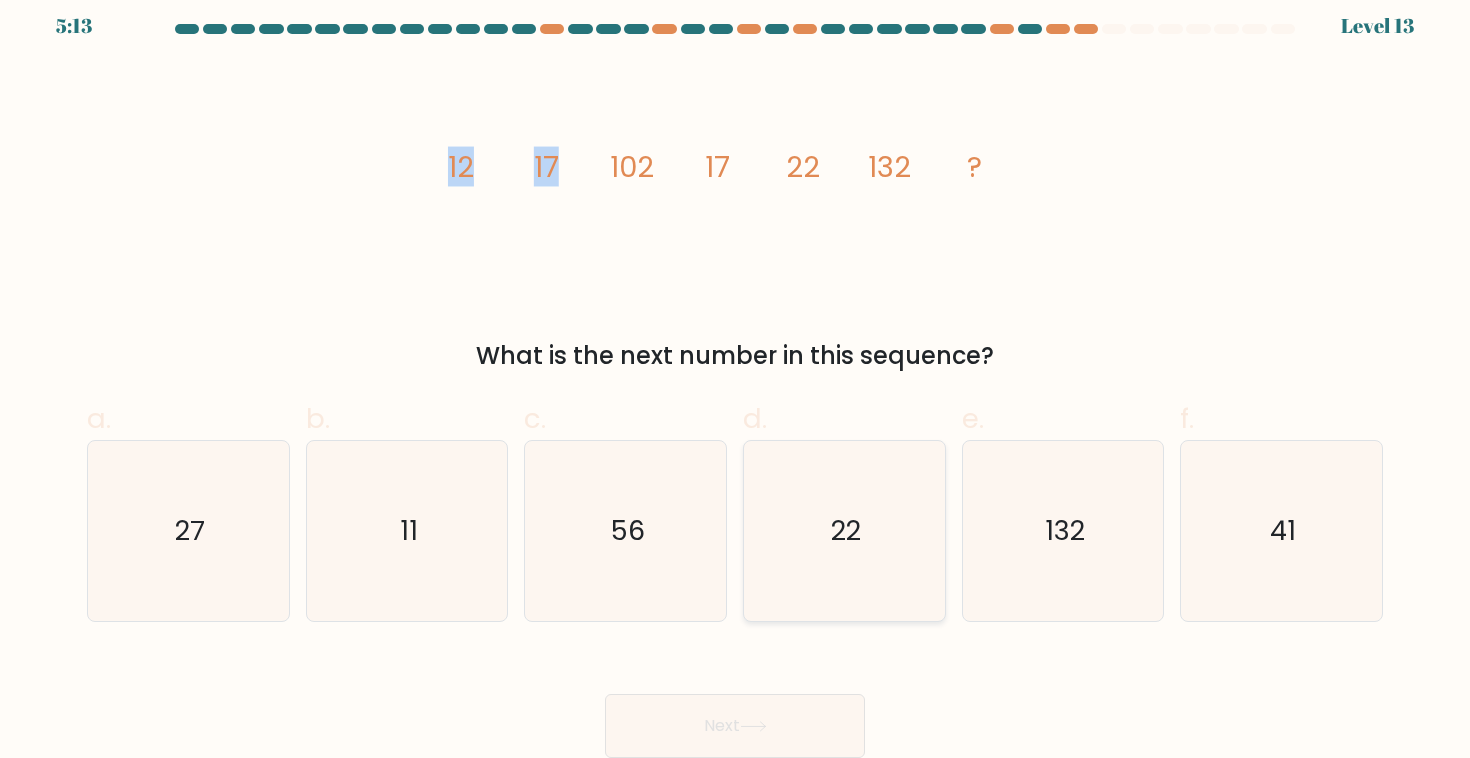 click on "22" 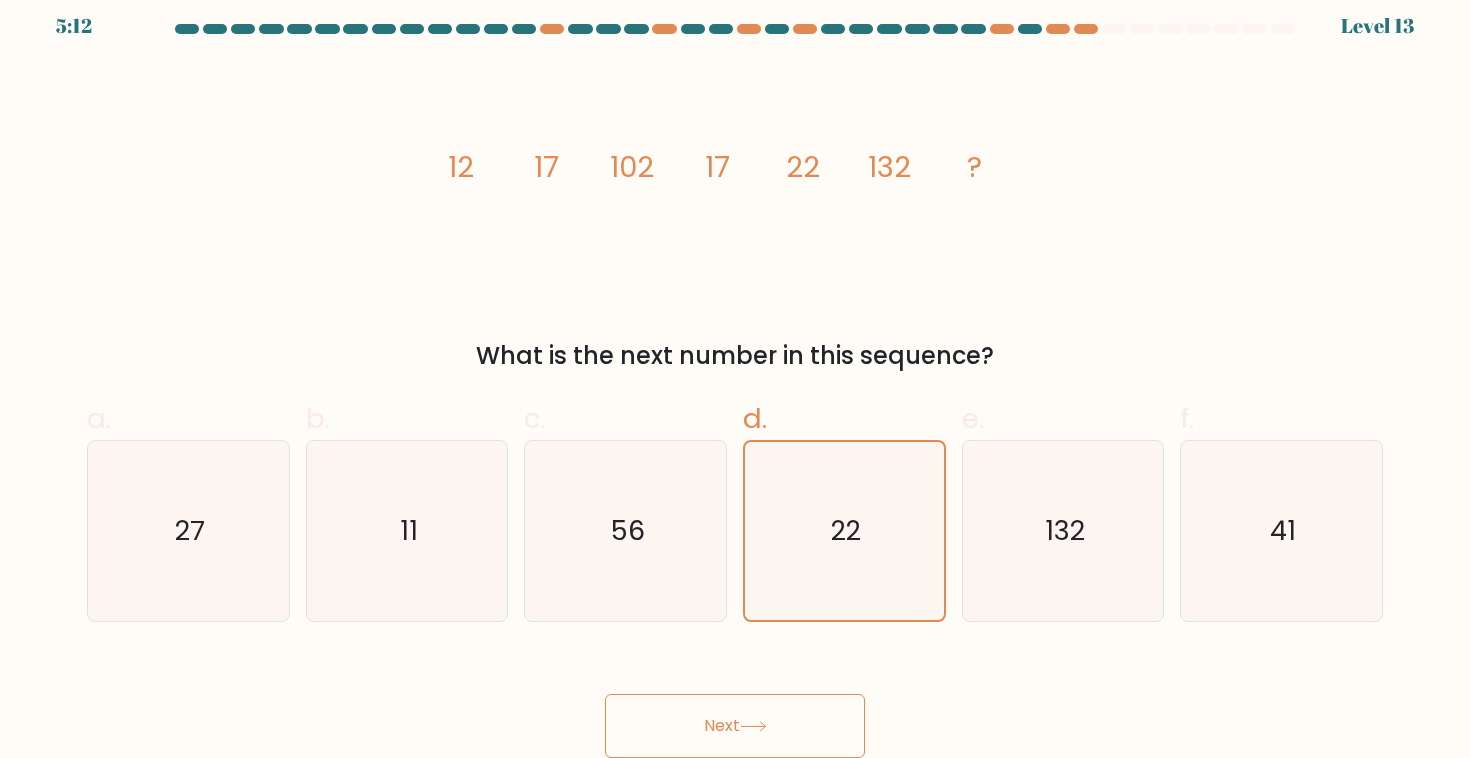 click on "Next" at bounding box center (735, 726) 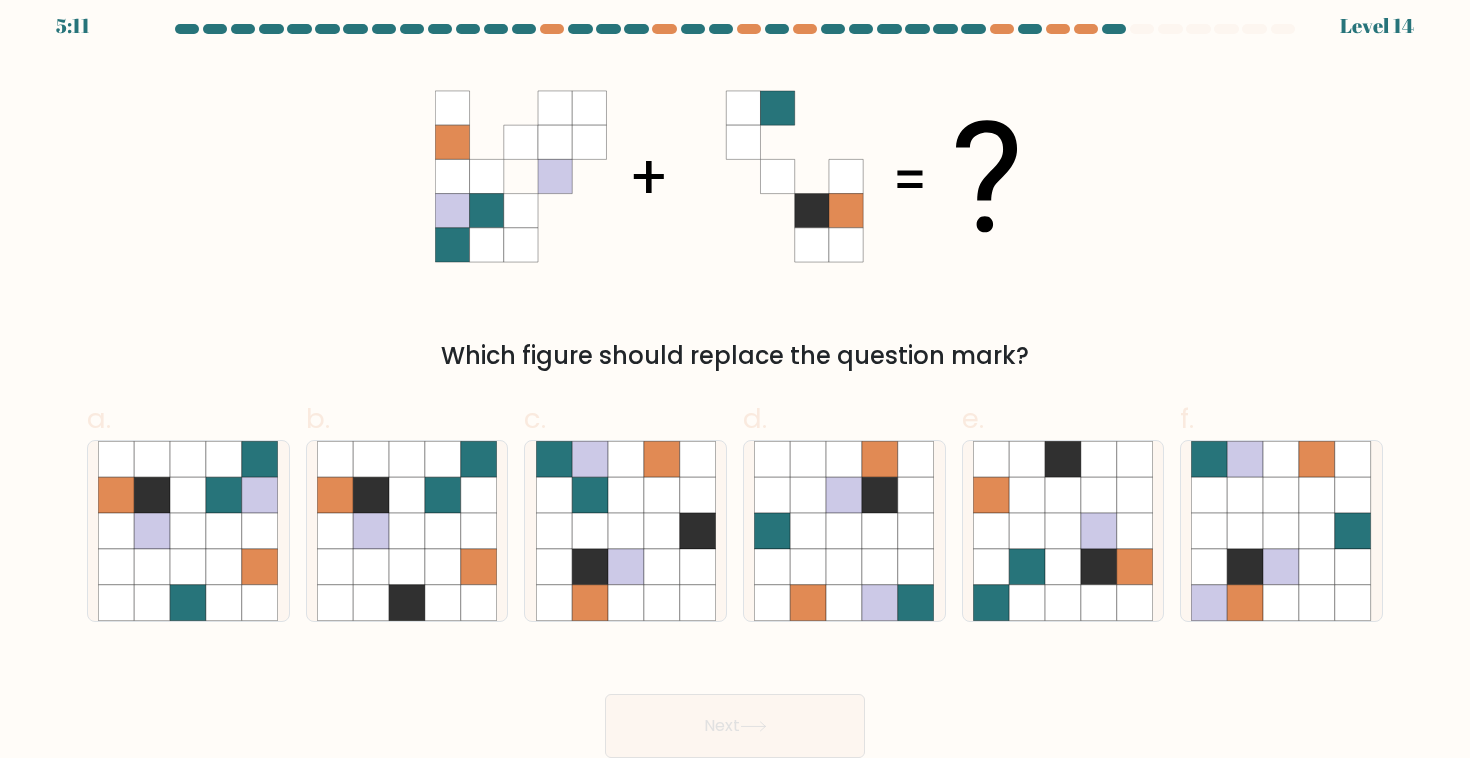 click on "Next" at bounding box center (735, 726) 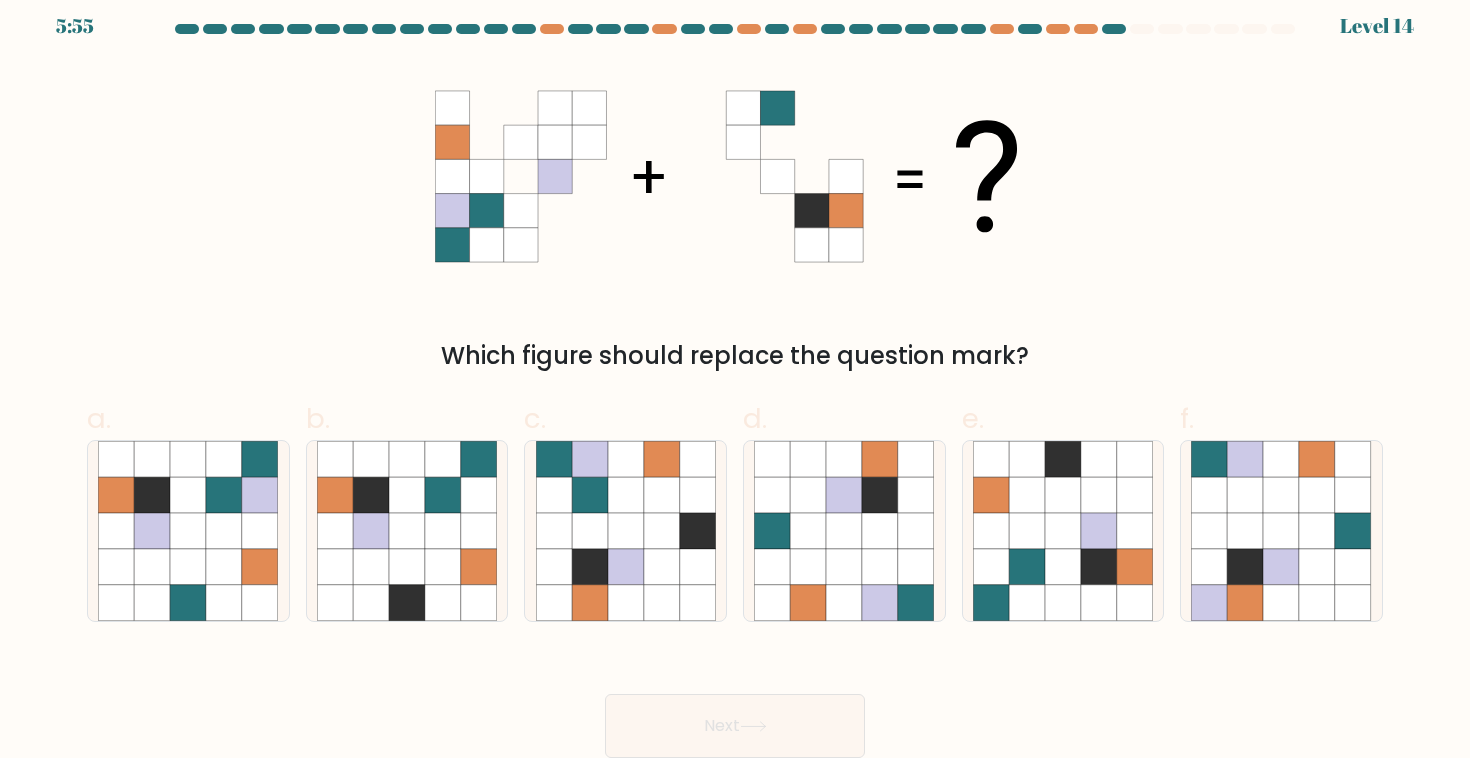 click on "Which figure should replace the question mark?" at bounding box center [735, 356] 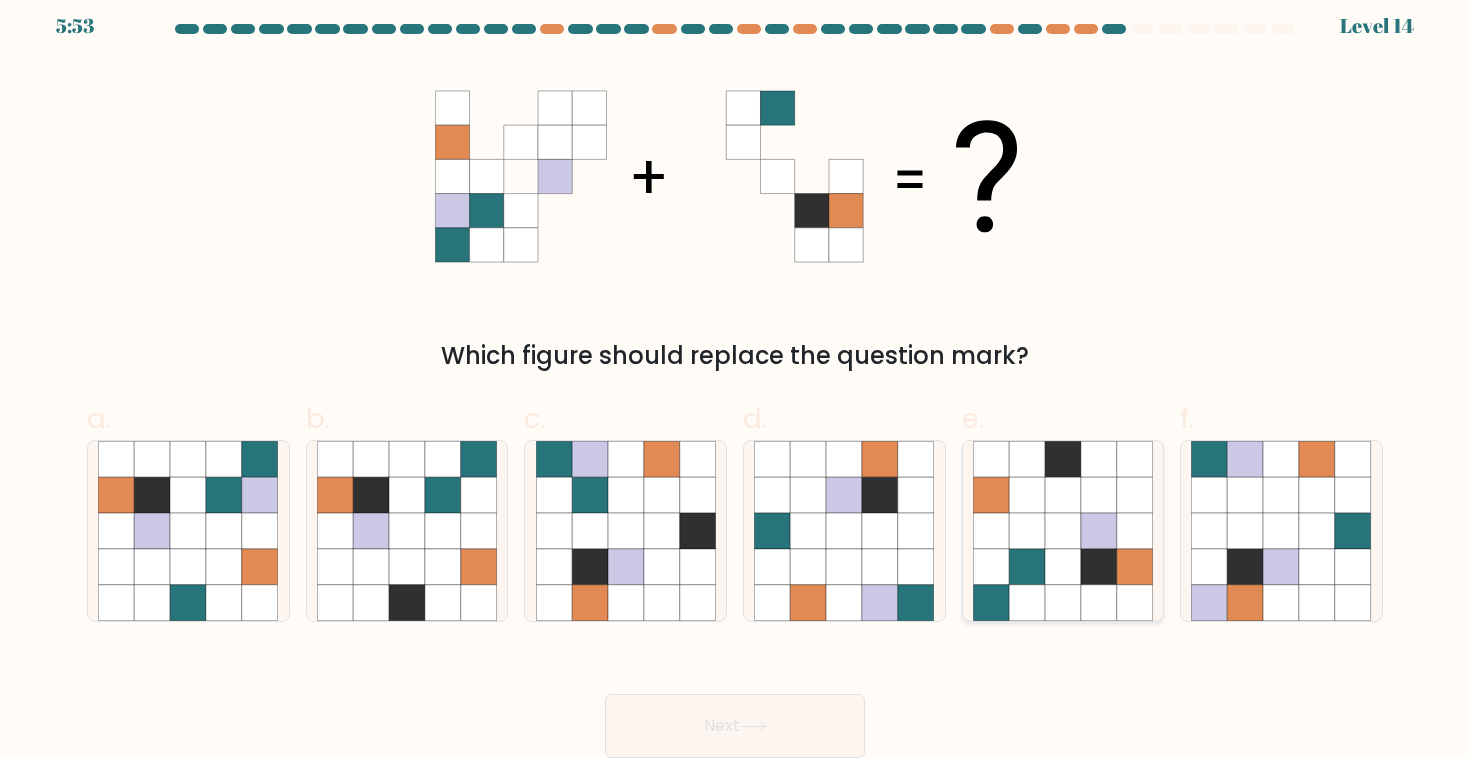 click 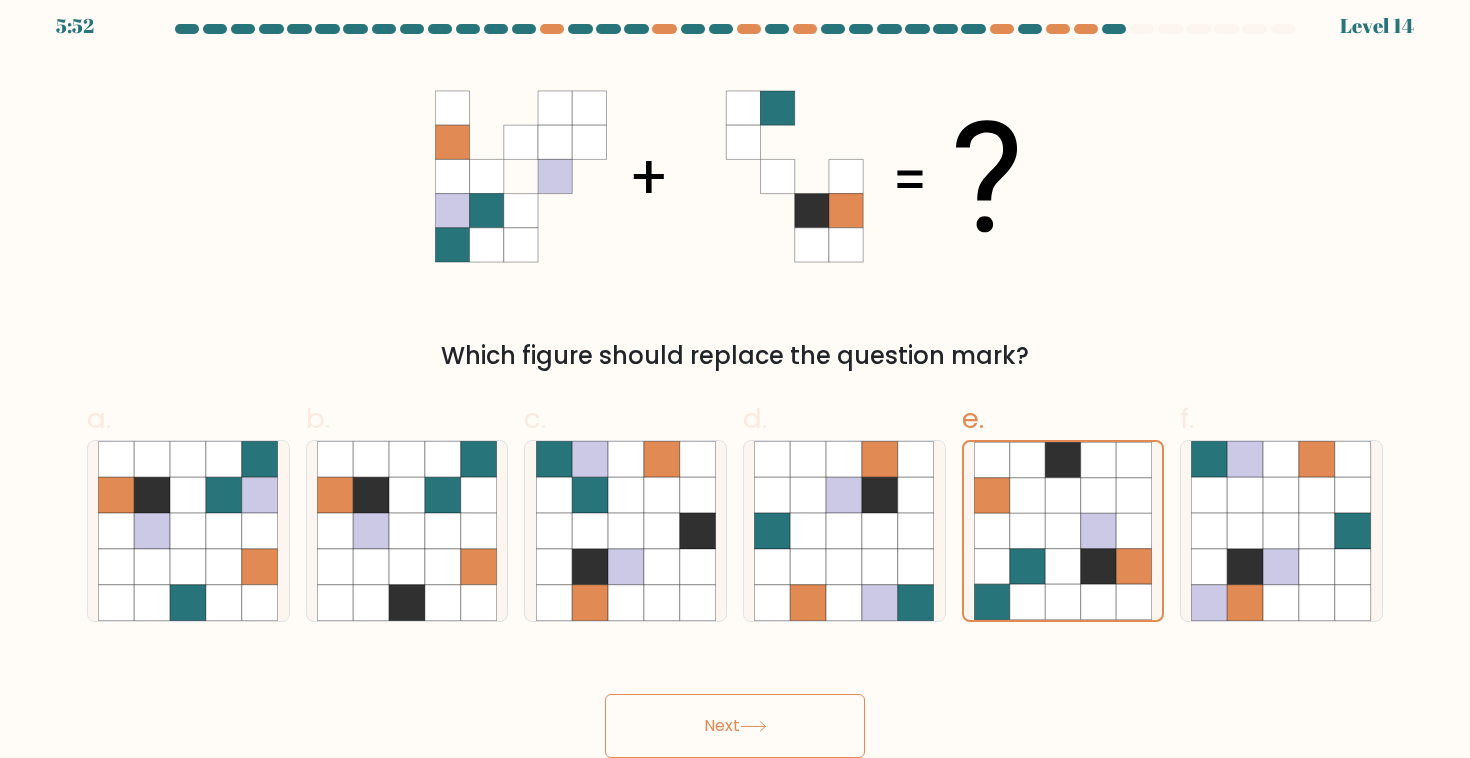 click on "Next" at bounding box center [735, 726] 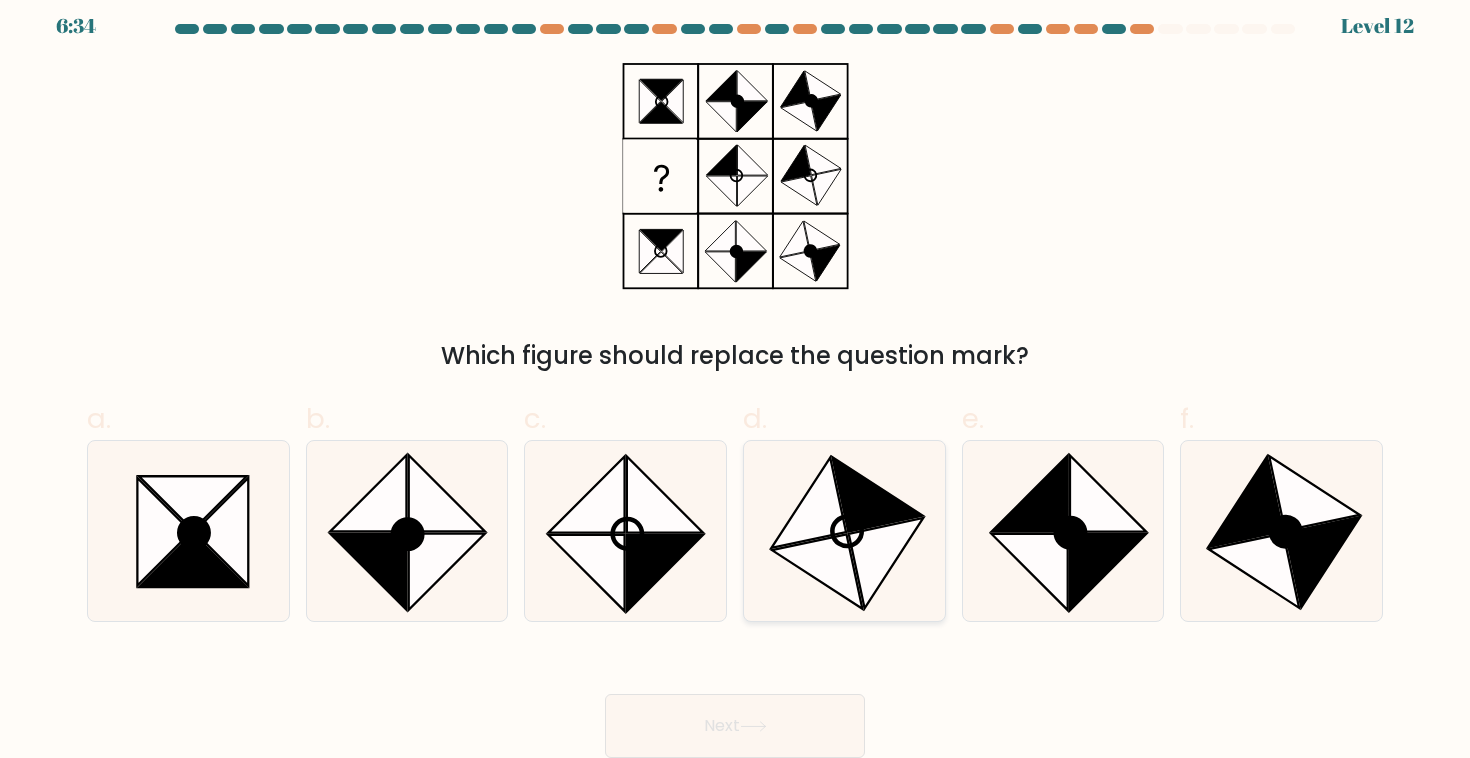 click 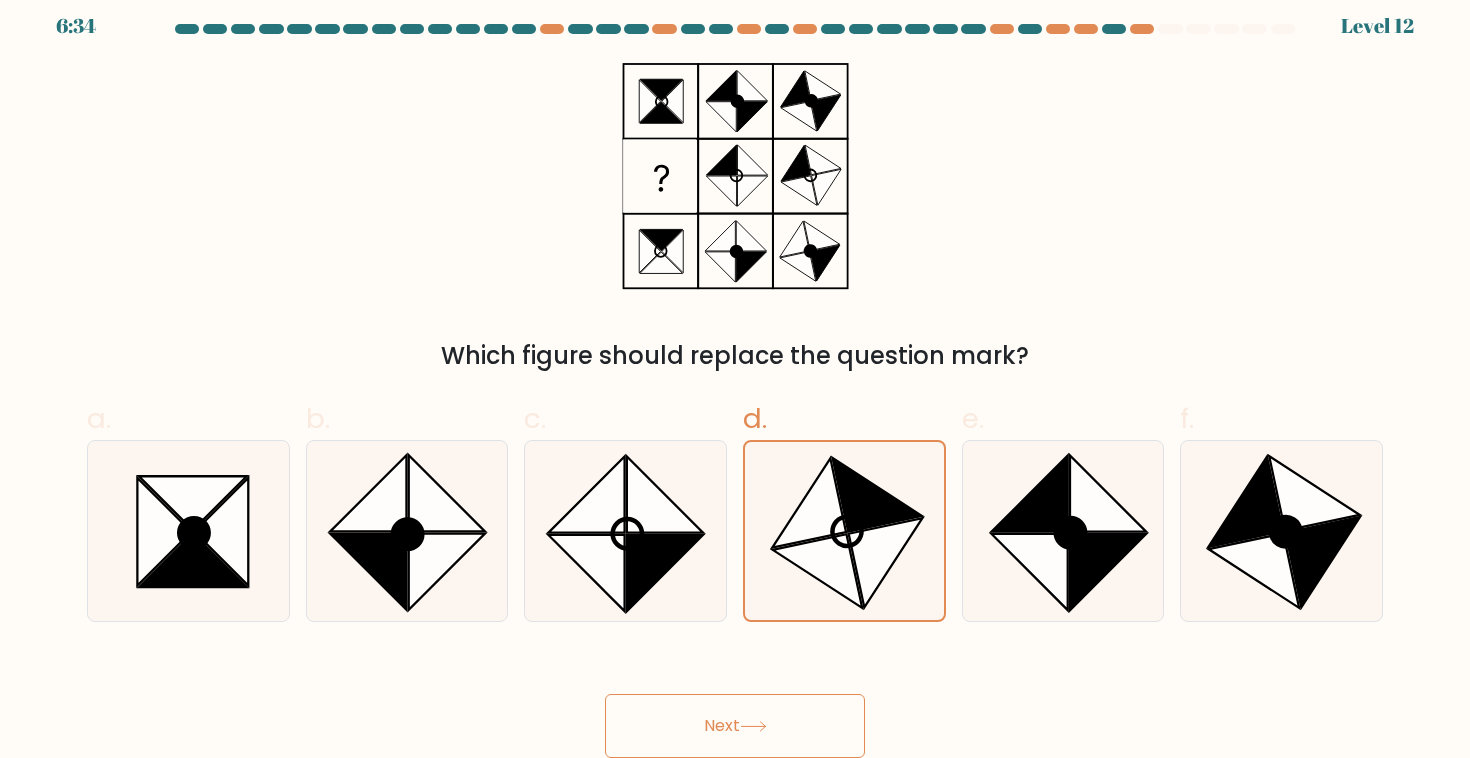 click on "Next" at bounding box center [735, 726] 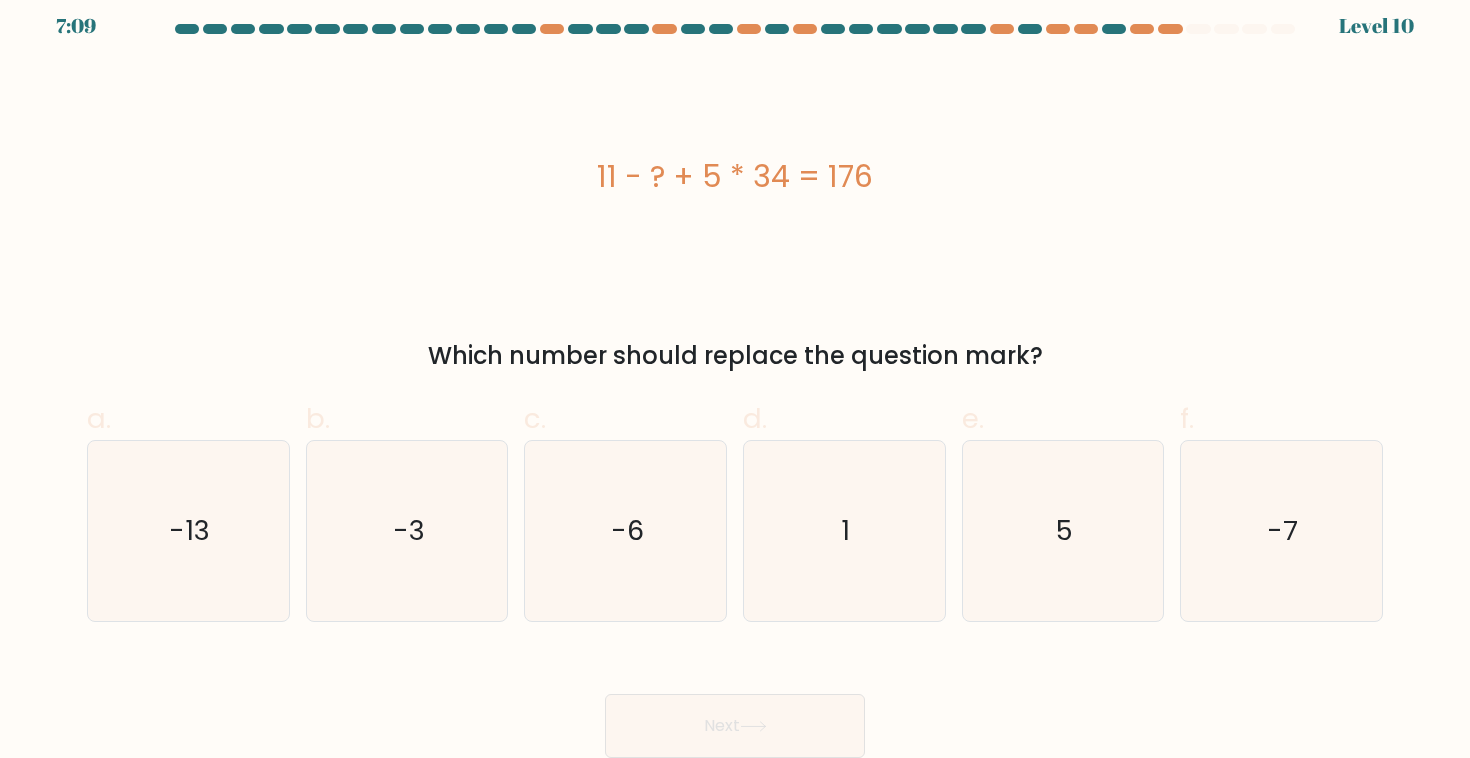 drag, startPoint x: 823, startPoint y: 168, endPoint x: 862, endPoint y: 170, distance: 39.051247 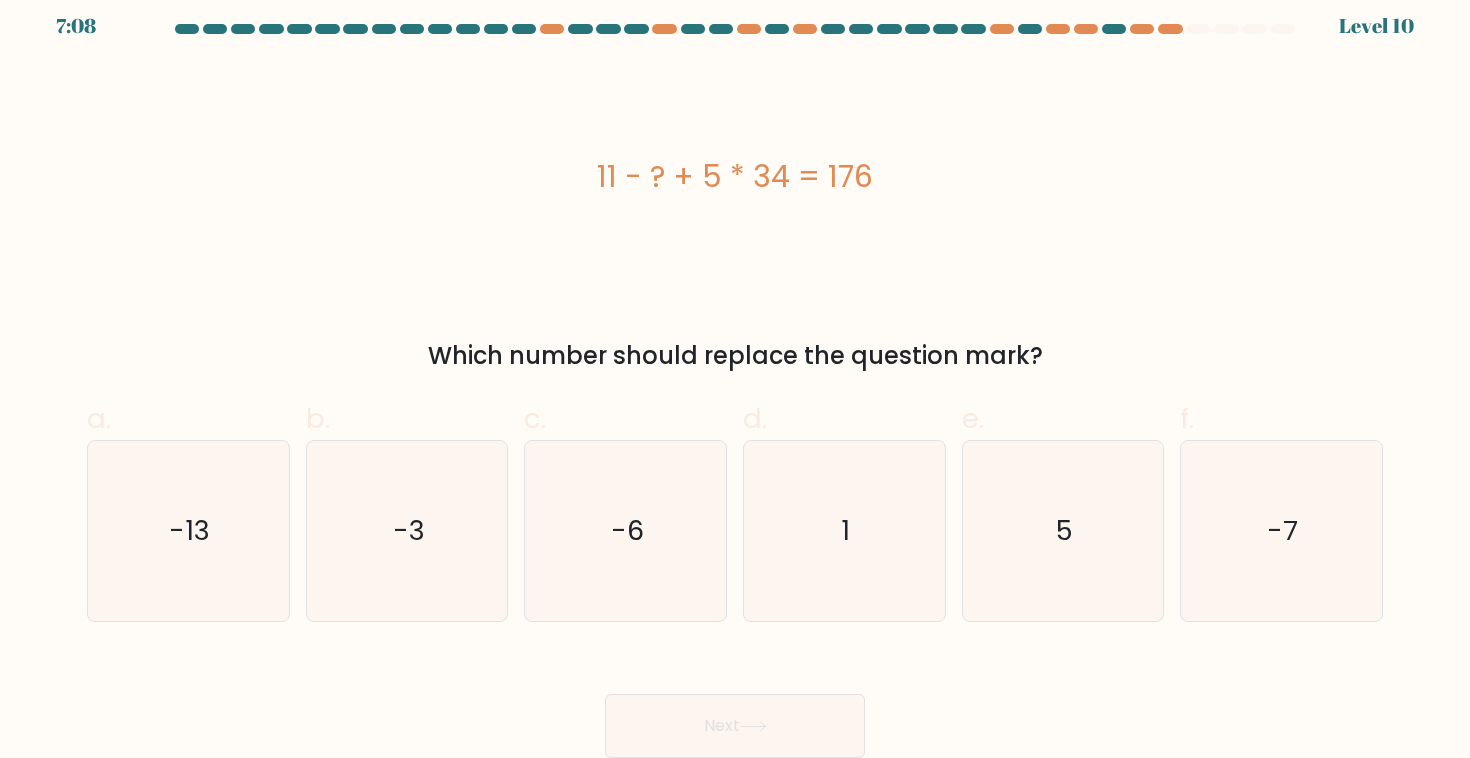 click on "11 - ? + 5 * 34 = 176" at bounding box center [735, 176] 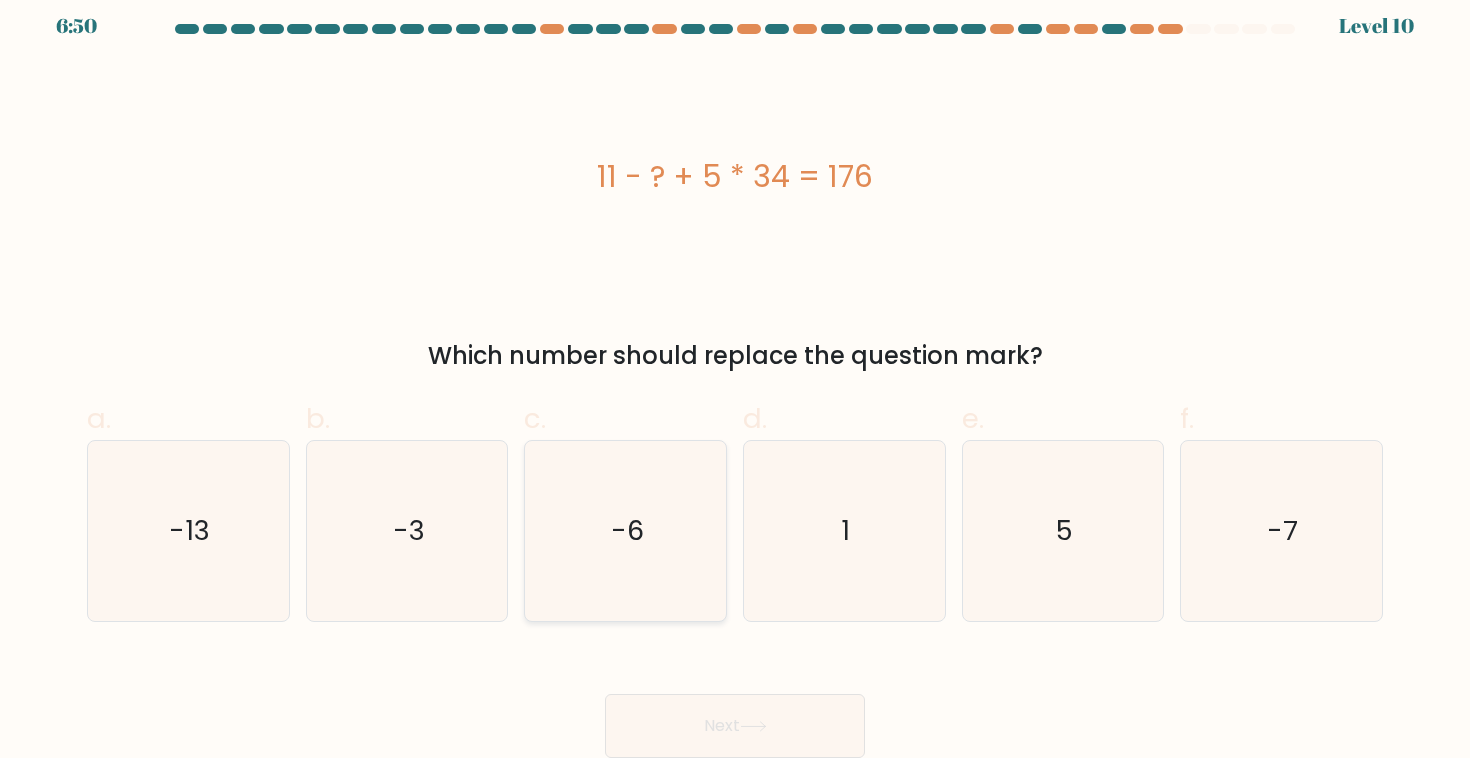click on "-6" at bounding box center (625, 531) 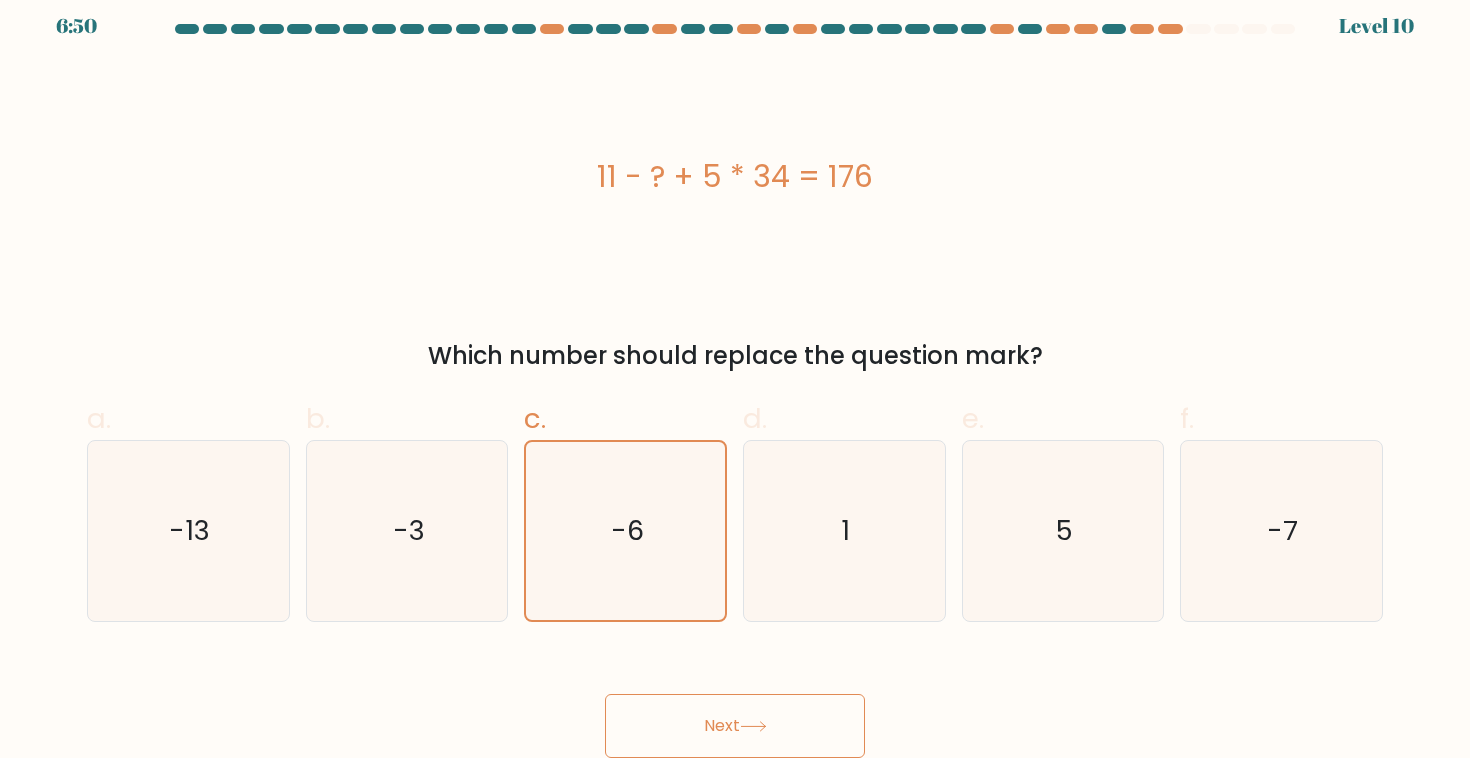 click on "Next" at bounding box center (735, 702) 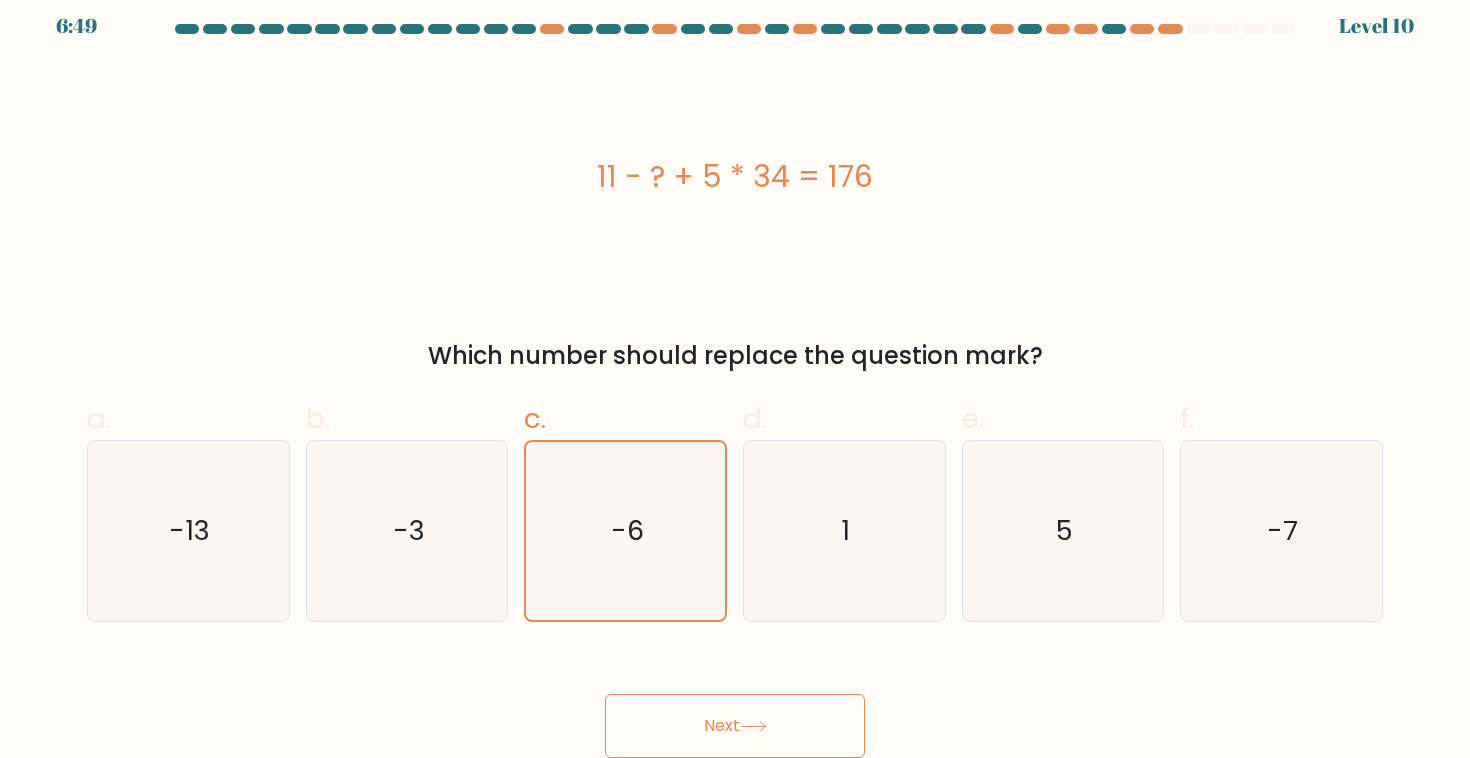 click on "Next" at bounding box center (735, 726) 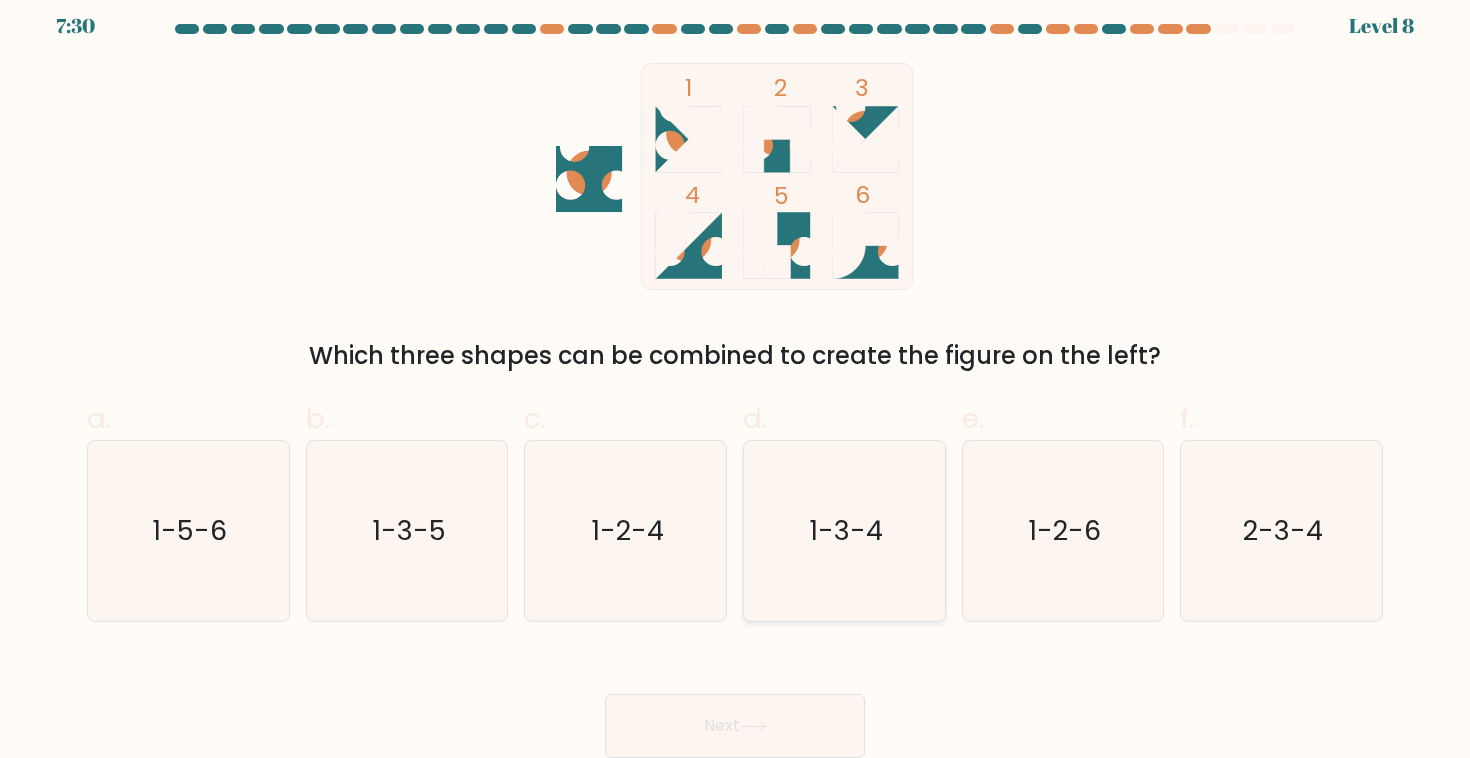 click on "1-3-4" 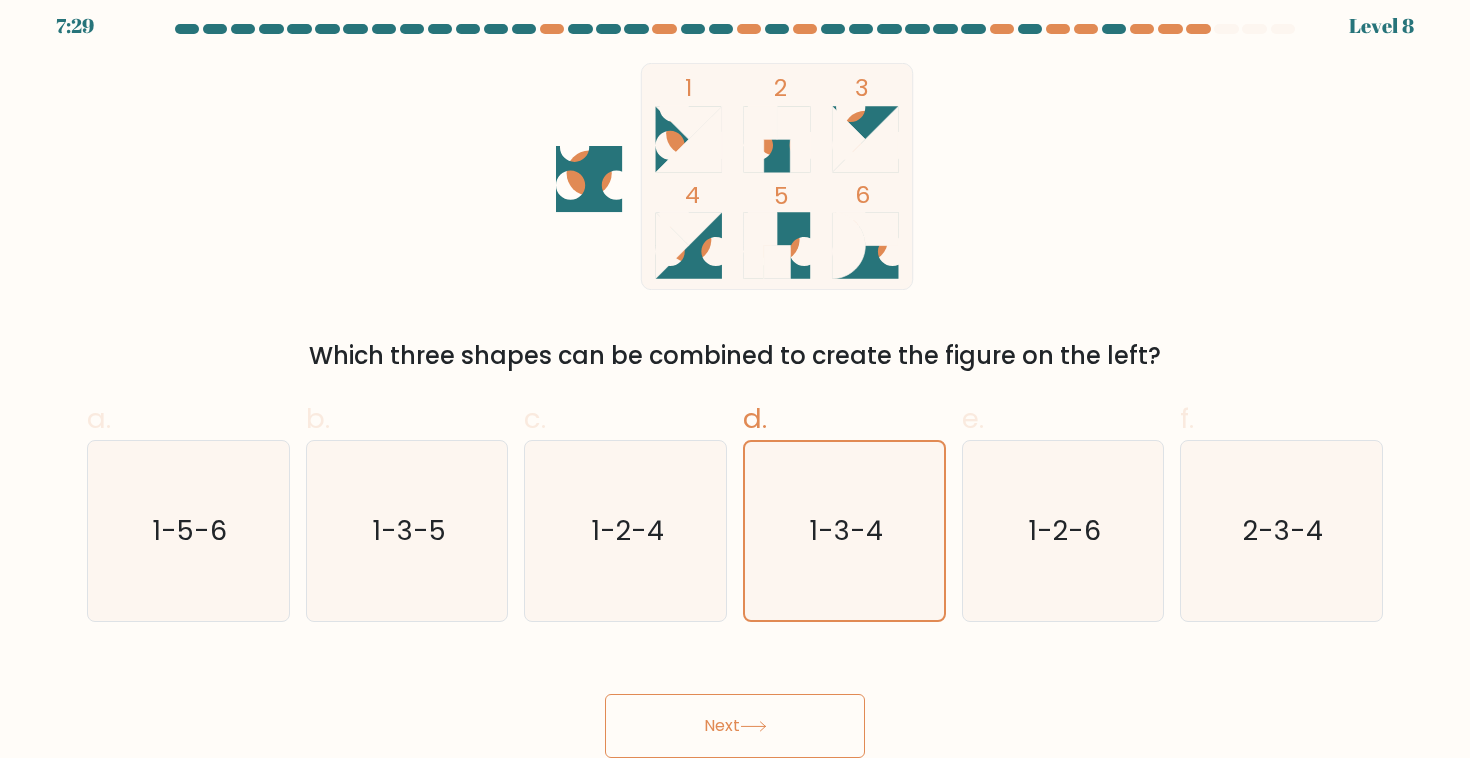 click on "Next" at bounding box center [735, 702] 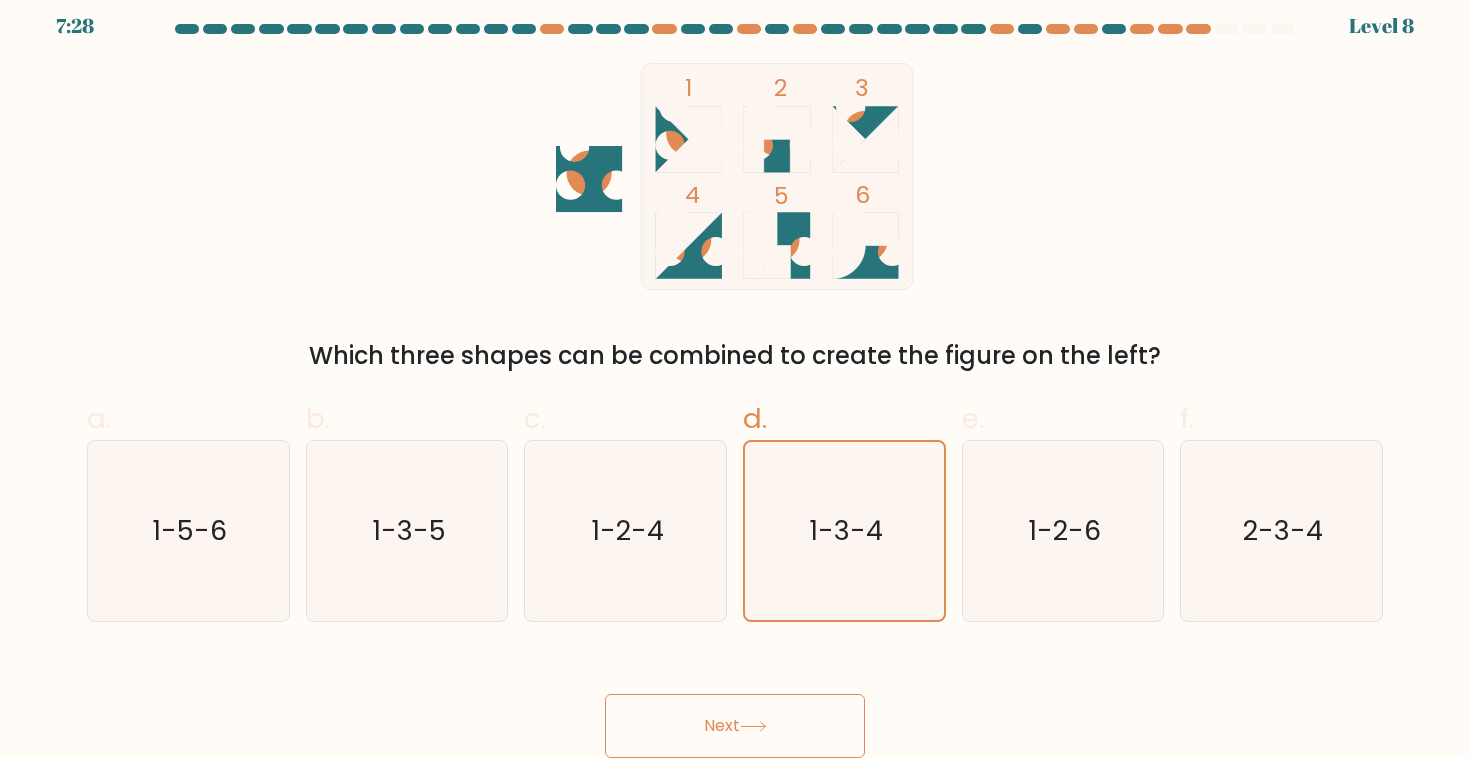 click on "Next" at bounding box center [735, 726] 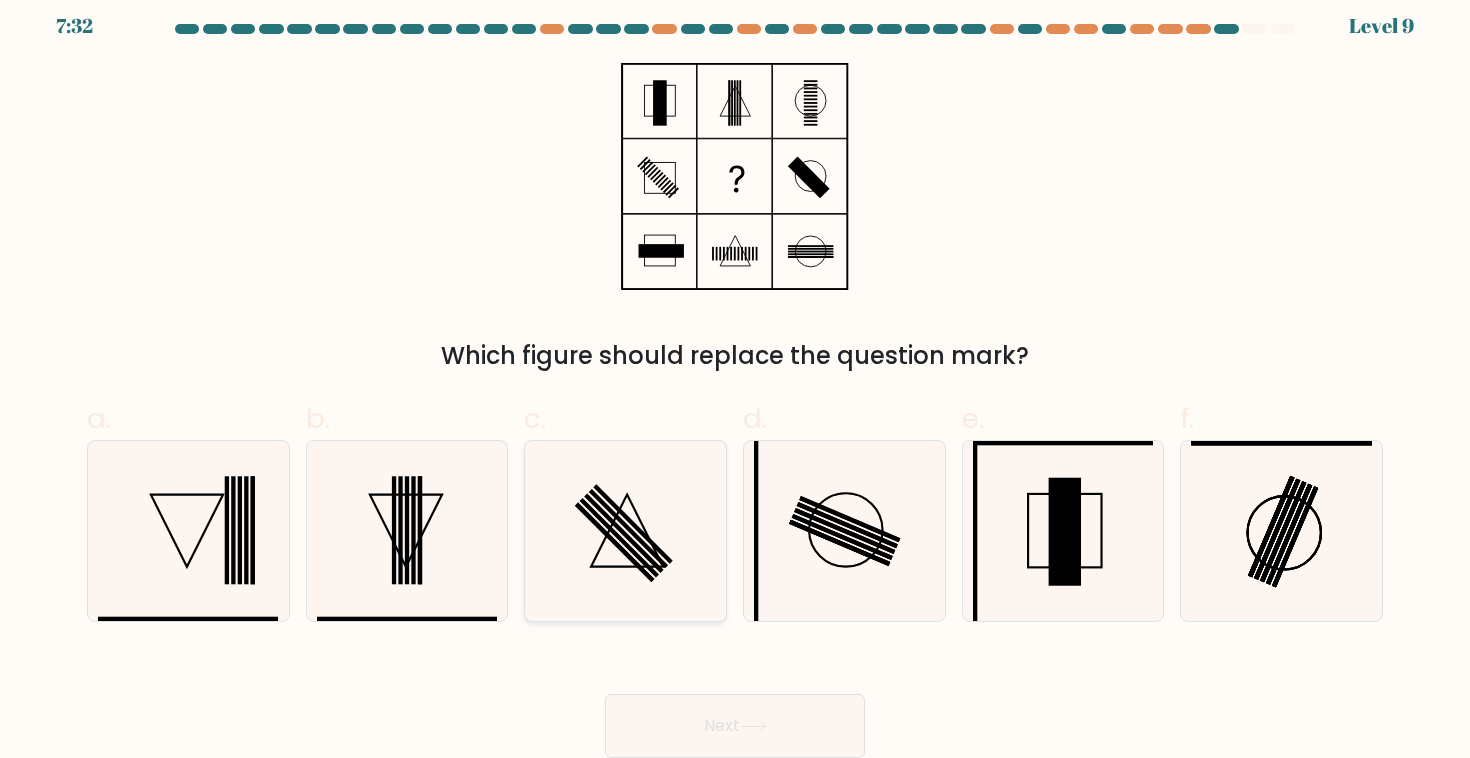 click 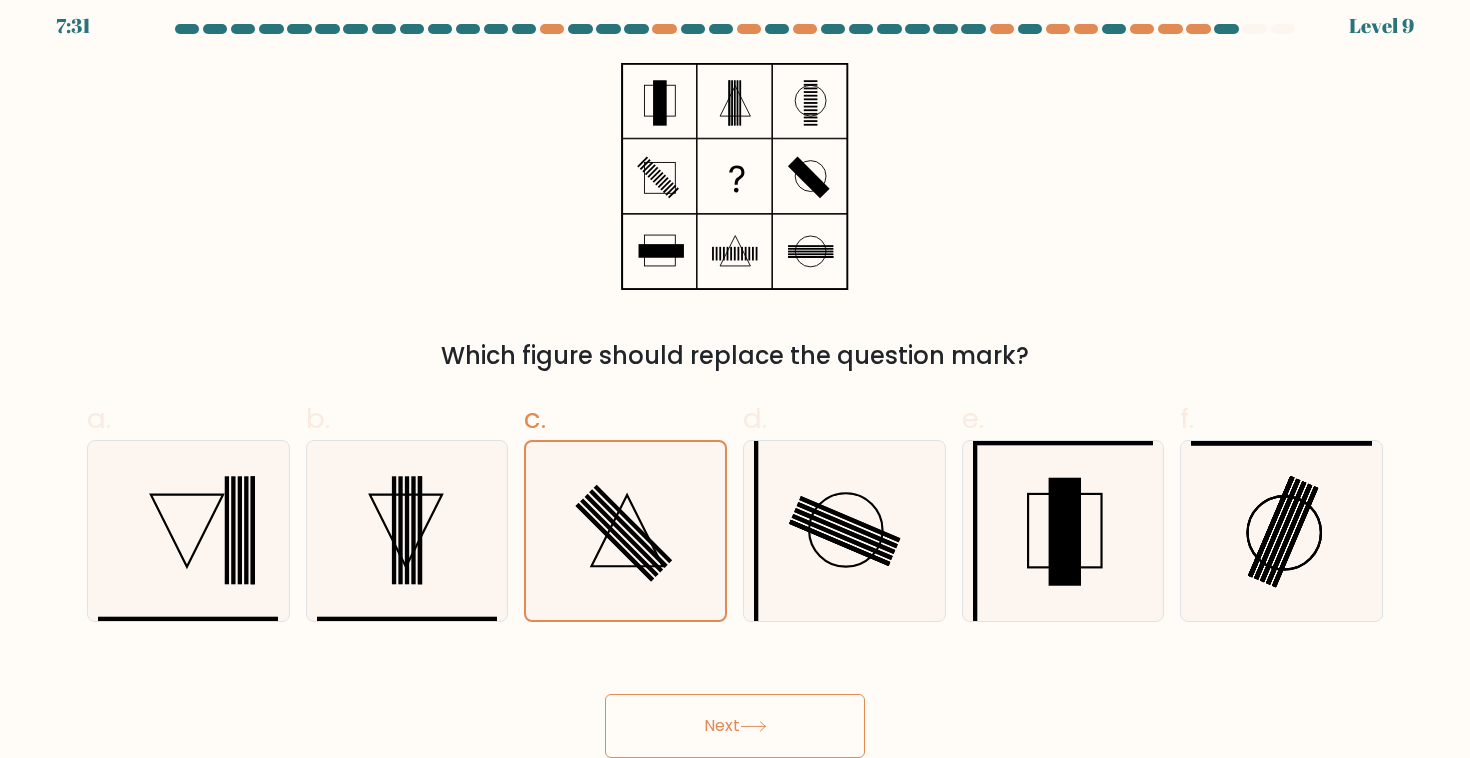 click on "Next" at bounding box center (735, 726) 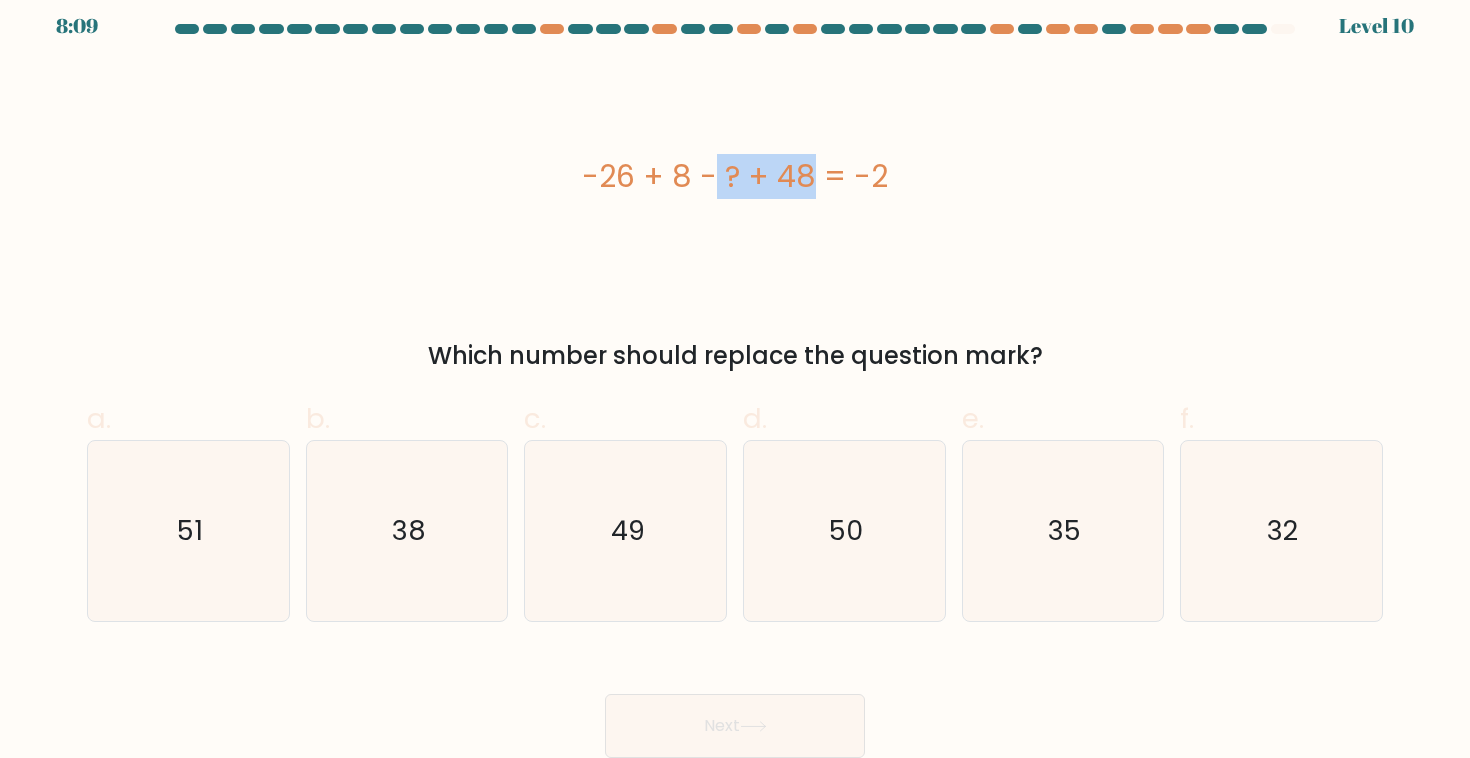 drag, startPoint x: 590, startPoint y: 173, endPoint x: 689, endPoint y: 174, distance: 99.00505 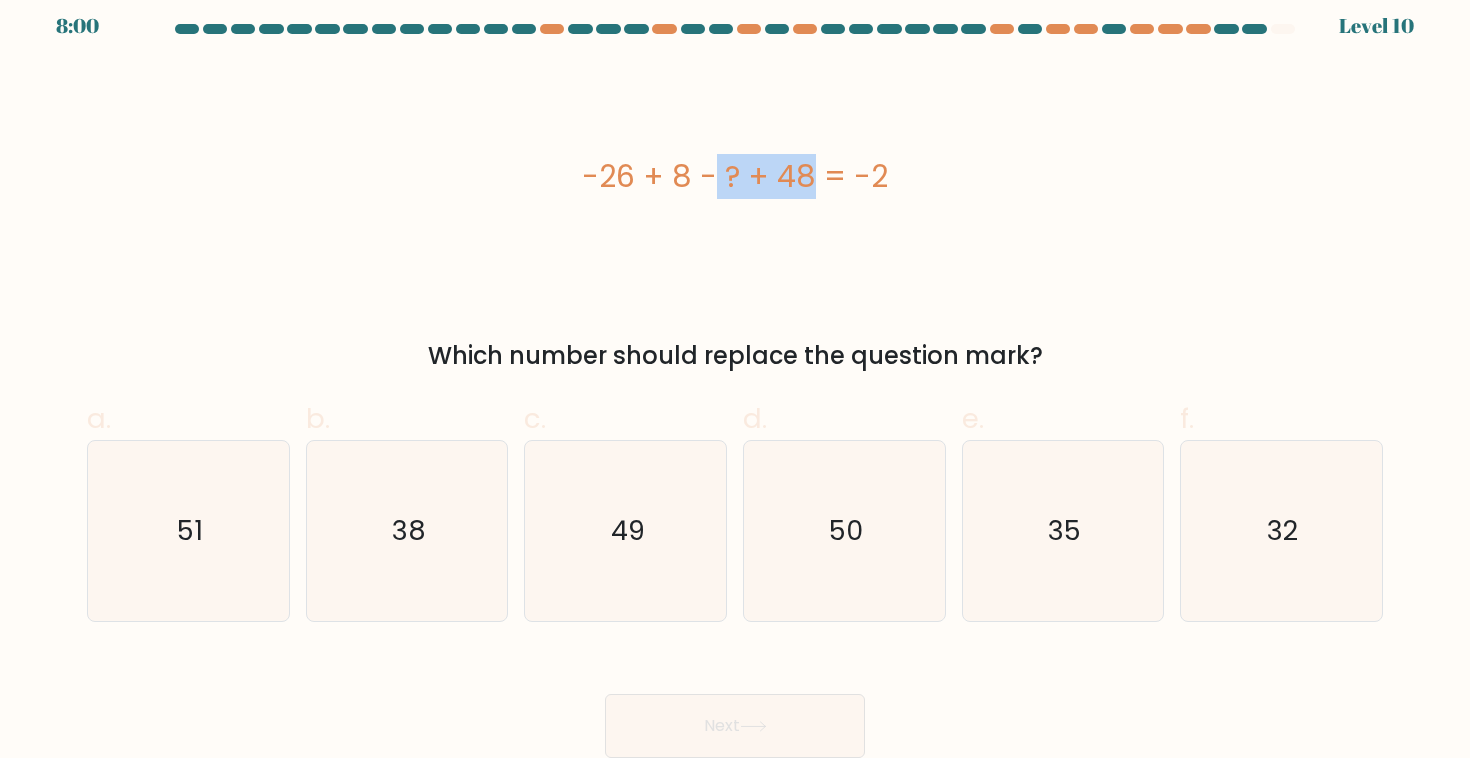 drag, startPoint x: 773, startPoint y: 175, endPoint x: 815, endPoint y: 175, distance: 42 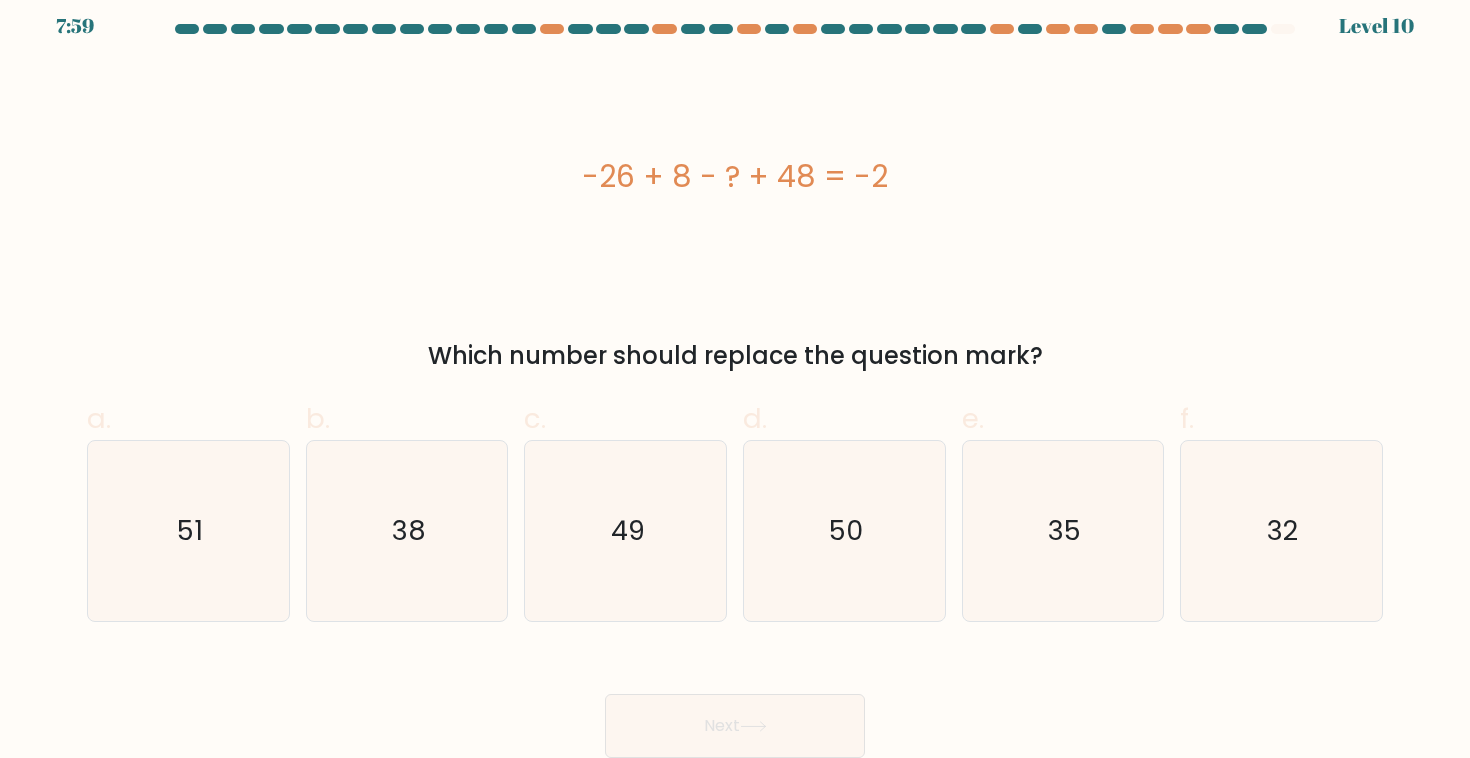 click on "-26 + 8 - ? + 48 = -2" at bounding box center (735, 176) 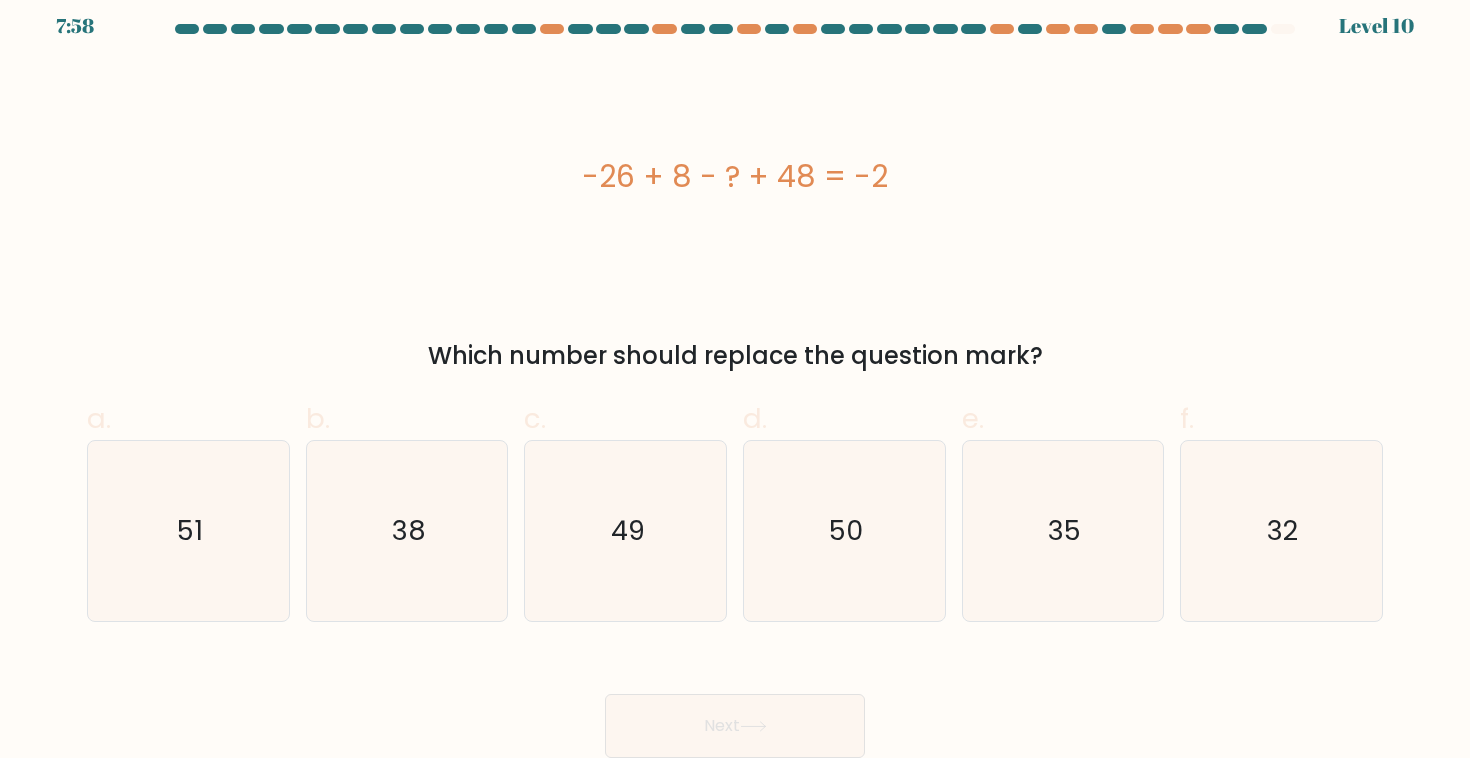 drag, startPoint x: 780, startPoint y: 174, endPoint x: 806, endPoint y: 174, distance: 26 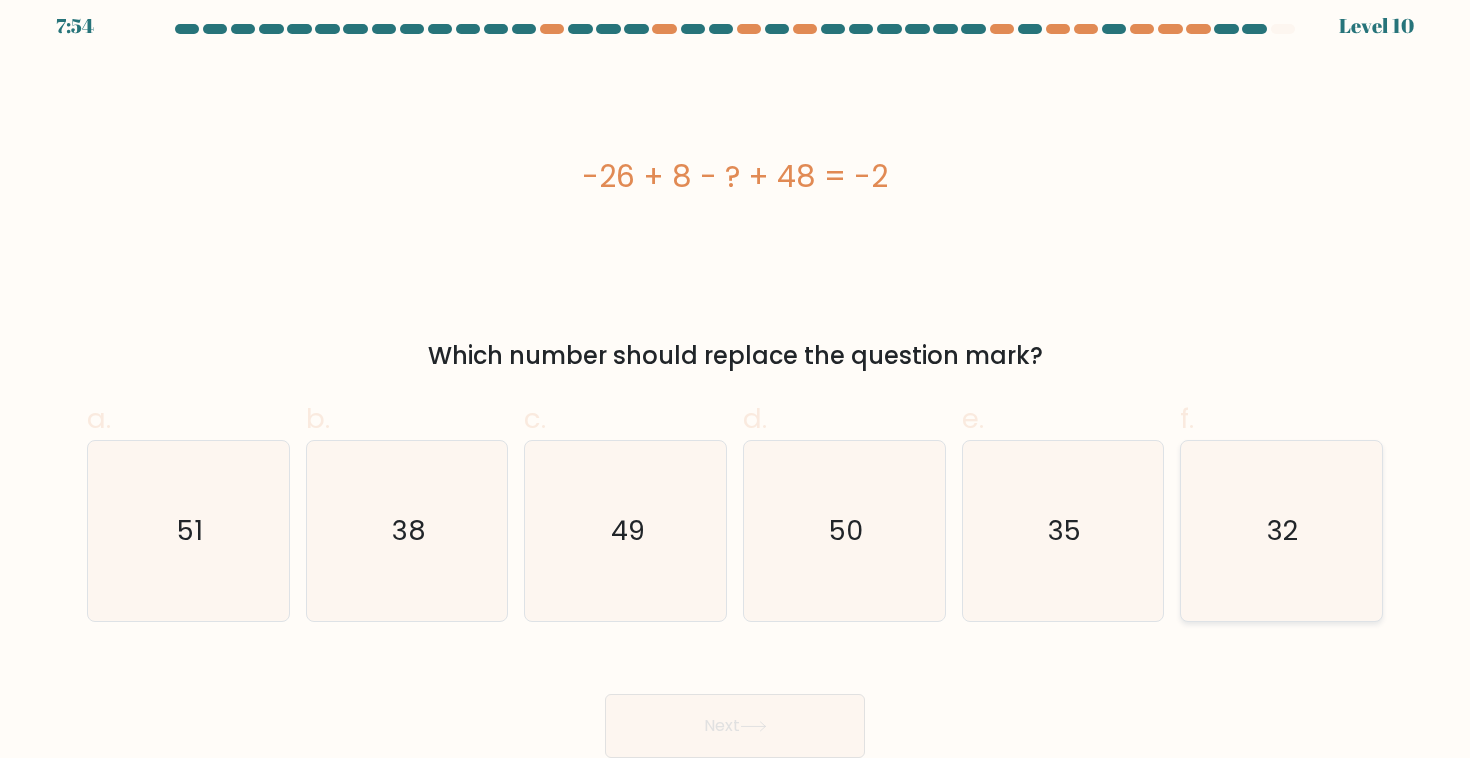click on "32" 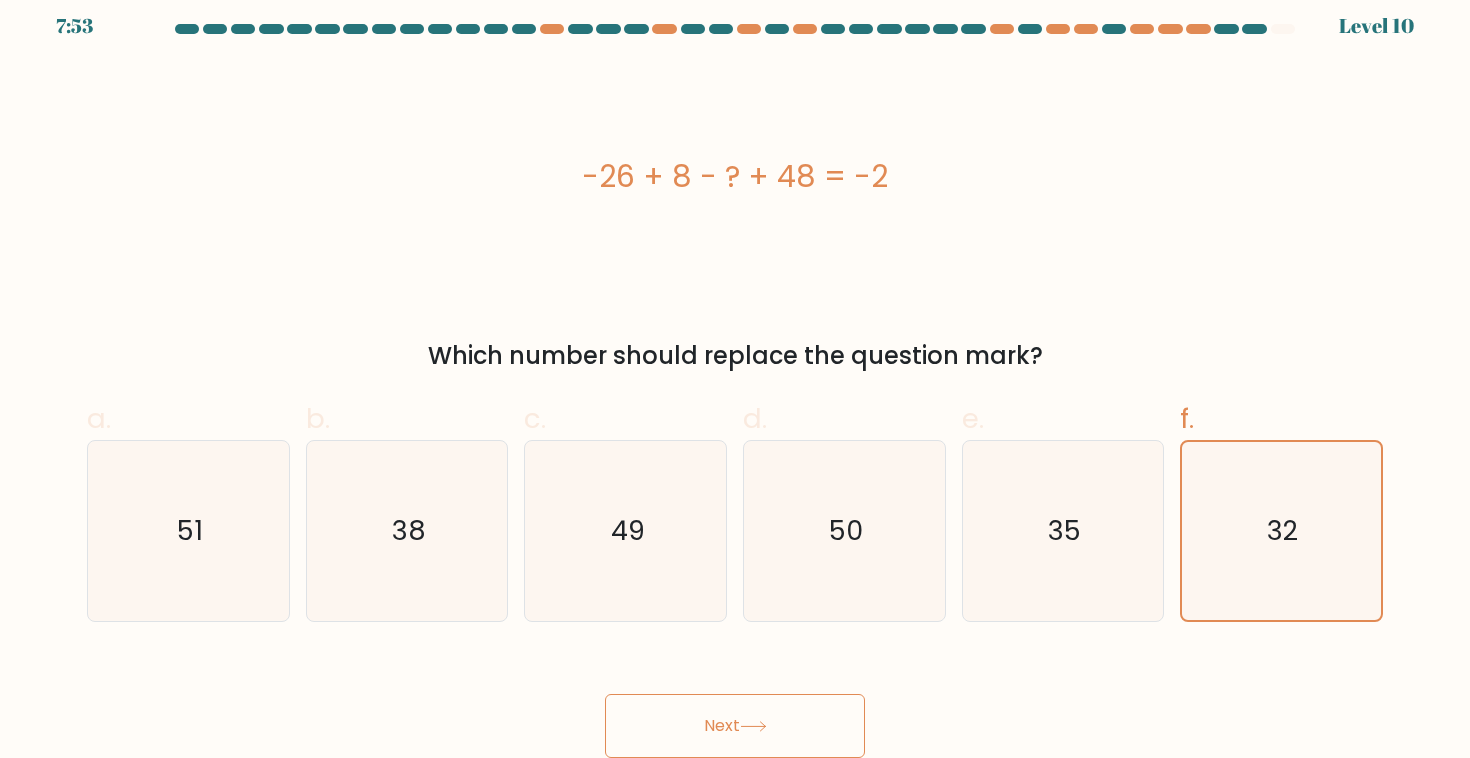 click on "Next" at bounding box center (735, 726) 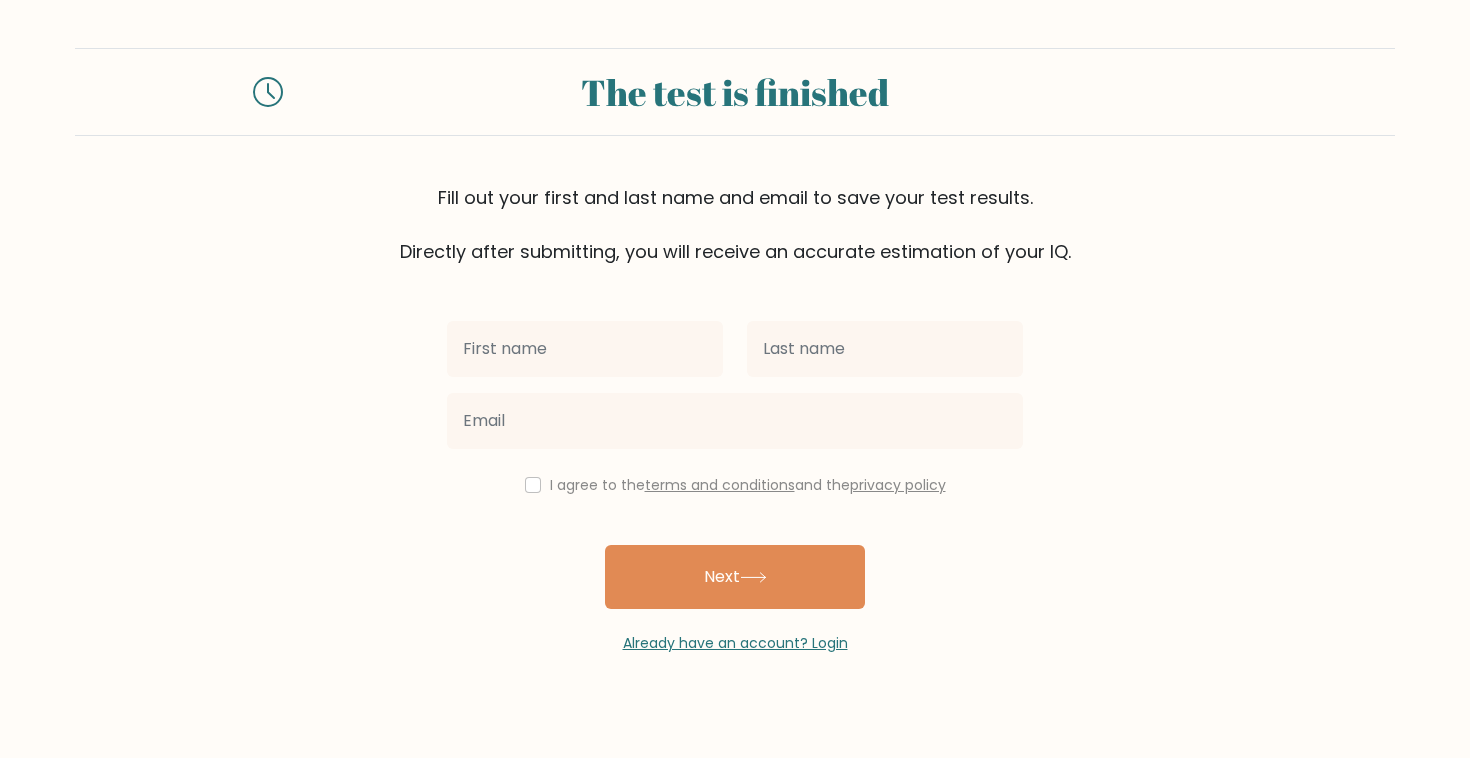 scroll, scrollTop: 0, scrollLeft: 0, axis: both 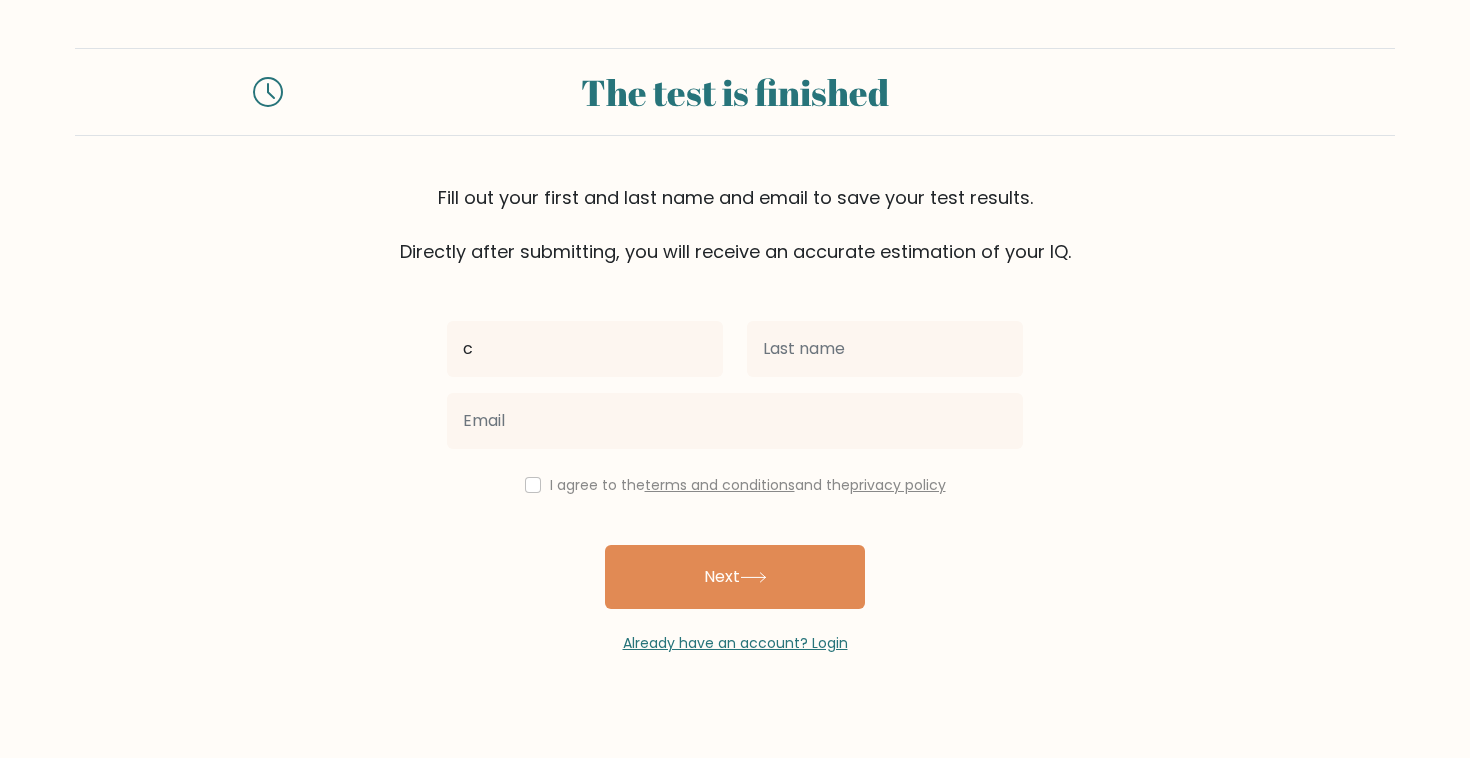 type on "c" 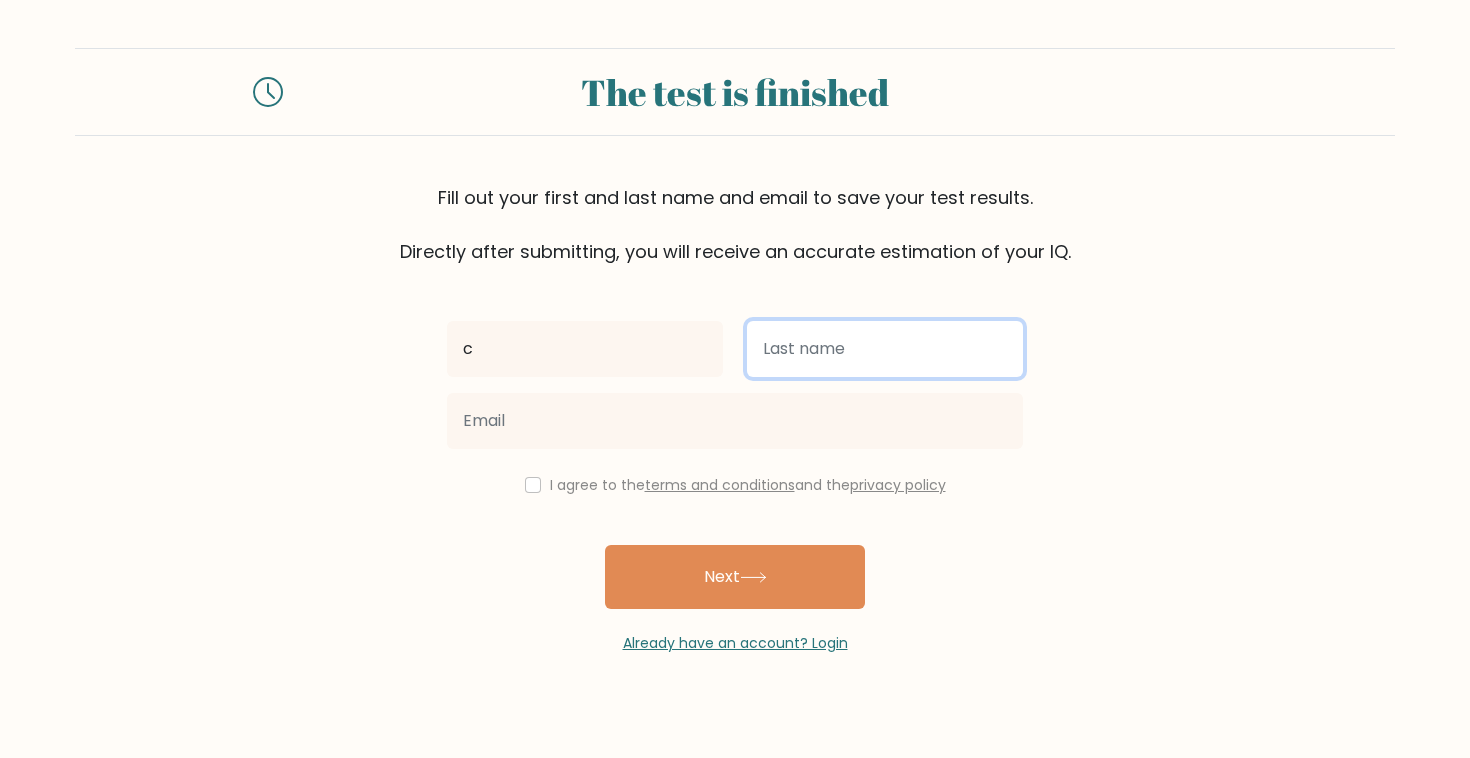 click at bounding box center [885, 349] 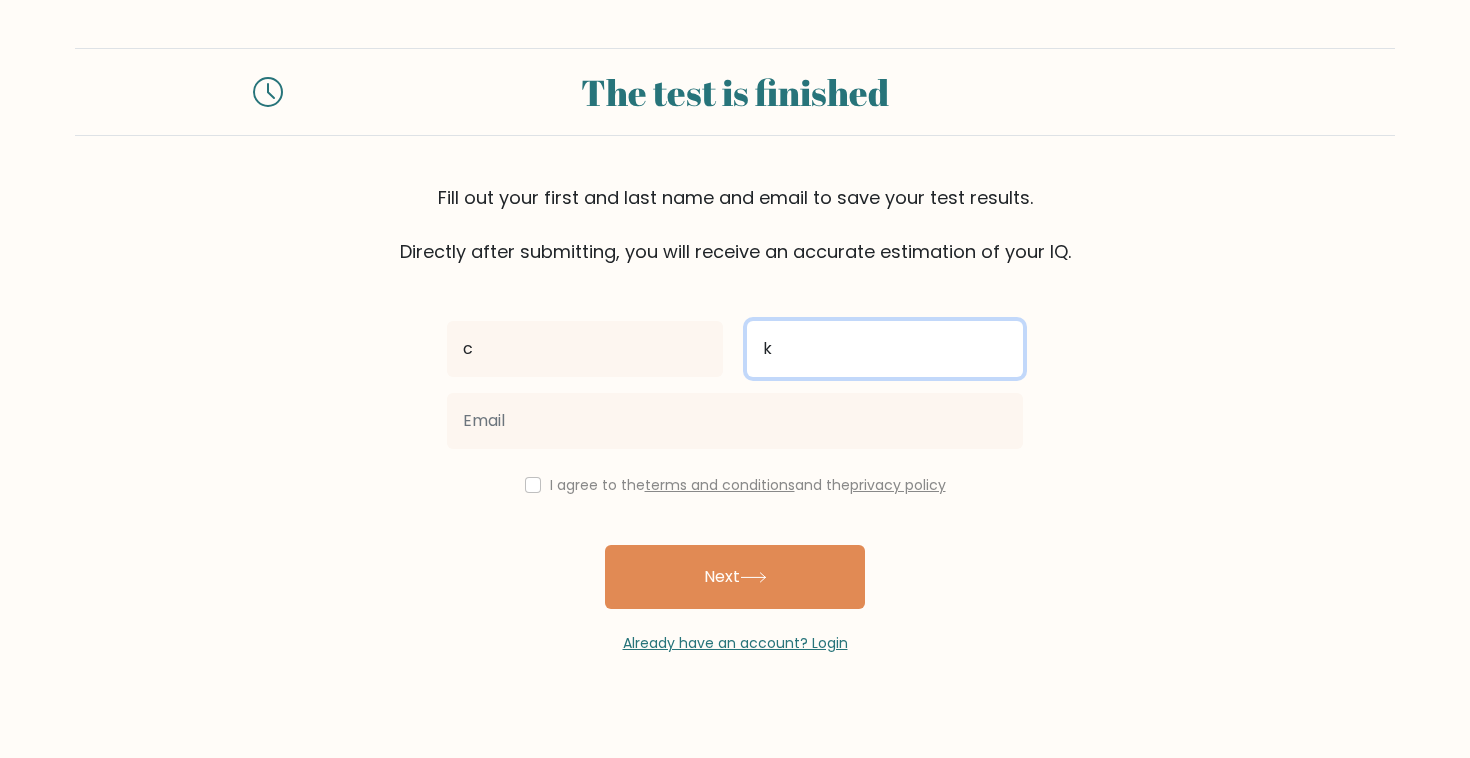 type on "k" 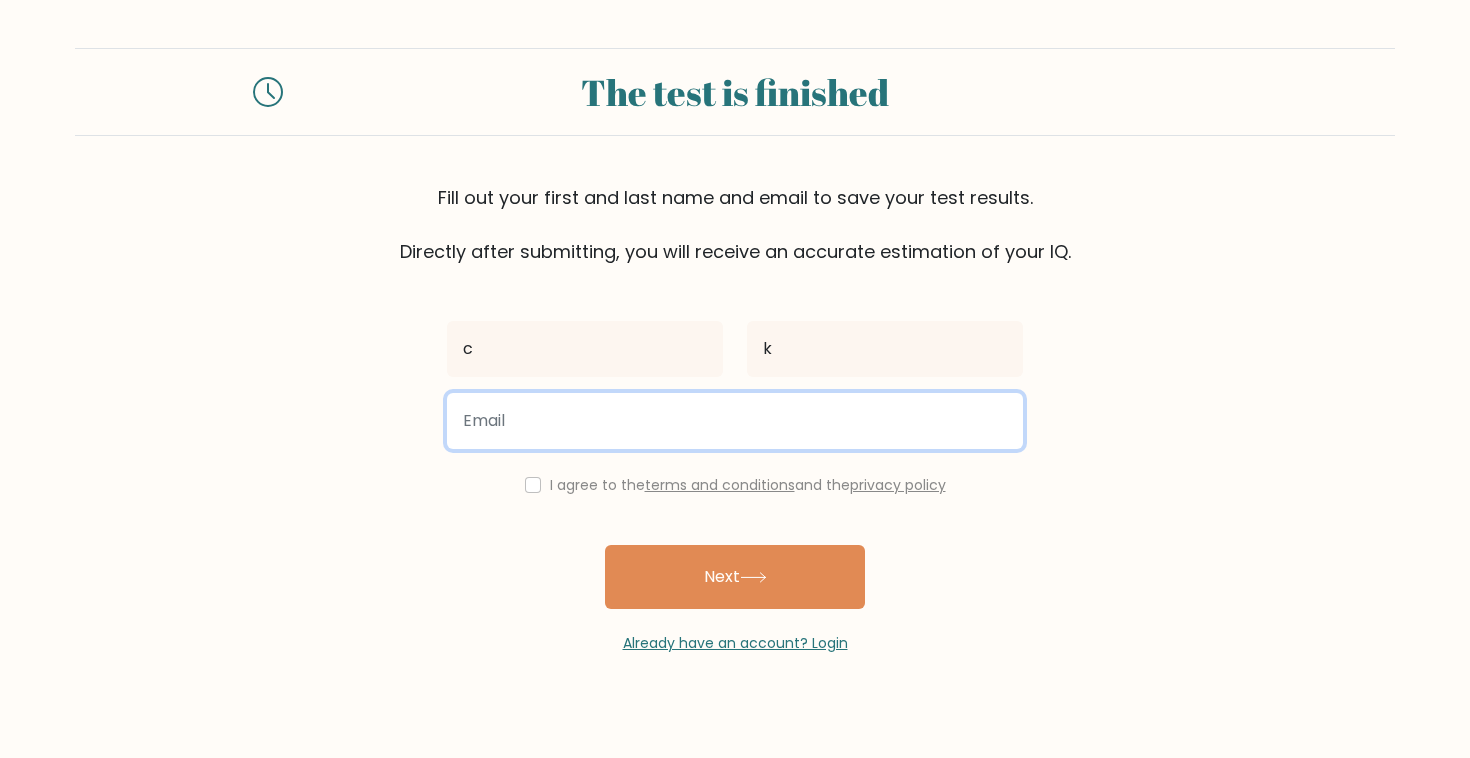 click at bounding box center [735, 421] 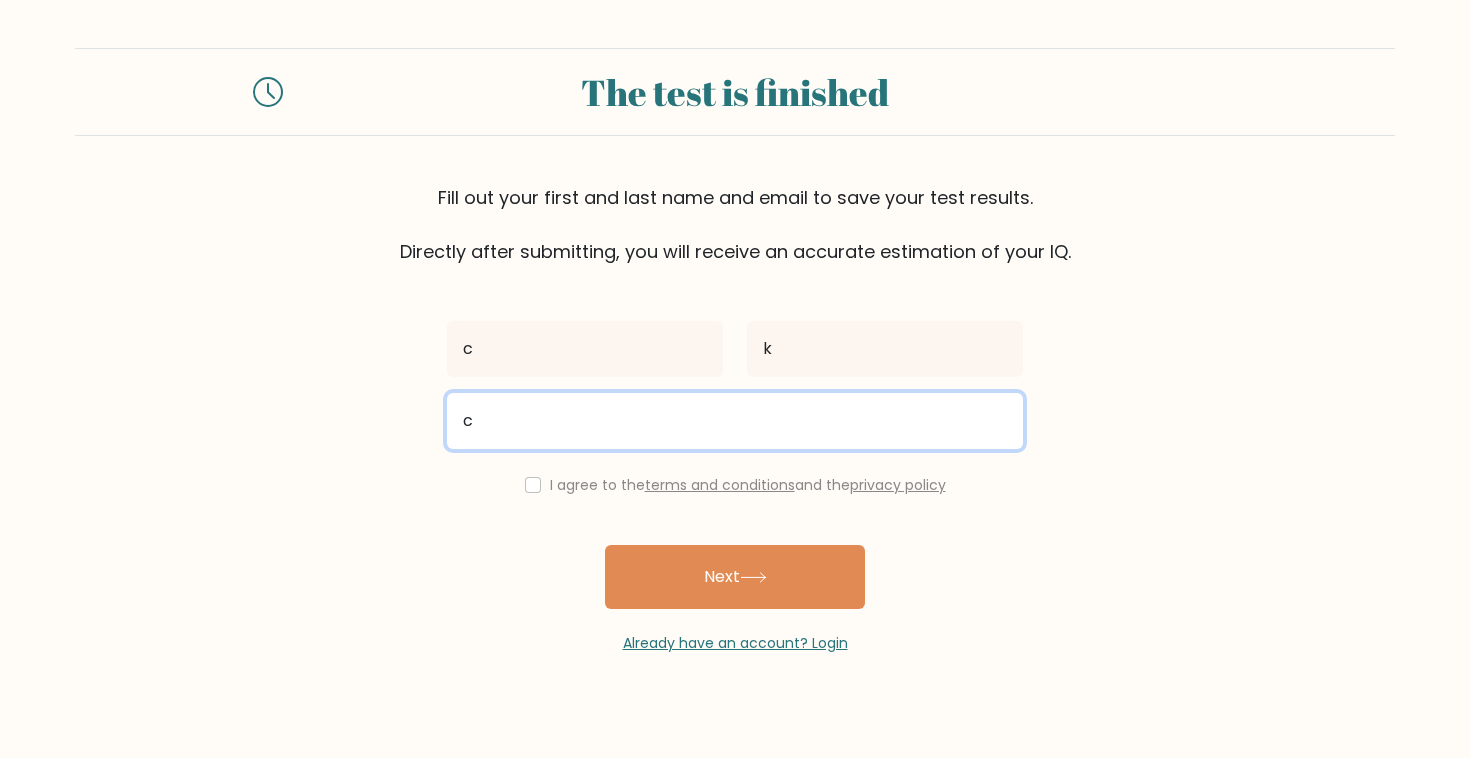 type on "c" 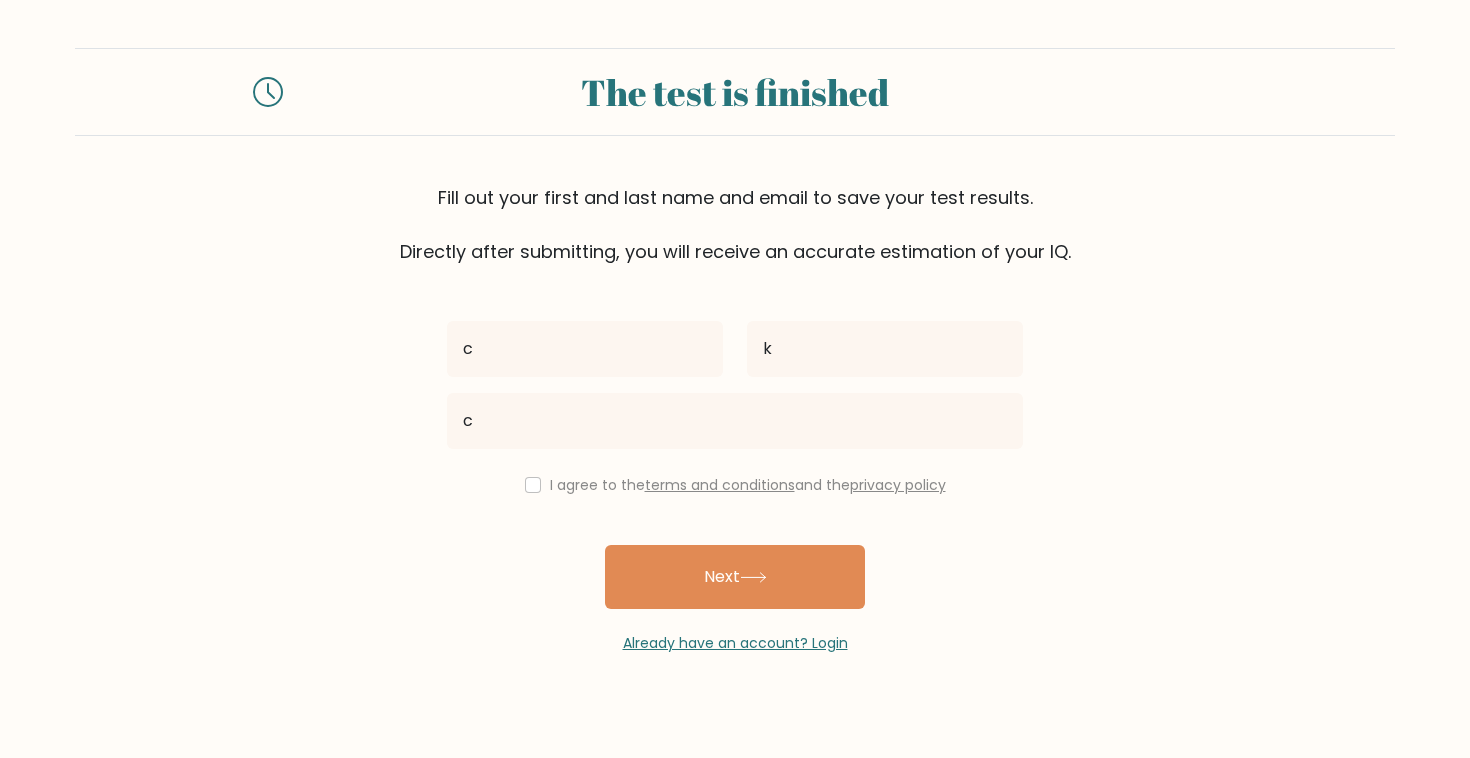 click on "The test is finished
Fill out your [NAME] and [NAME] name and [EMAIL] to save your test results.
Directly after submitting, you will receive an accurate estimation of your IQ.
c k c  and the" at bounding box center (735, 351) 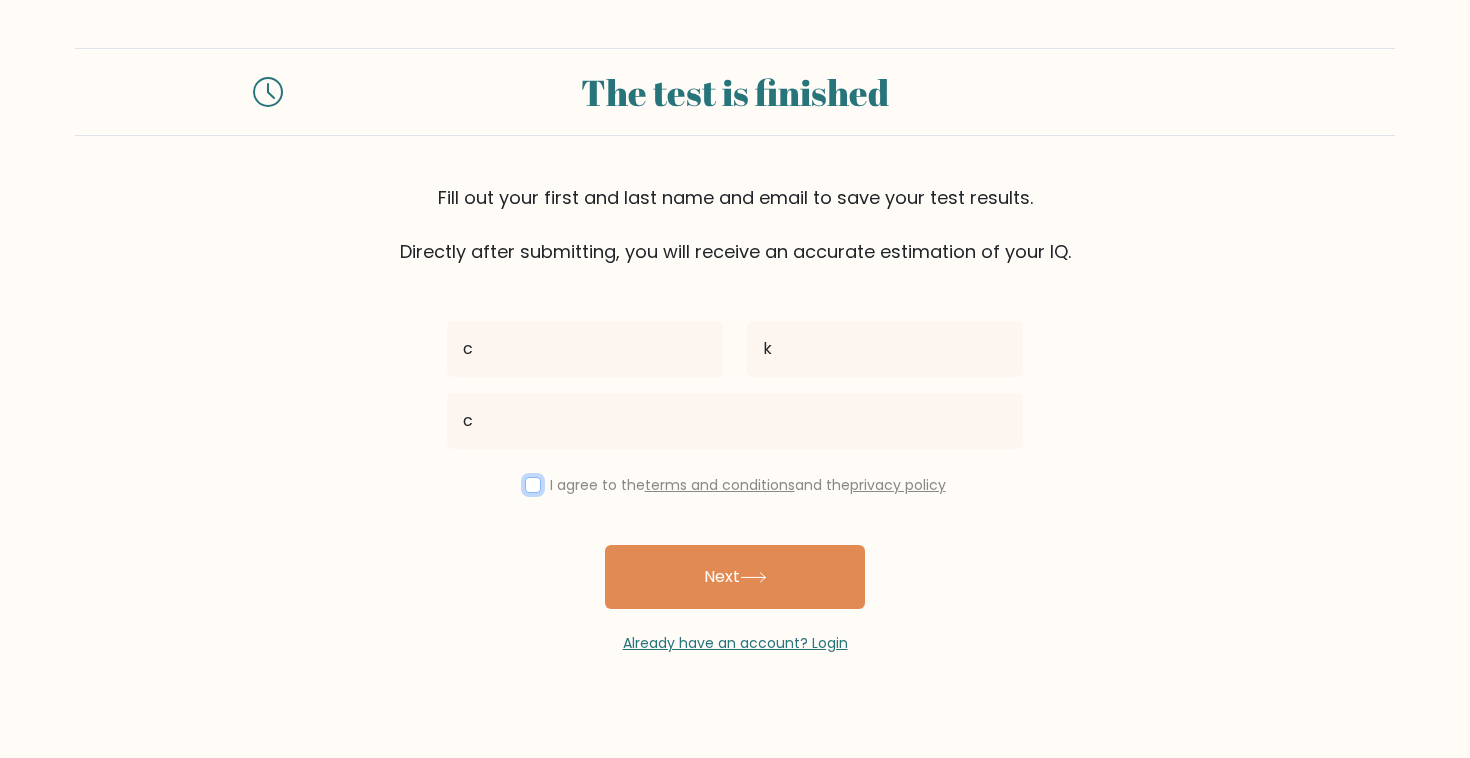 click at bounding box center (533, 485) 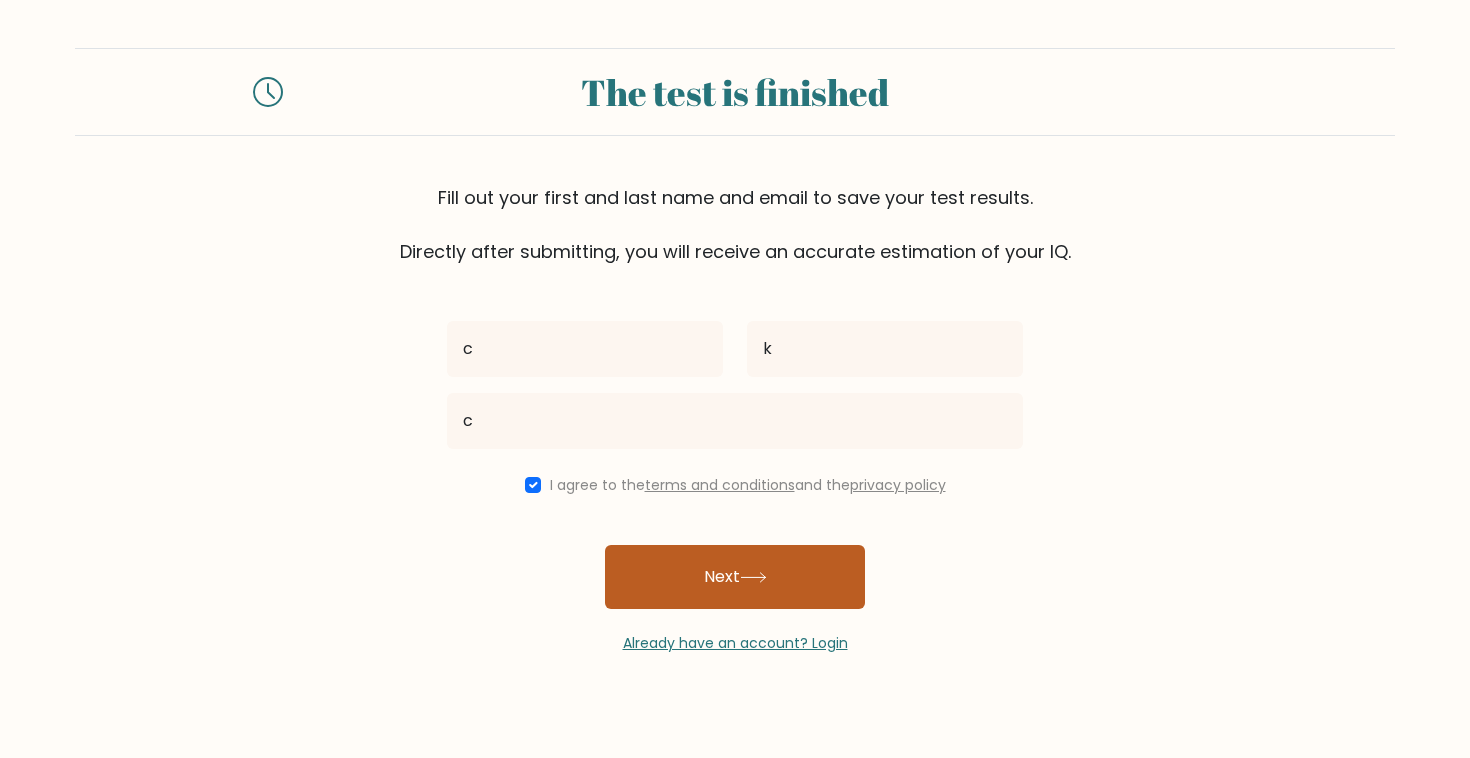 click on "Next" at bounding box center [735, 577] 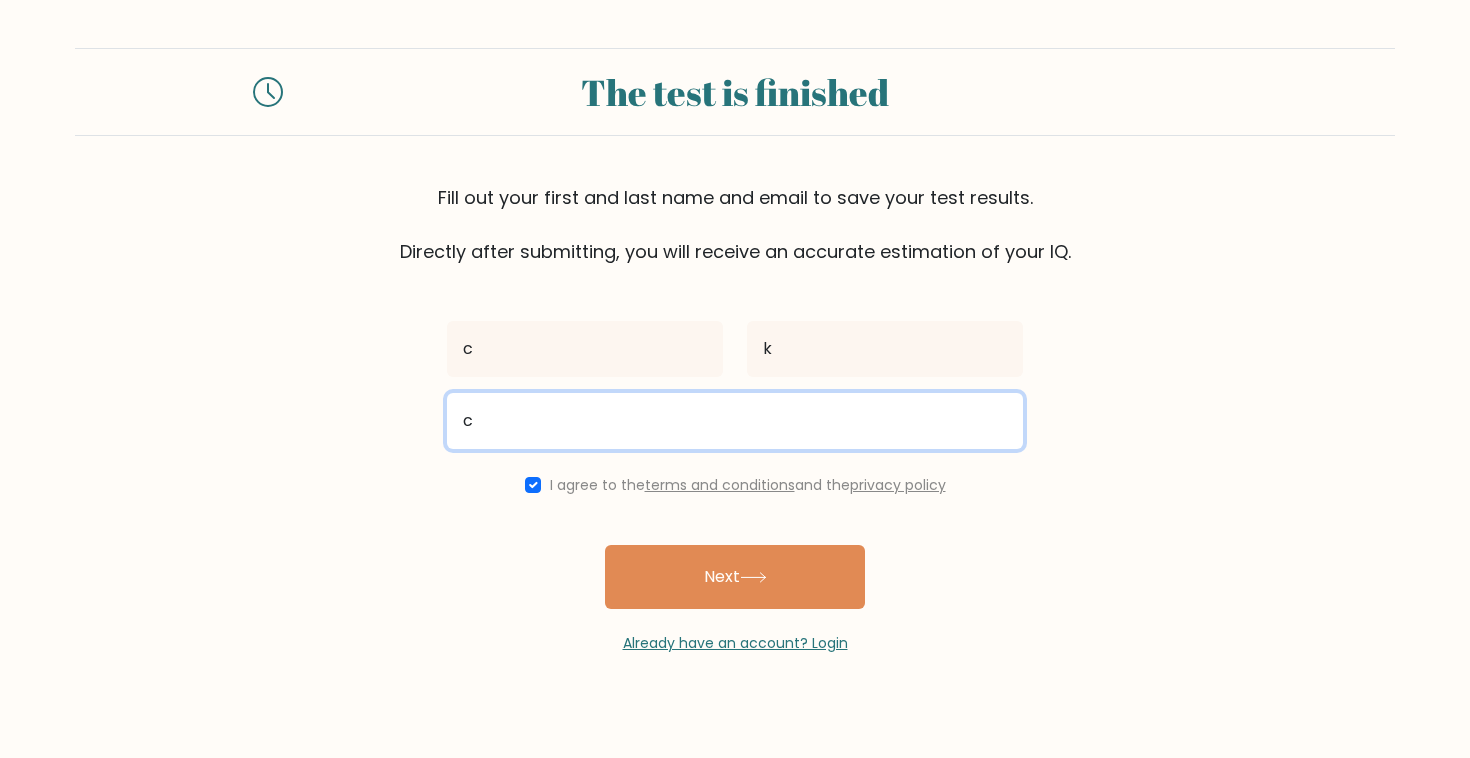 click on "c" at bounding box center (735, 421) 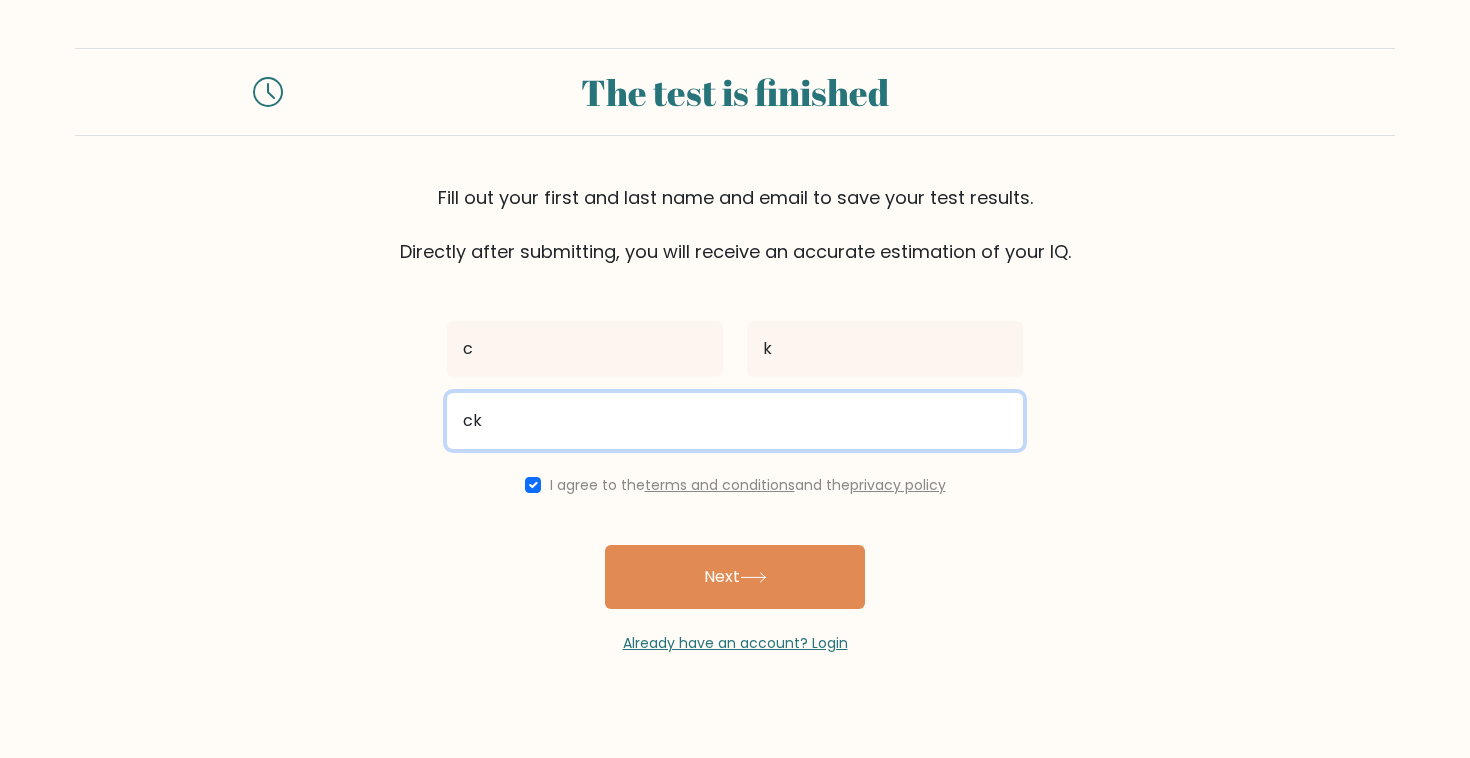 type on "c" 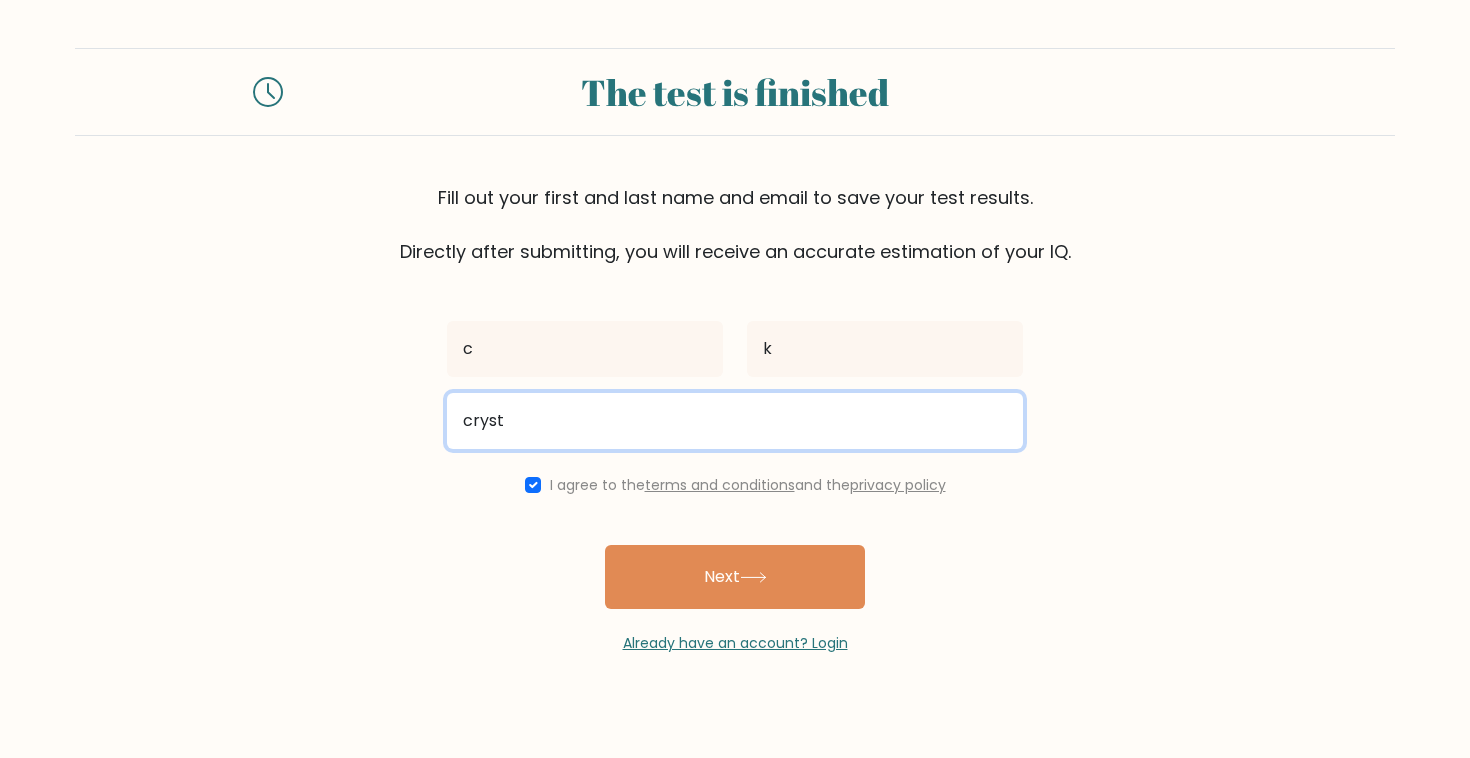 type on "crysta" 